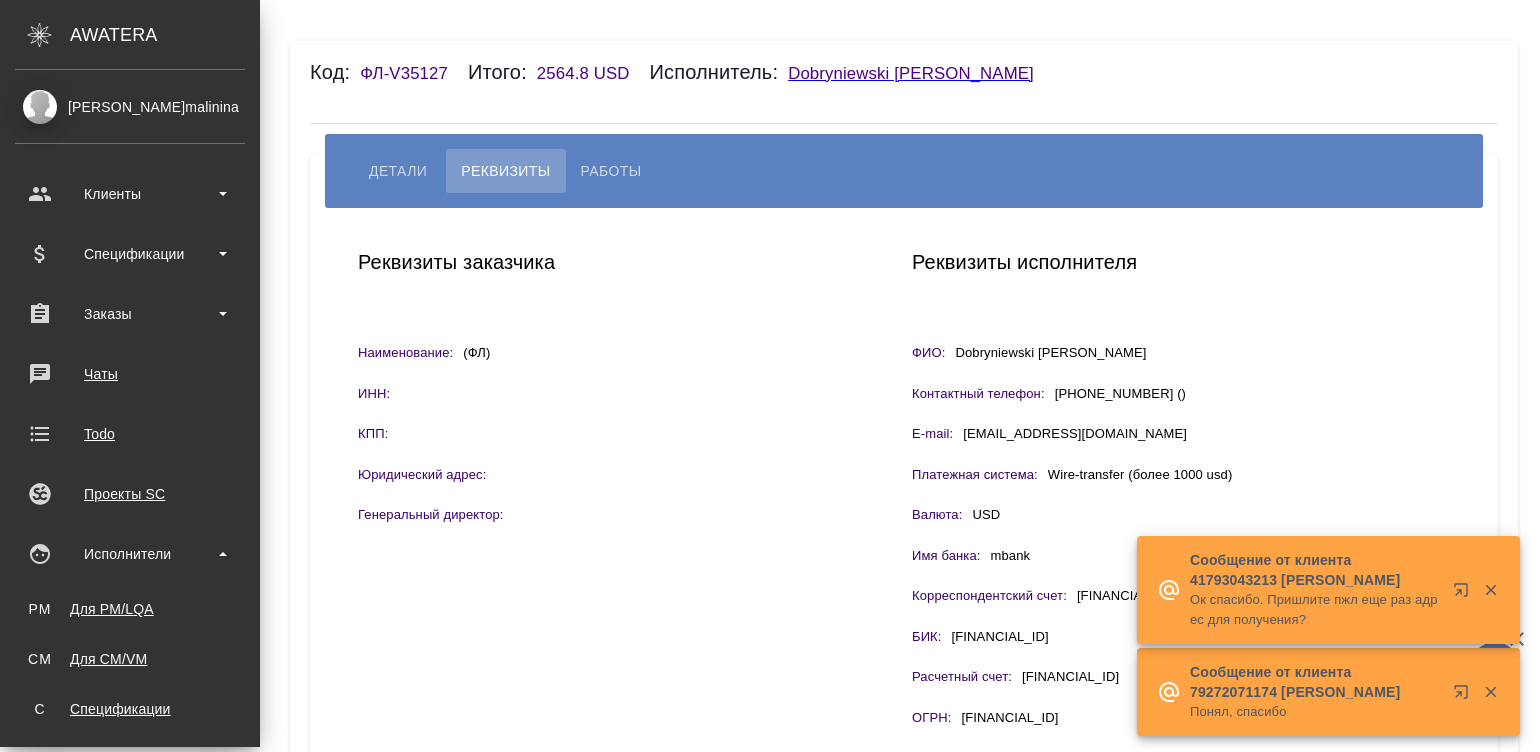 scroll, scrollTop: 0, scrollLeft: 0, axis: both 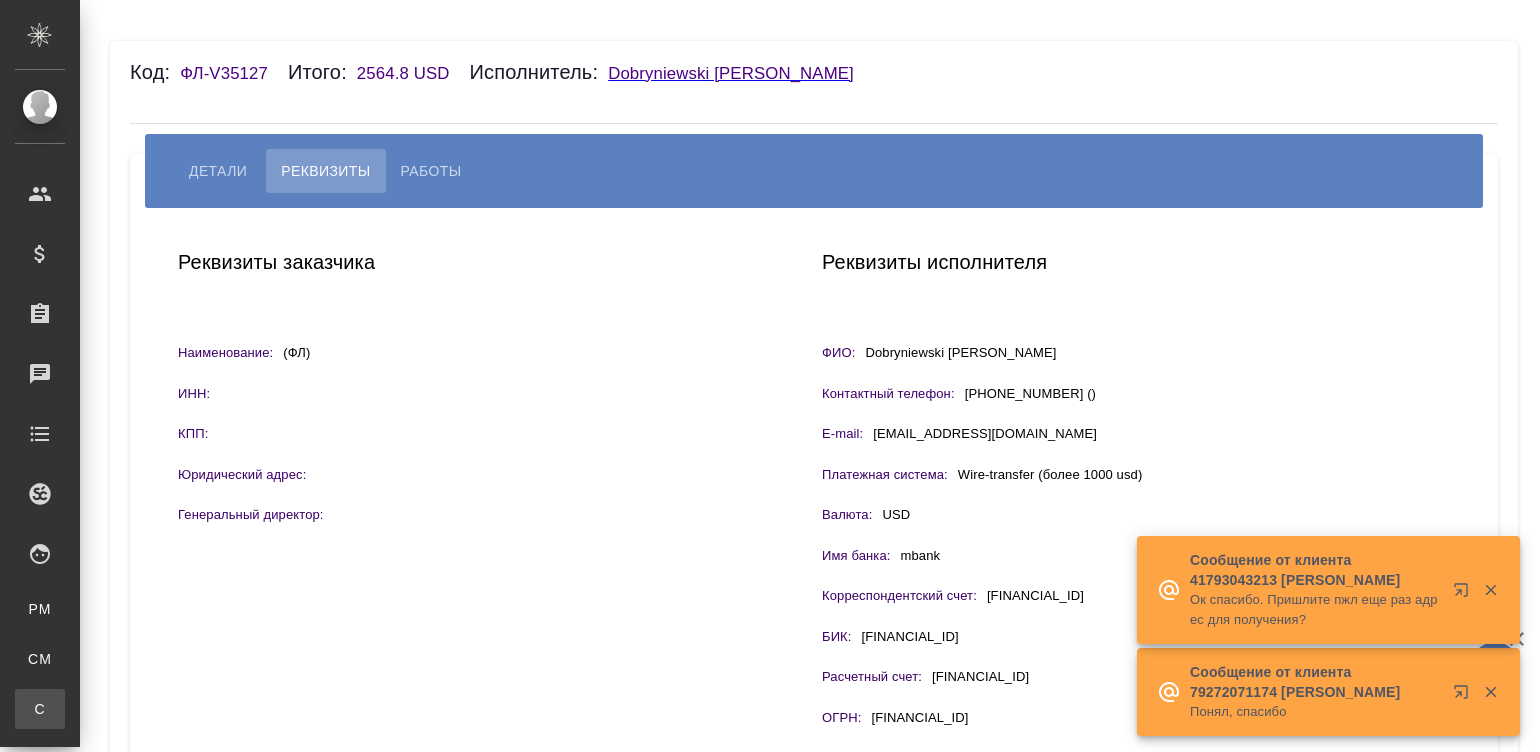 click on ".cls-1
fill:#fff;
AWATERA [PERSON_NAME]malinina Клиенты Спецификации Заказы Чаты Todo Проекты SC Исполнители PM Для PM/LQA CM Для CM/VM С Спецификации П Платёжные рейсы Кандидаты Работы Входящие заявки Заявки на доставку Рекламации Проекты процессинга Конференции Выйти Код: ФЛ-V35127 Итого: 2564.8 USD Исполнитель: Dobryniewski  [PERSON_NAME] Работы Реквизиты заказчика Наименование: (ФЛ)  ИНН: КПП: Юридический адрес: Генеральный директор: Реквизиты исполнителя ФИО: Dobryniewski  [PERSON_NAME] телефон: [PHONE_NUMBER] () E-mail: [EMAIL_ADDRESS][DOMAIN_NAME] Платежная система: Wire-transfer (более 1000 usd) Валюта: USD : mbank :" at bounding box center (770, 376) 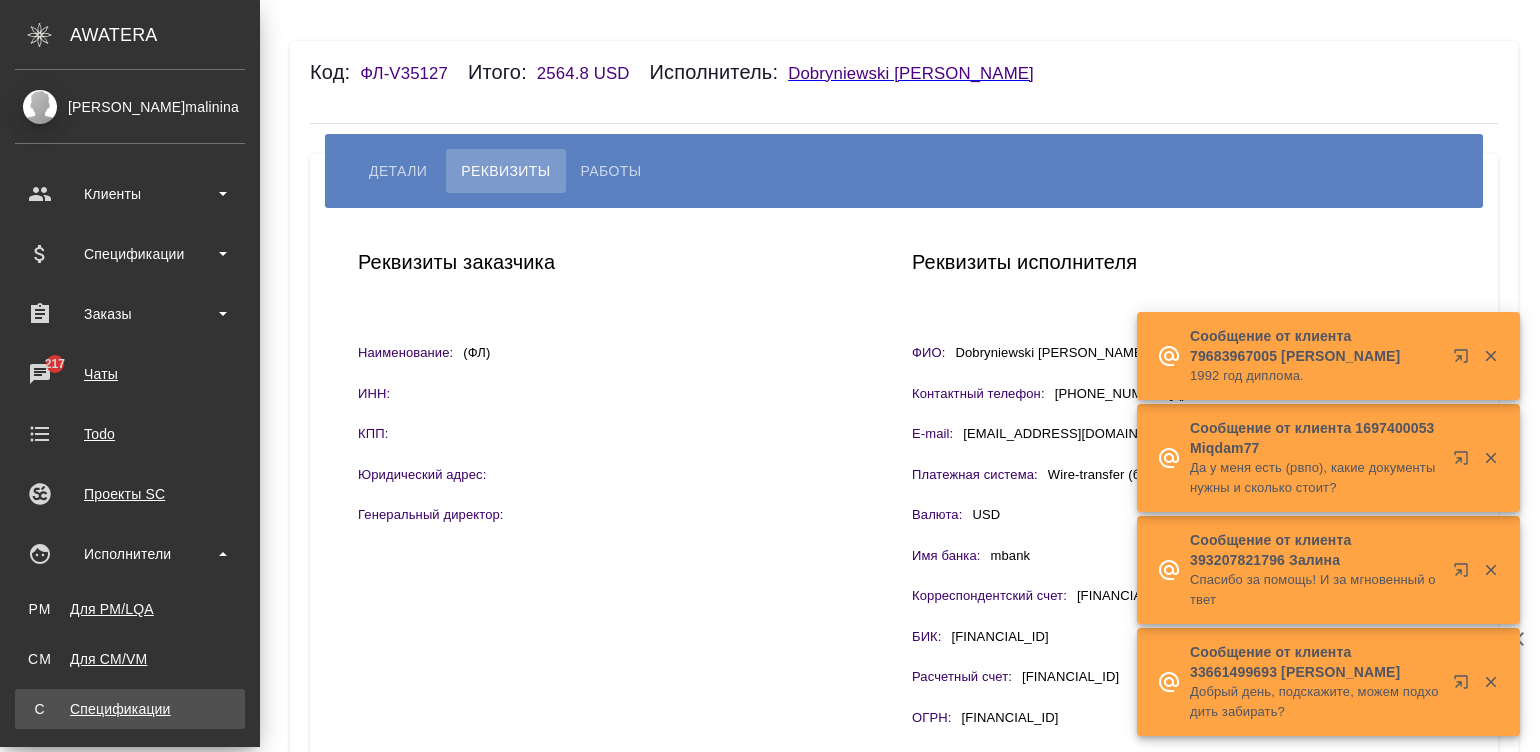 click on "Спецификации" at bounding box center [130, 709] 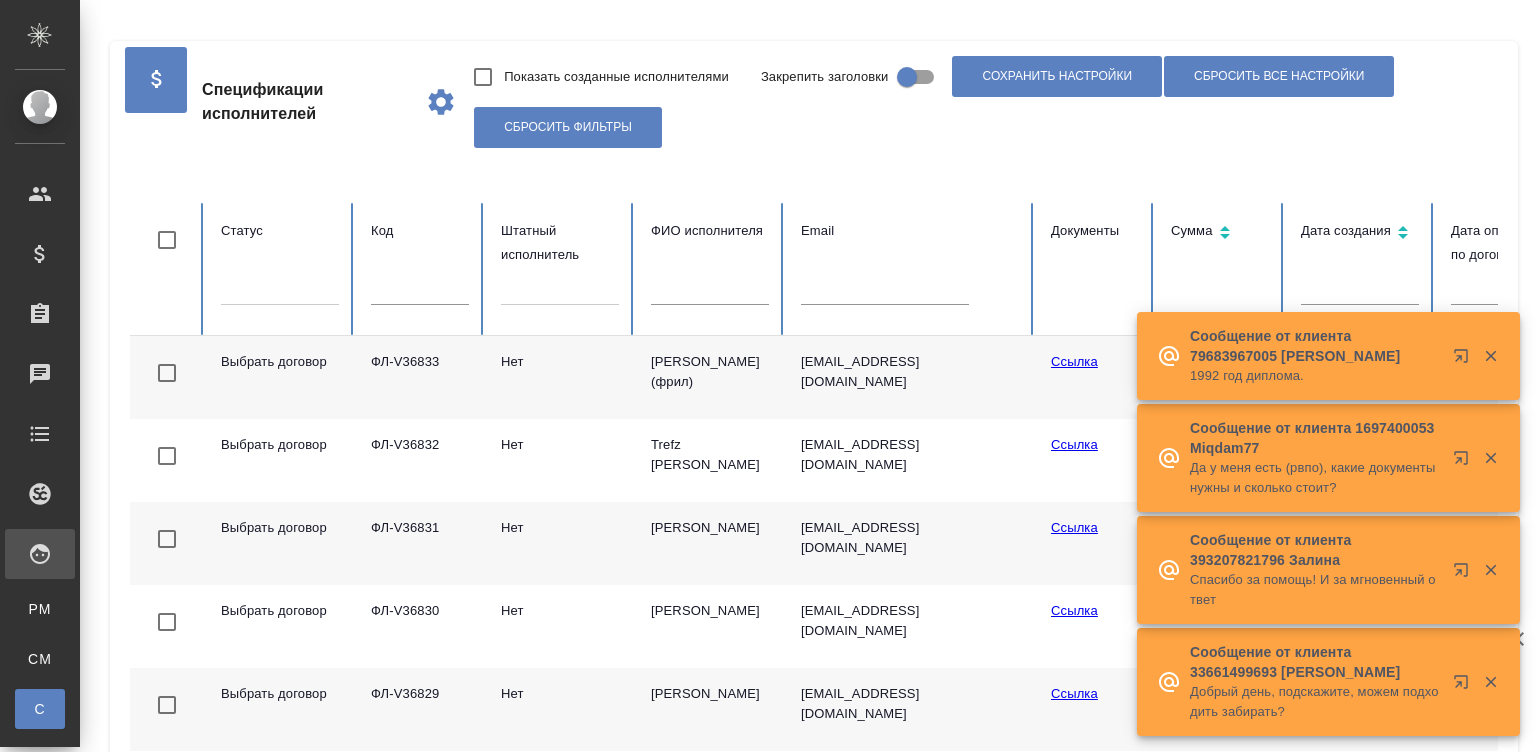 checkbox on "false" 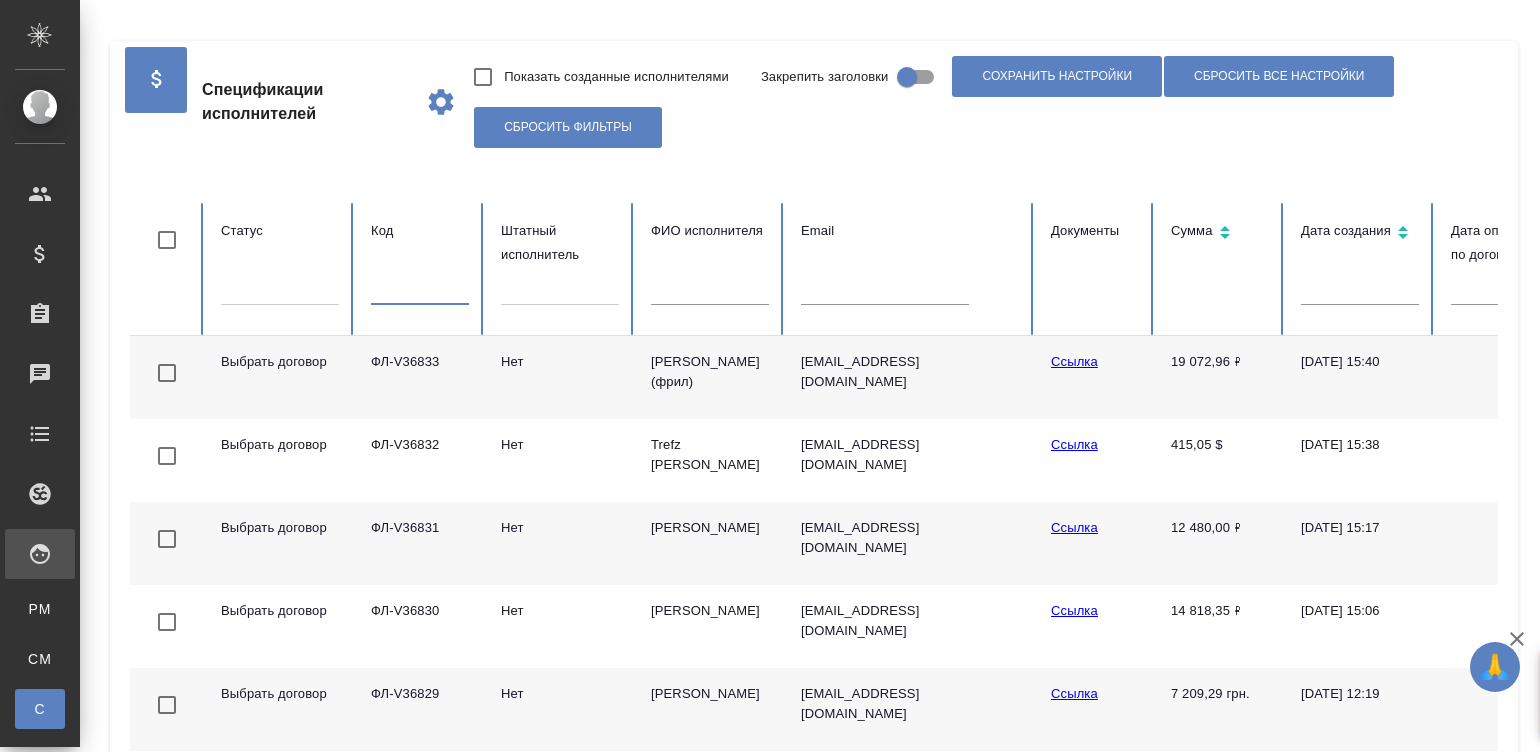click at bounding box center (420, 291) 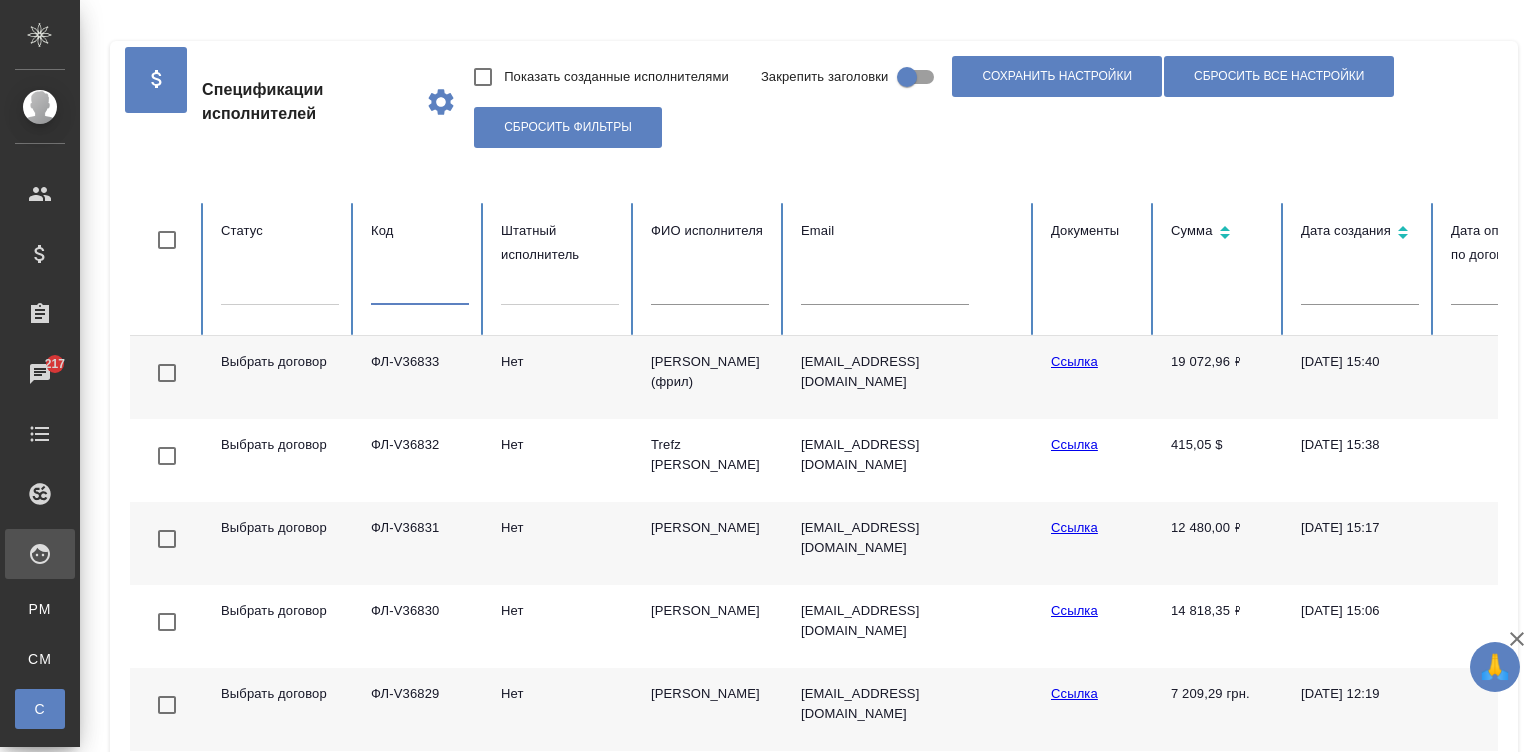 paste on "ФЛ-V35501" 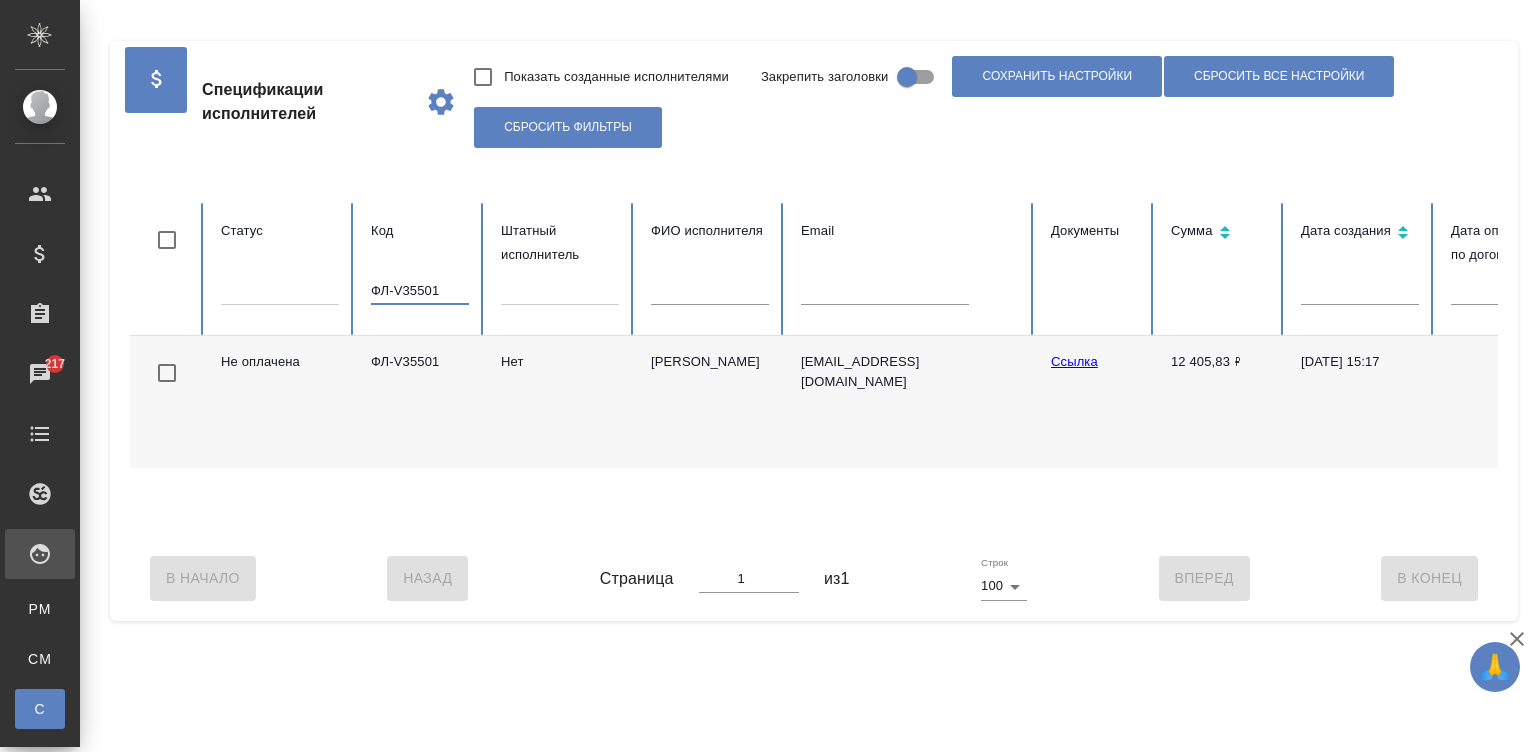 scroll, scrollTop: 0, scrollLeft: 773, axis: horizontal 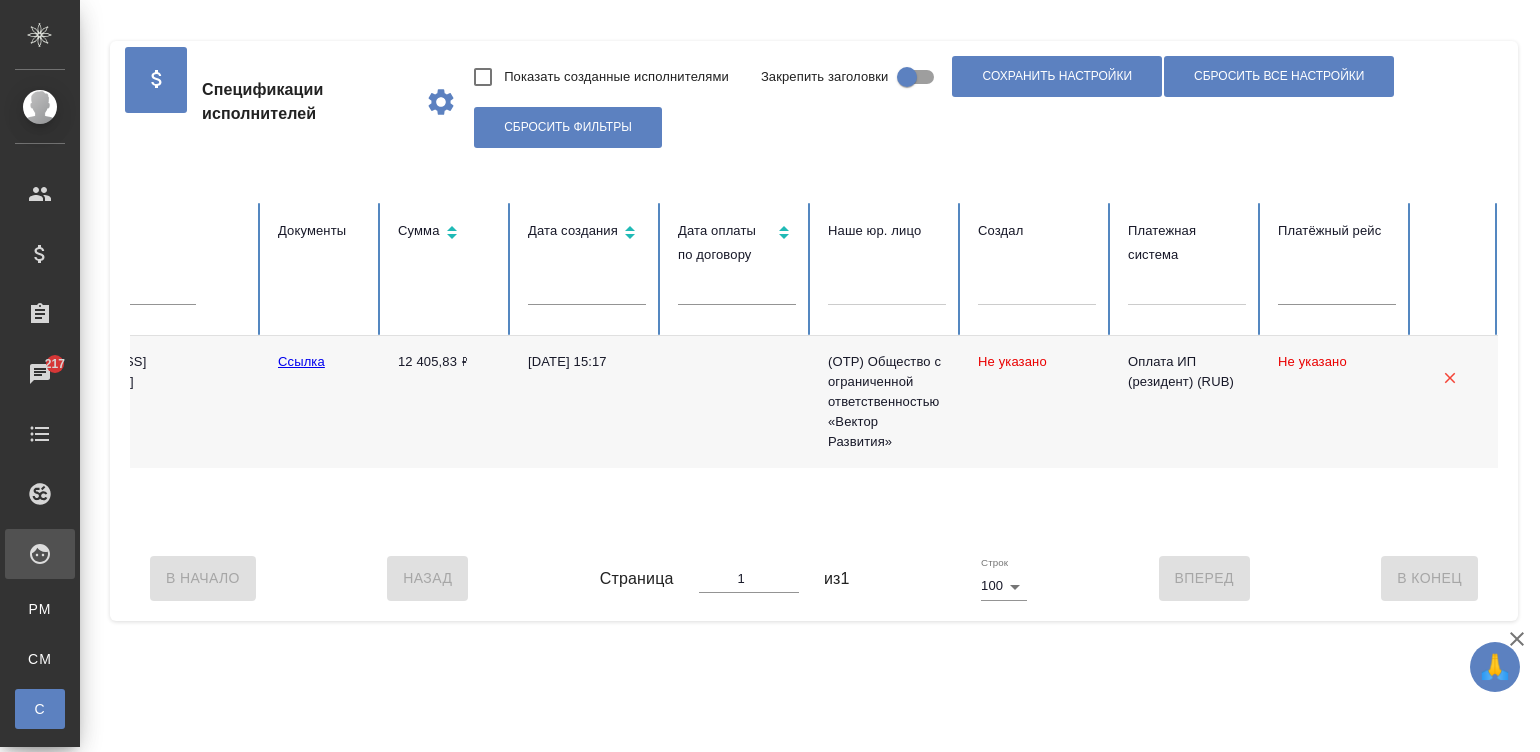 type on "ФЛ-V35501" 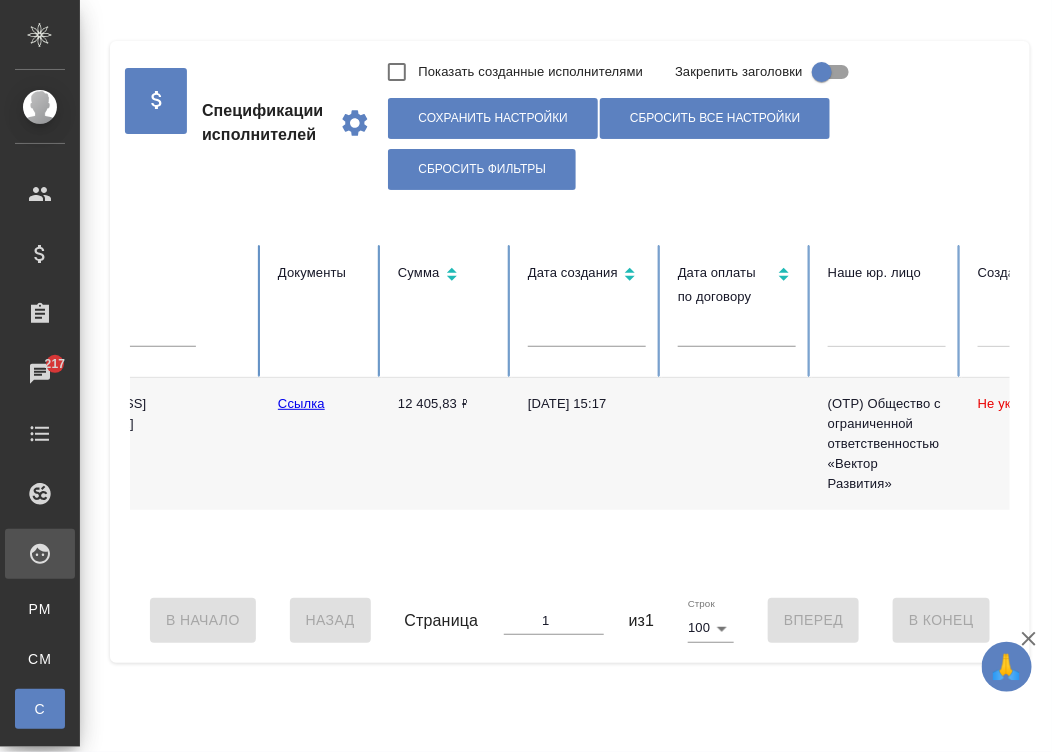 scroll, scrollTop: 0, scrollLeft: 3, axis: horizontal 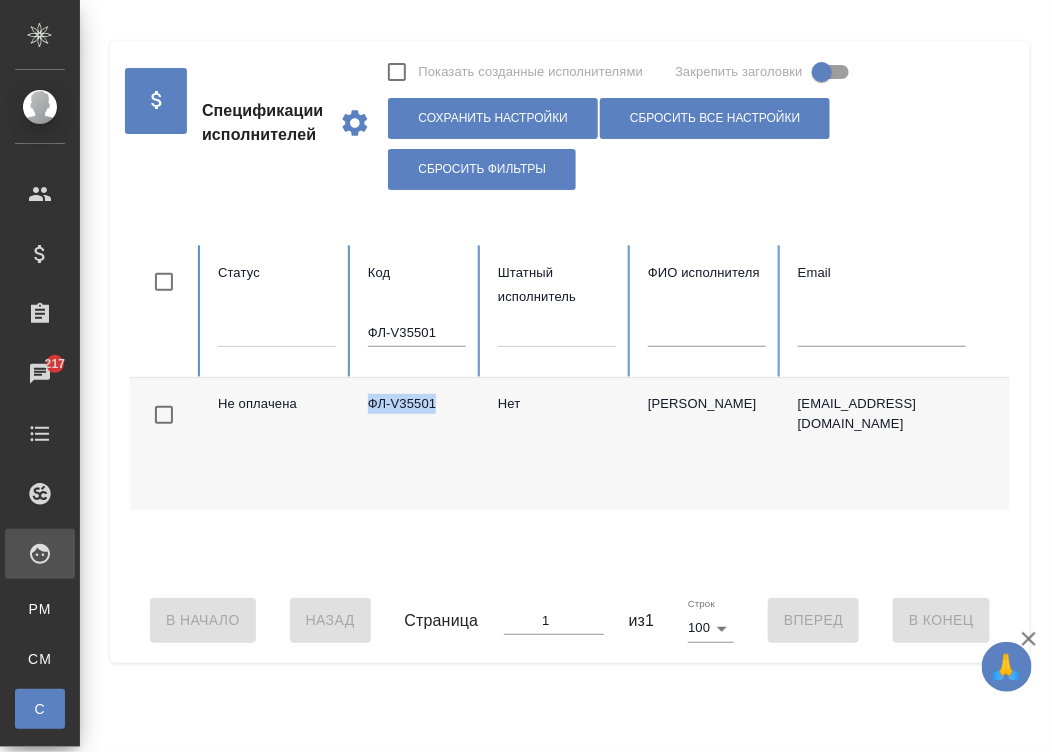 drag, startPoint x: 450, startPoint y: 401, endPoint x: 363, endPoint y: 409, distance: 87.36704 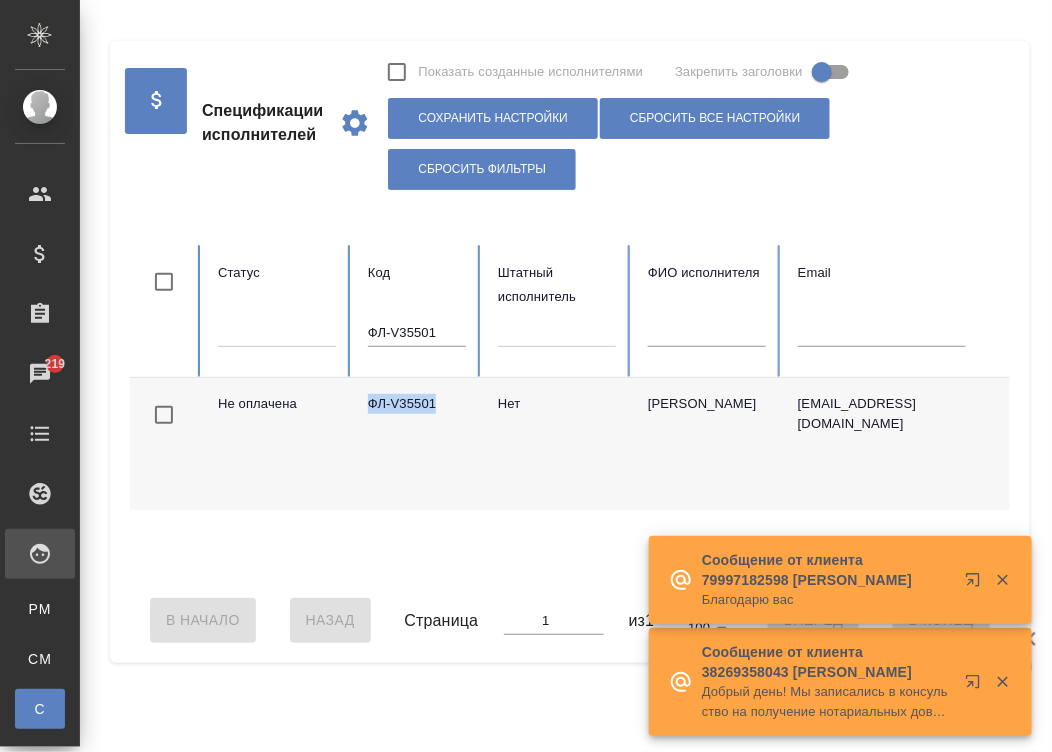 scroll, scrollTop: 0, scrollLeft: 773, axis: horizontal 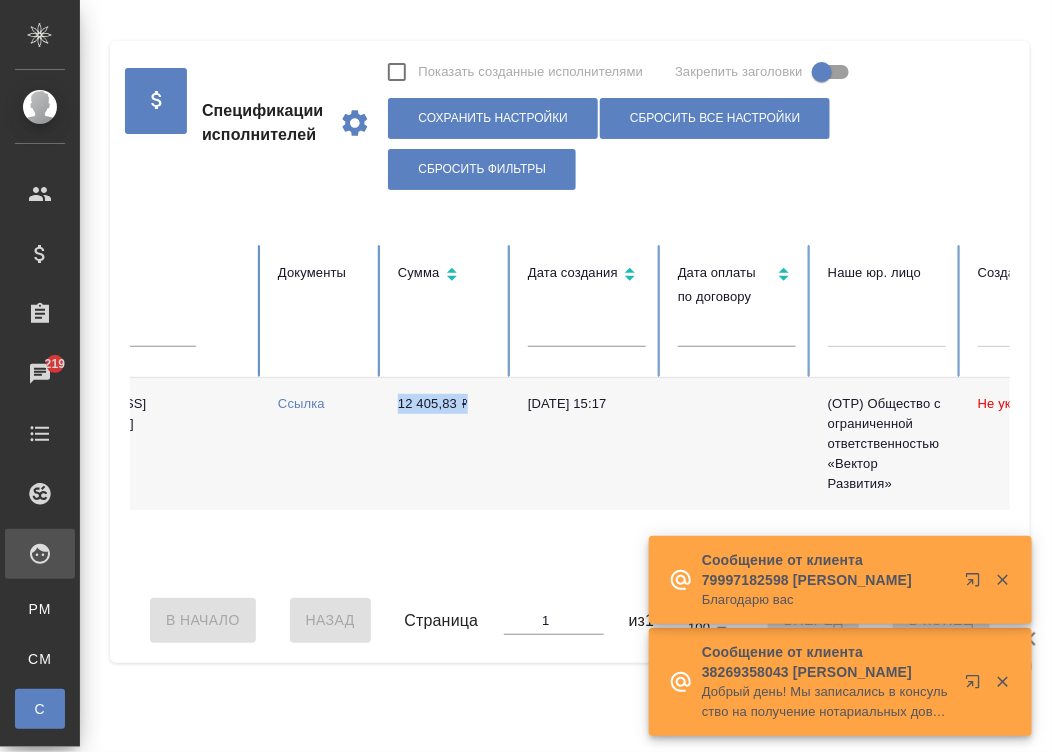 drag, startPoint x: 381, startPoint y: 400, endPoint x: 464, endPoint y: 412, distance: 83.86298 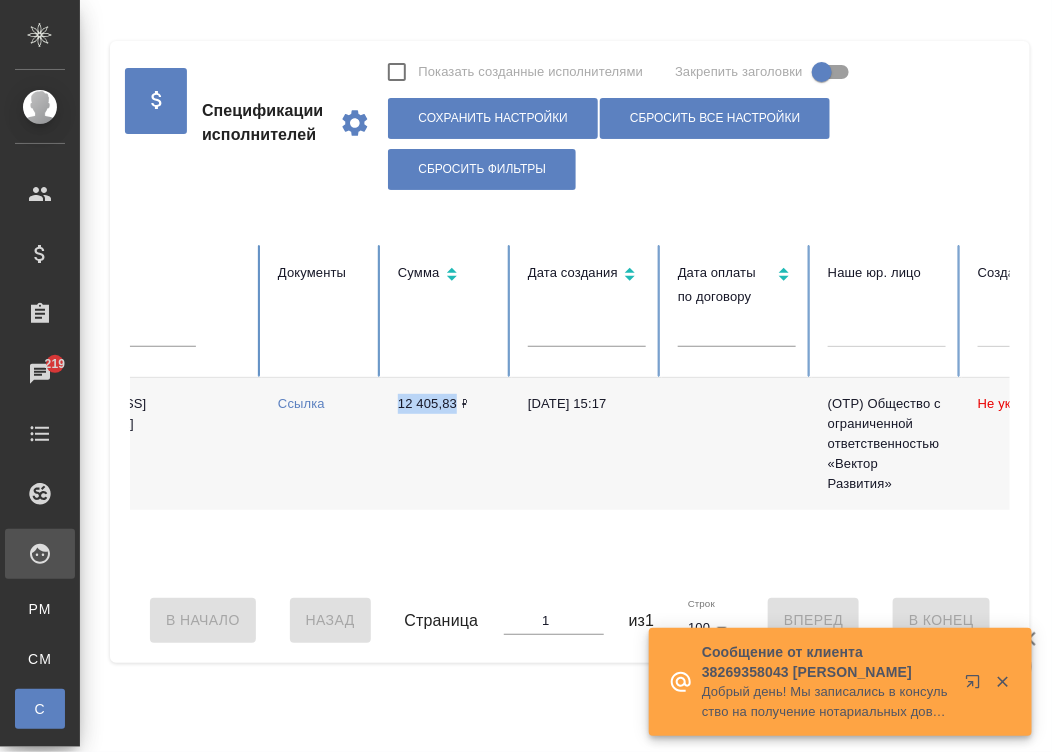 copy on "12 405,83" 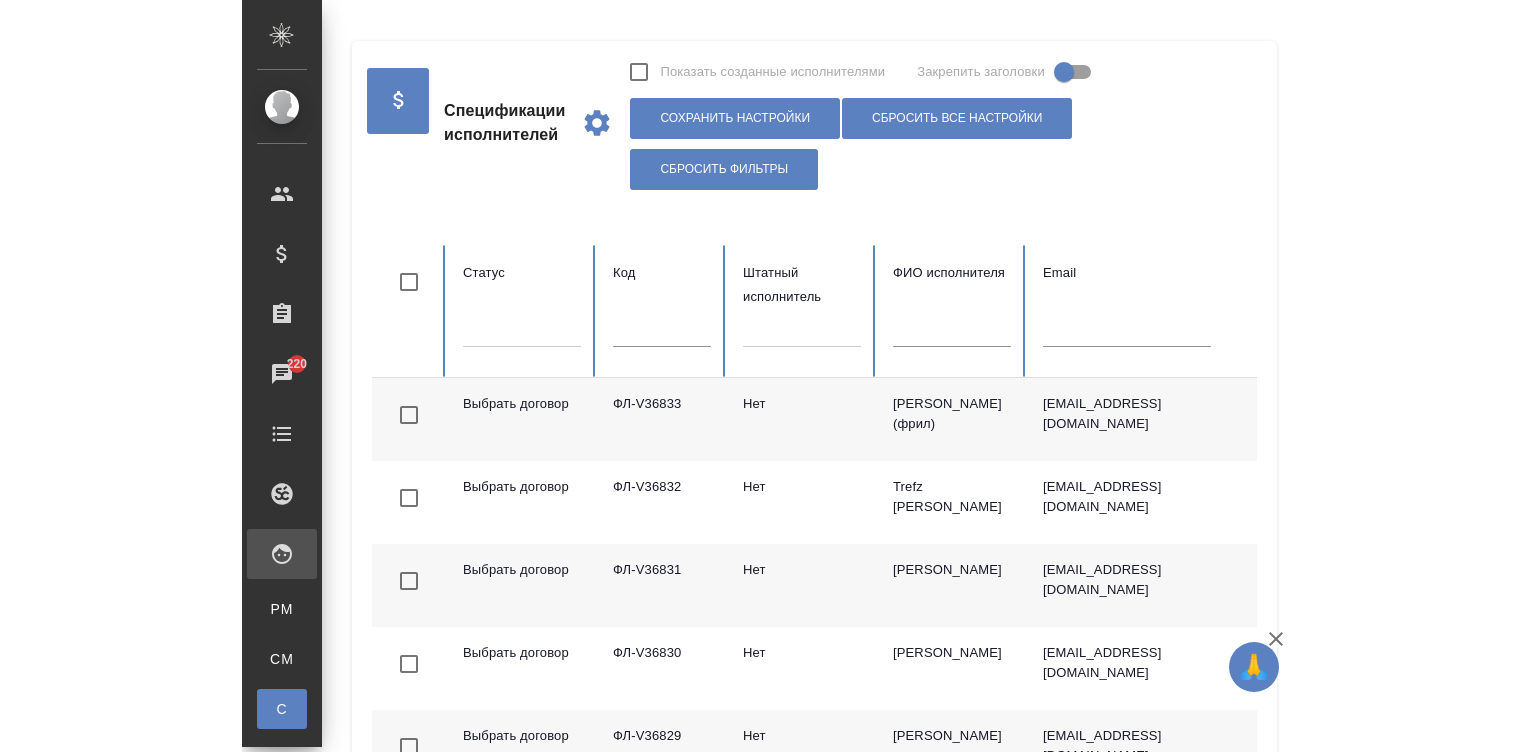 scroll, scrollTop: 0, scrollLeft: 0, axis: both 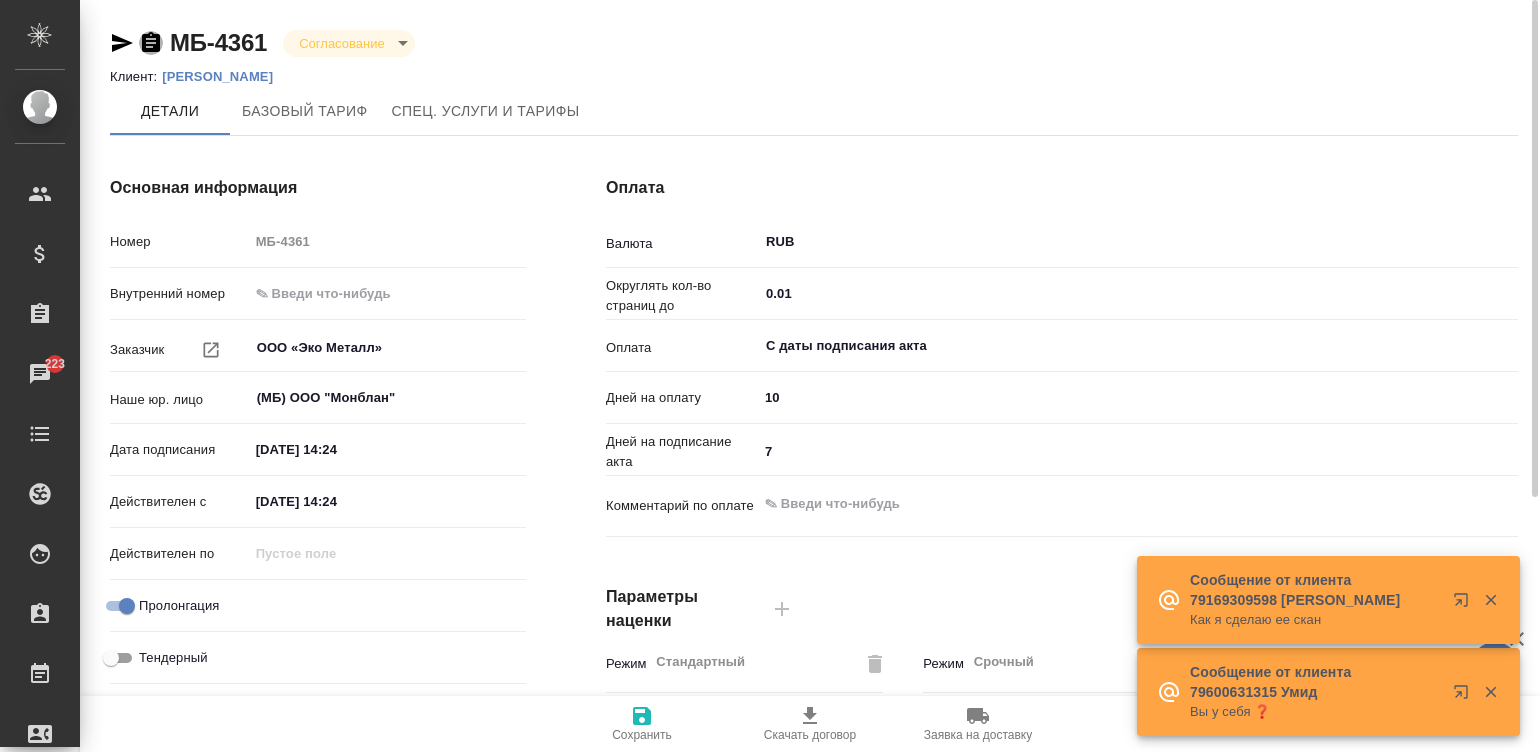 click 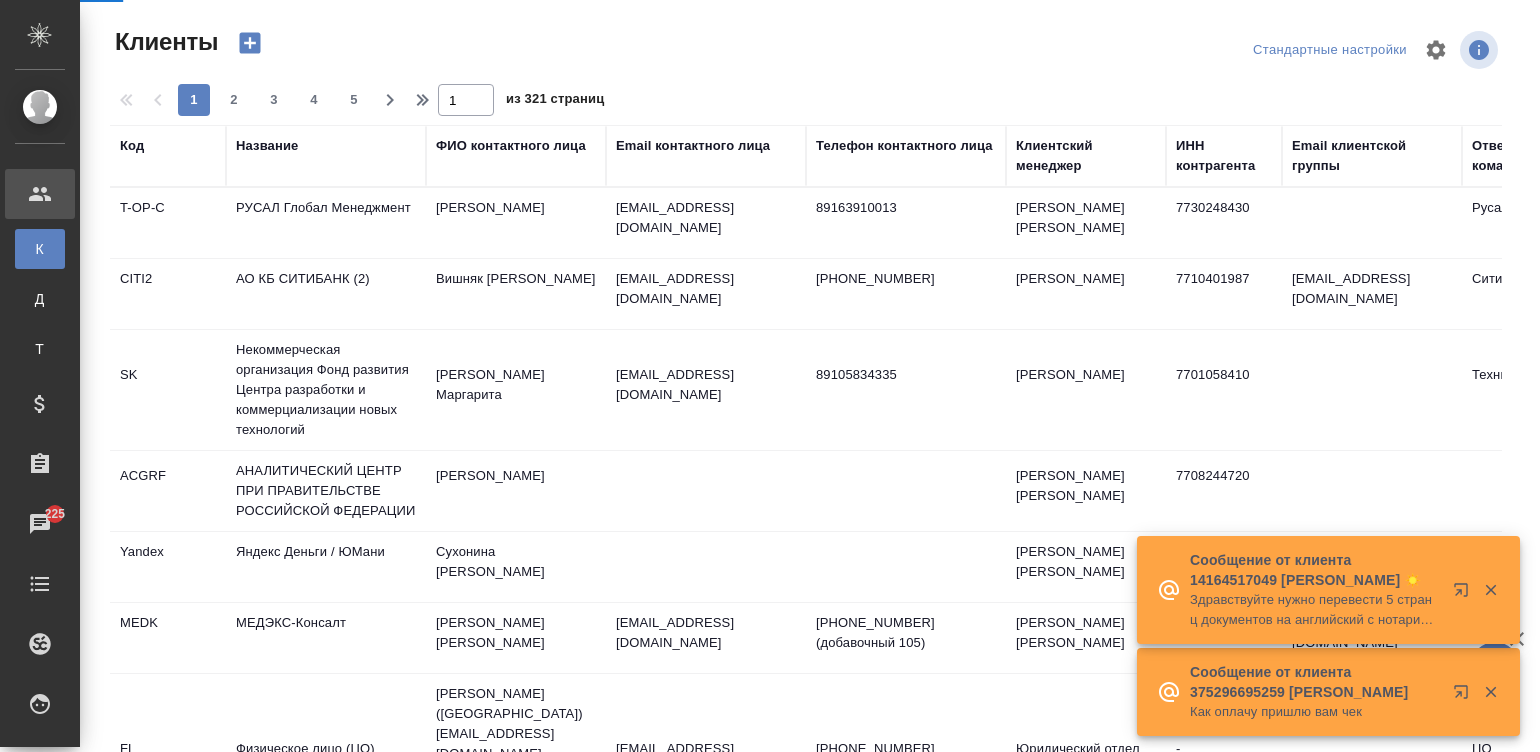 select on "RU" 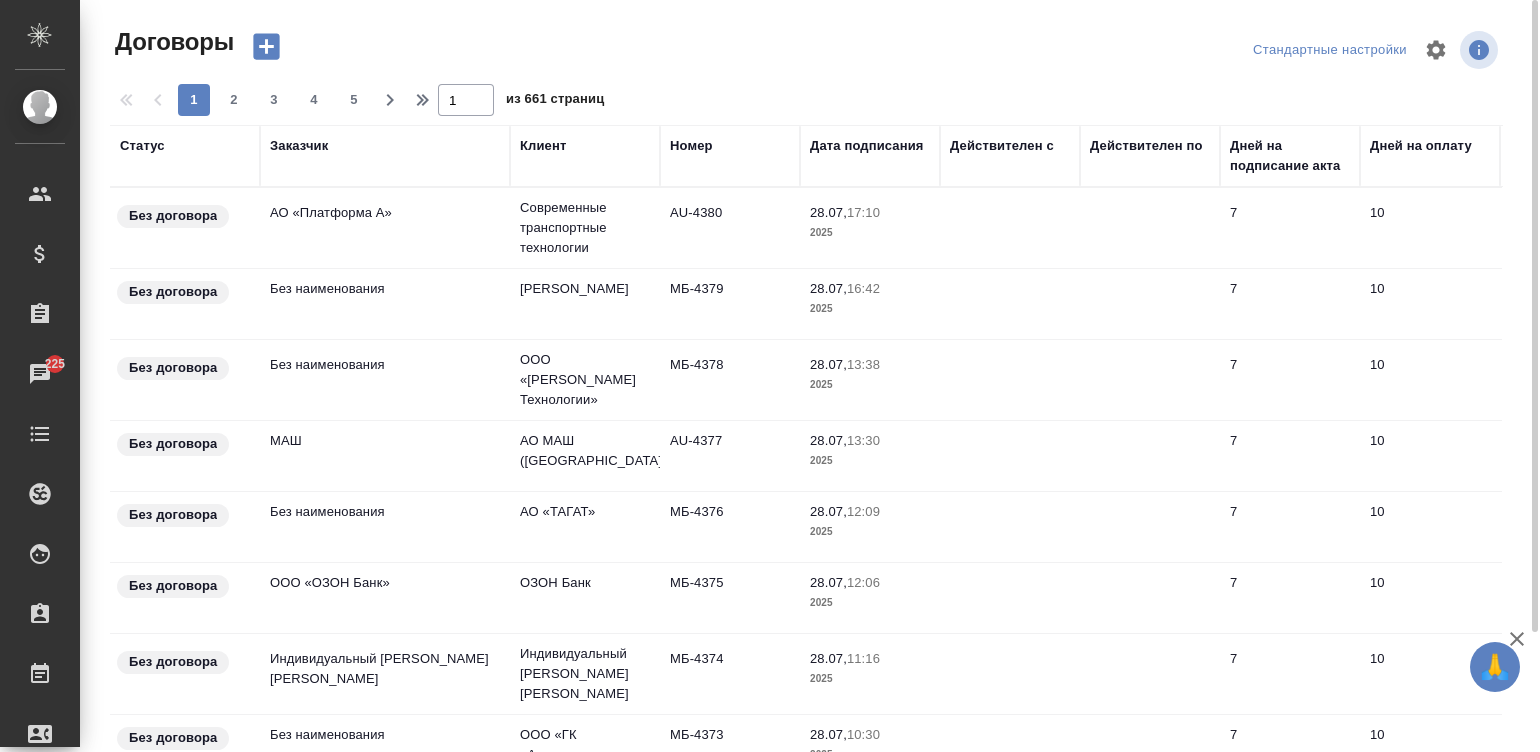 click on "Статус" at bounding box center (142, 146) 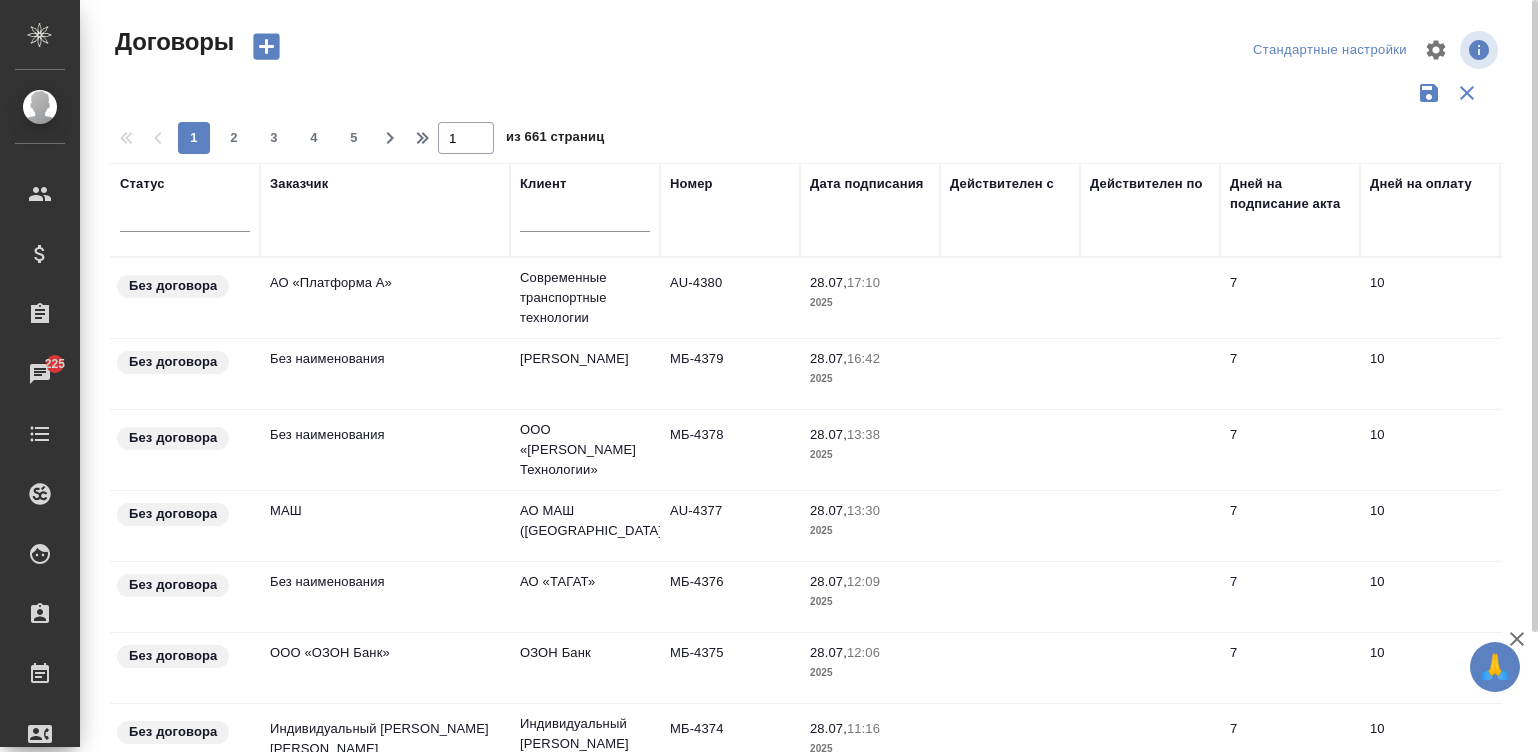 click at bounding box center (813, 50) 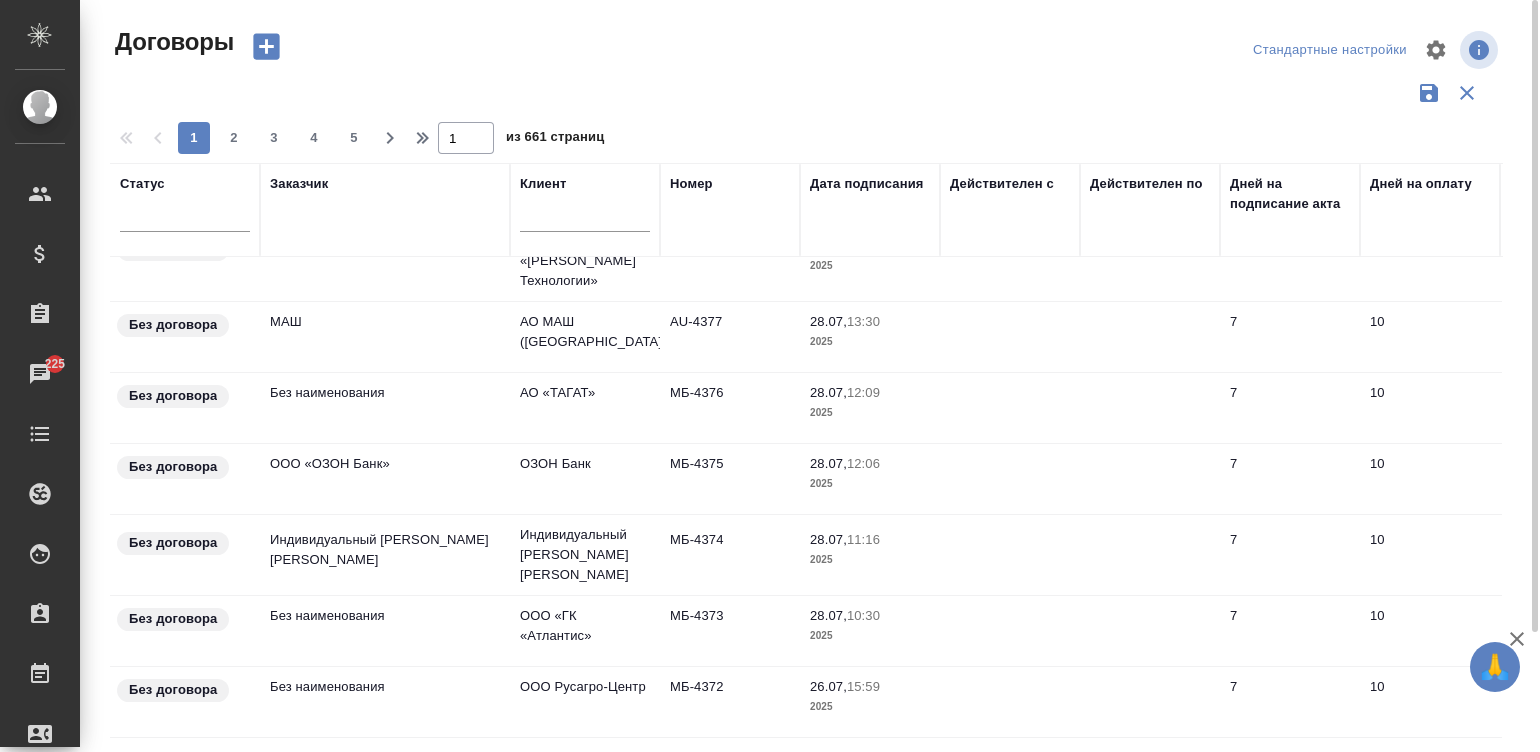 scroll, scrollTop: 147, scrollLeft: 0, axis: vertical 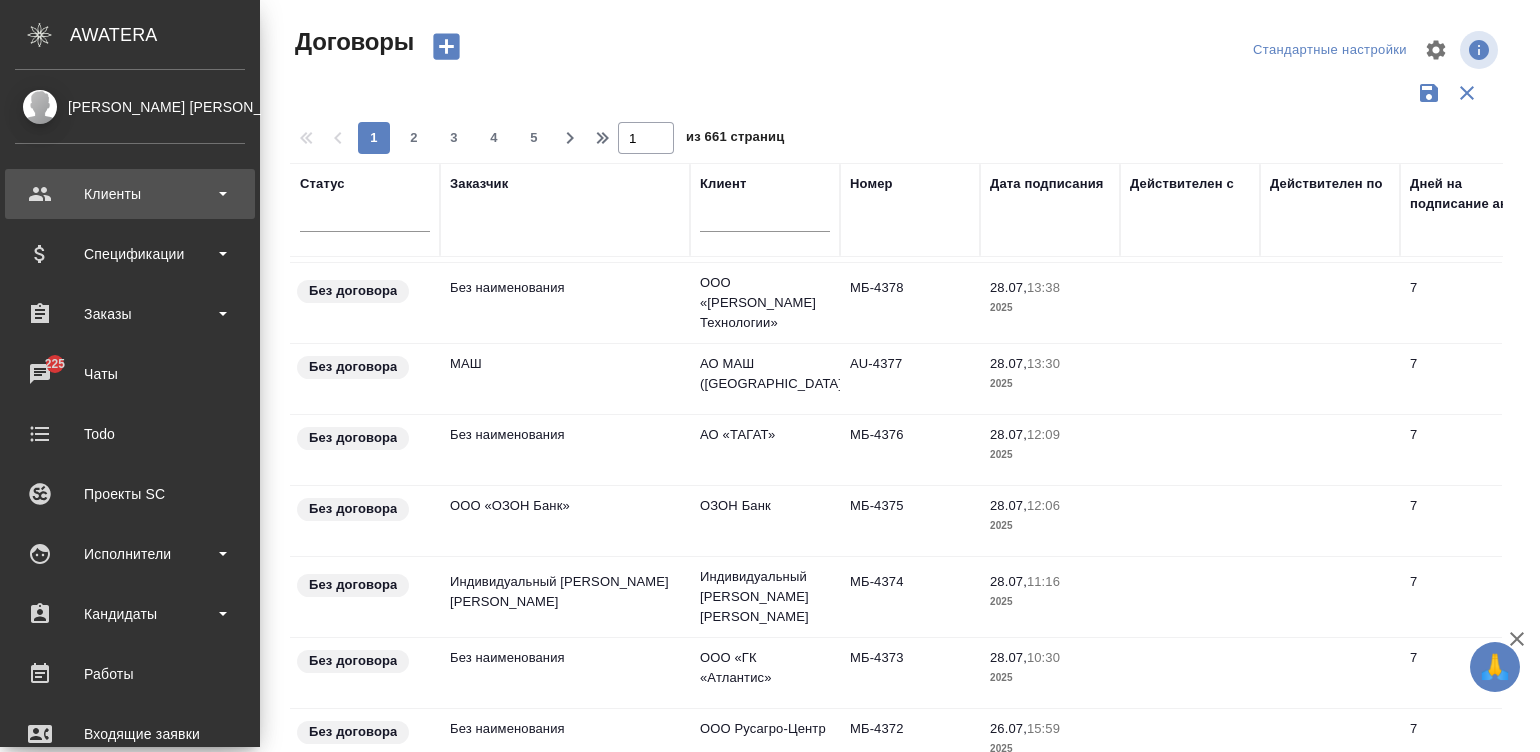 click on "Клиенты" at bounding box center (130, 194) 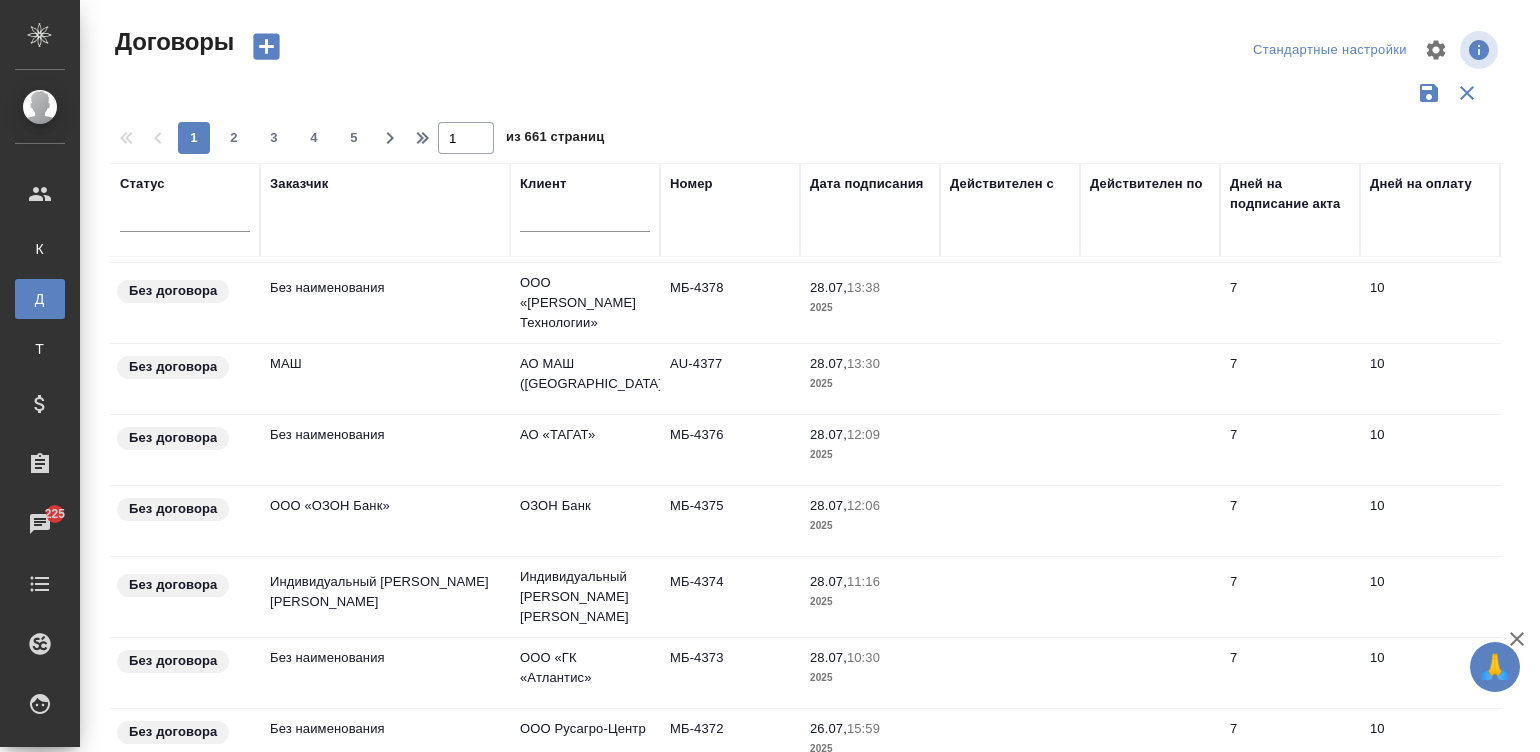 click at bounding box center (806, 93) 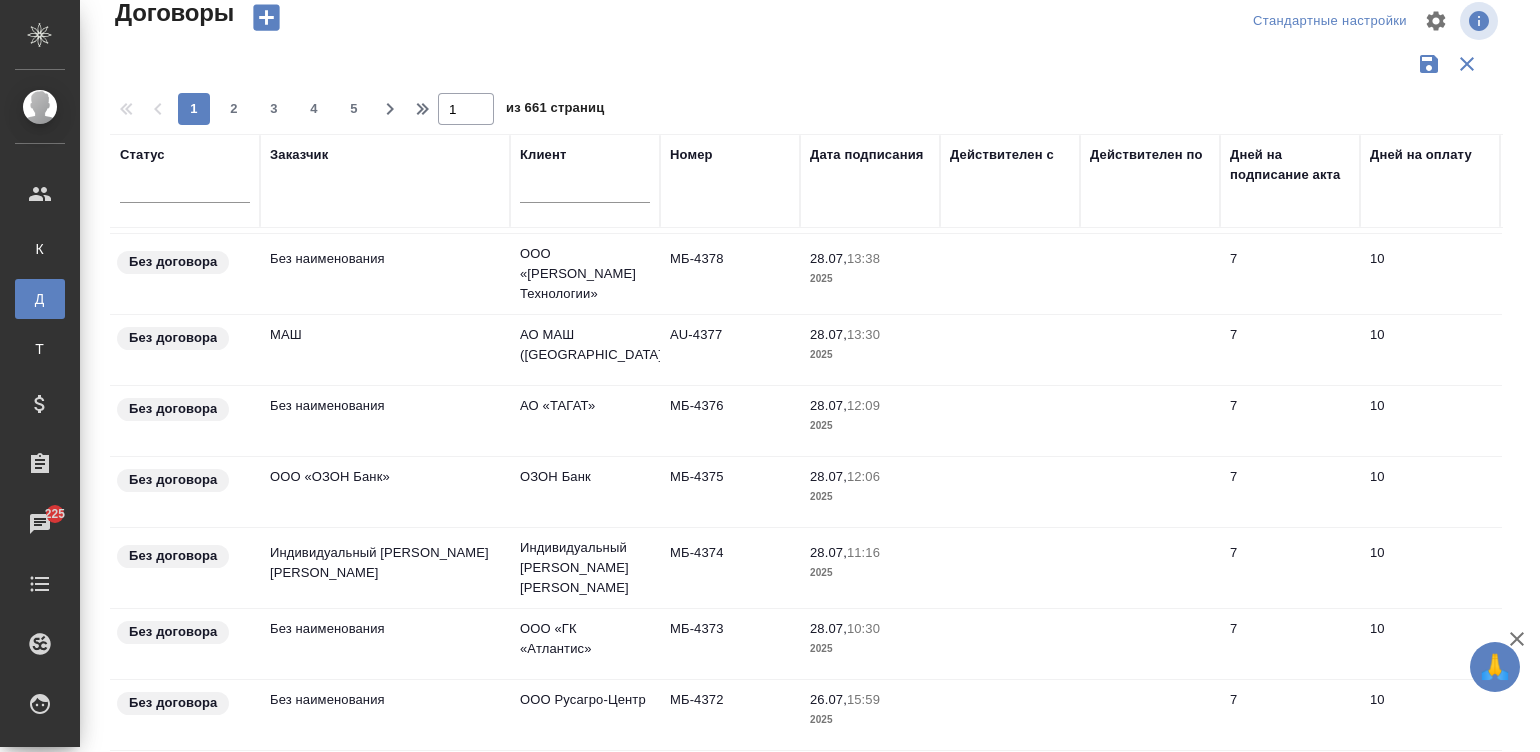 click at bounding box center [806, 64] 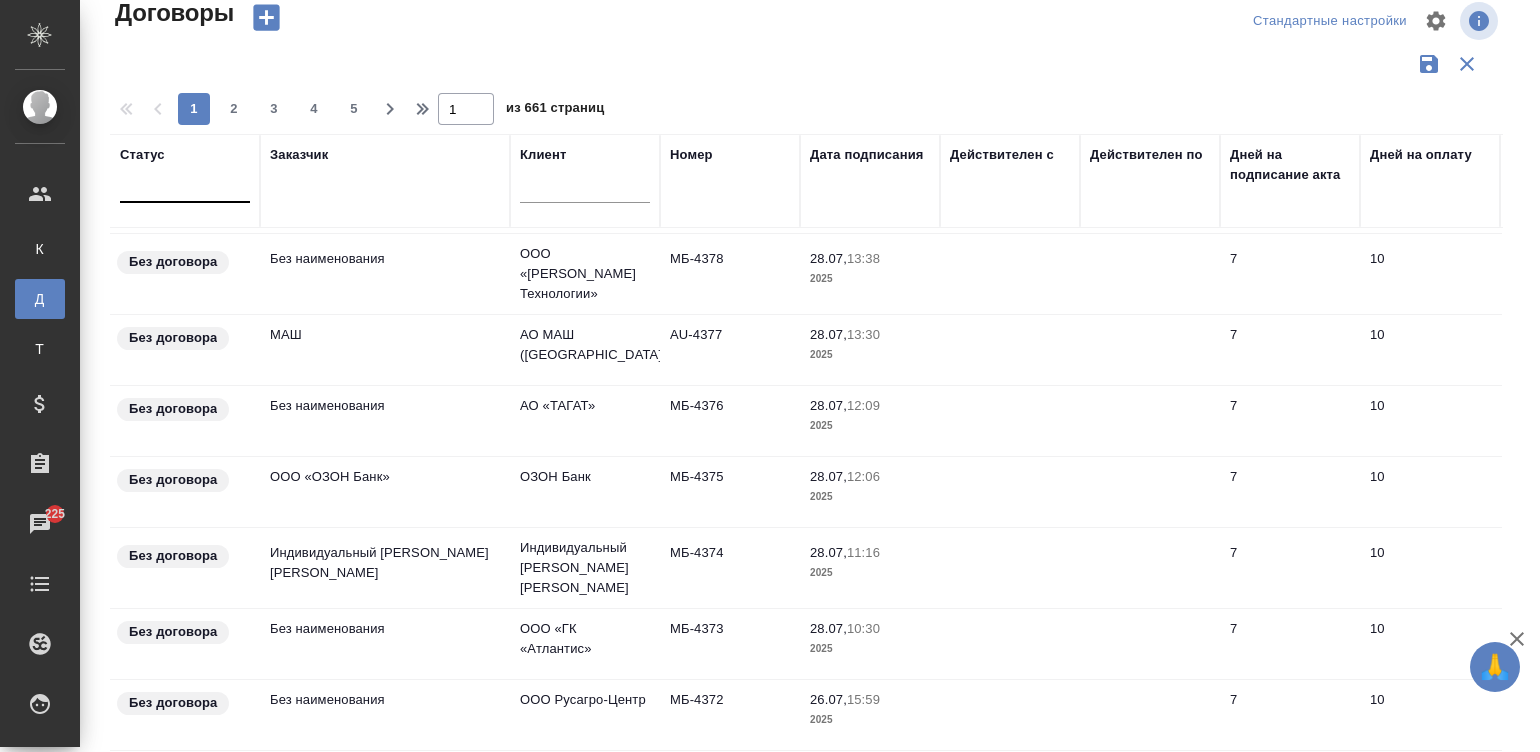 click at bounding box center [185, 182] 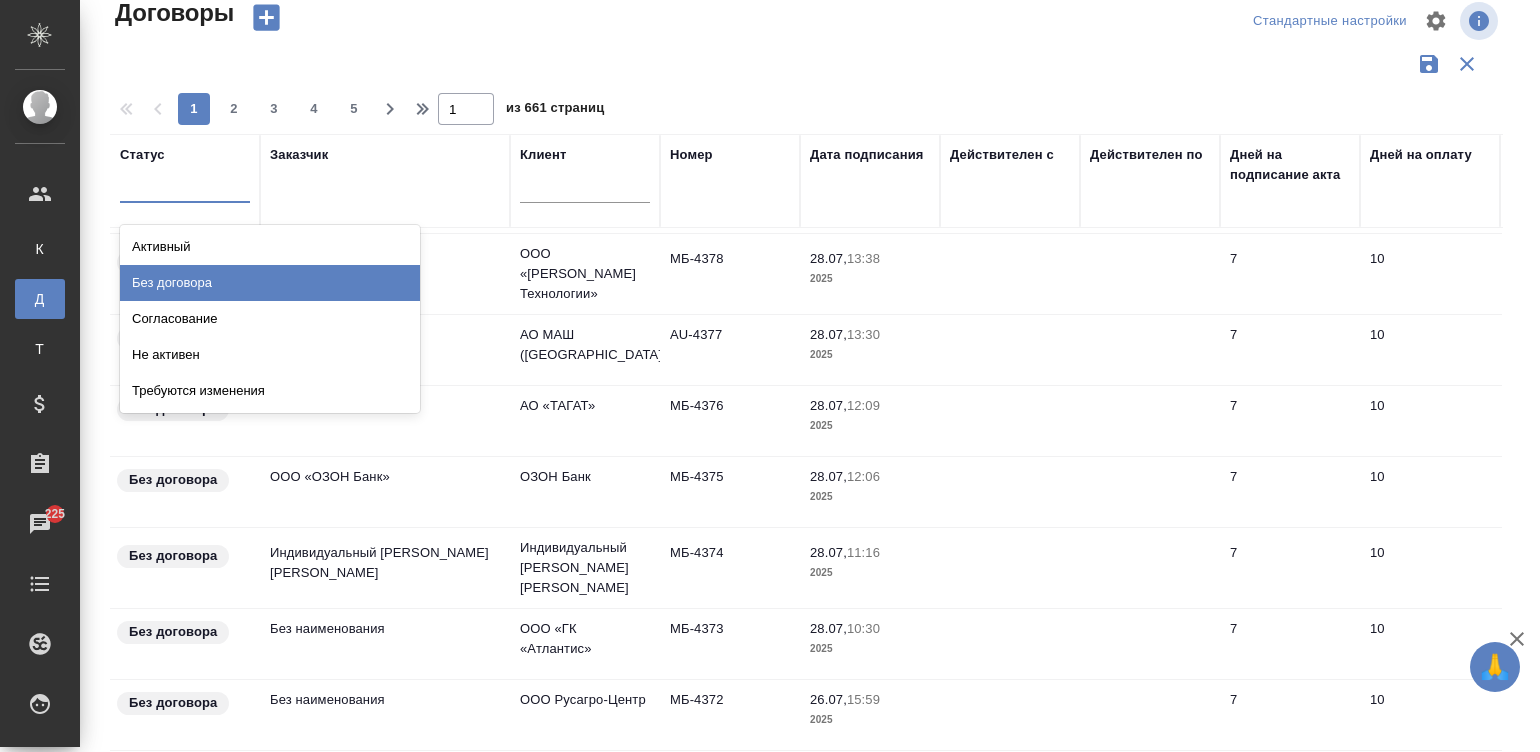 click on "Без договора" at bounding box center (270, 283) 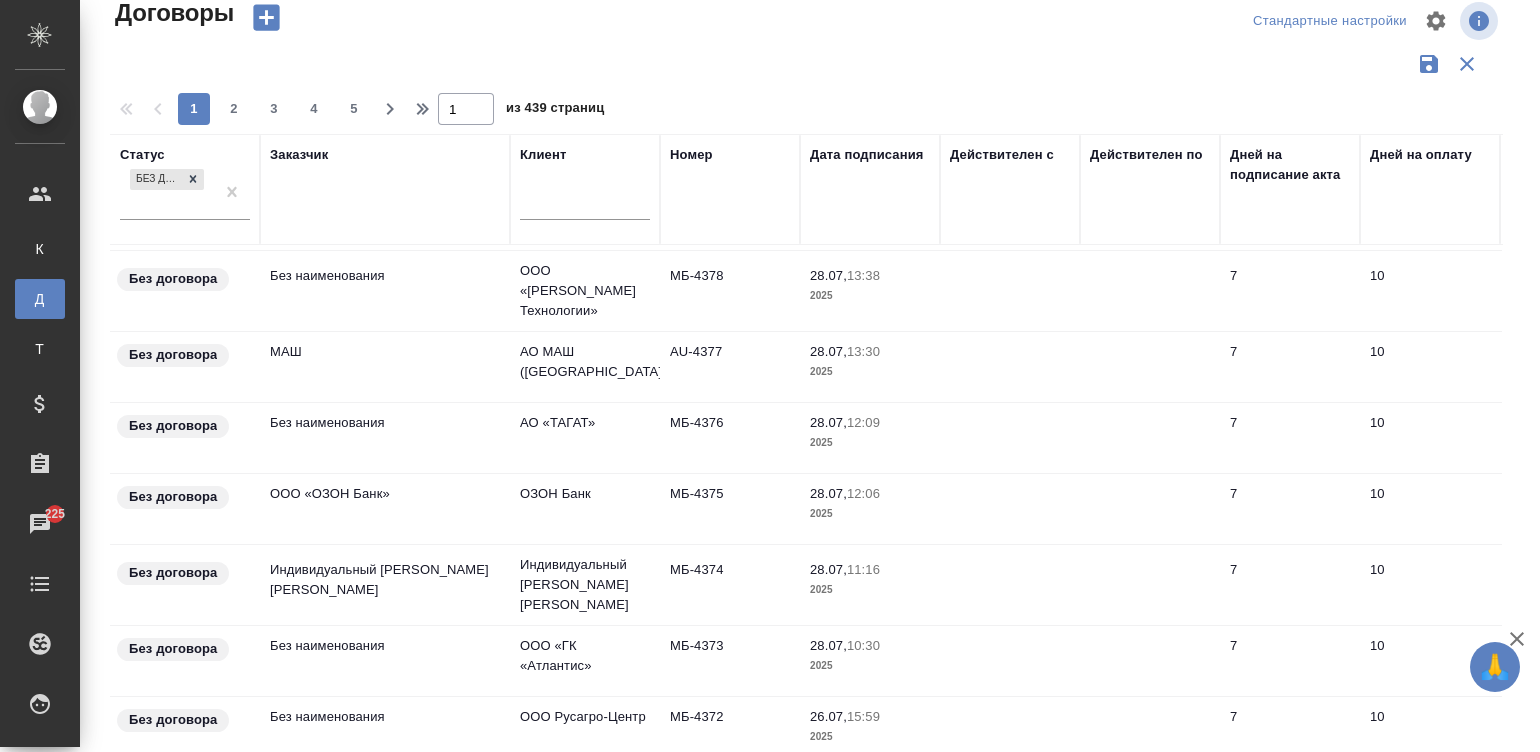 drag, startPoint x: 1480, startPoint y: 273, endPoint x: 1211, endPoint y: 105, distance: 317.1514 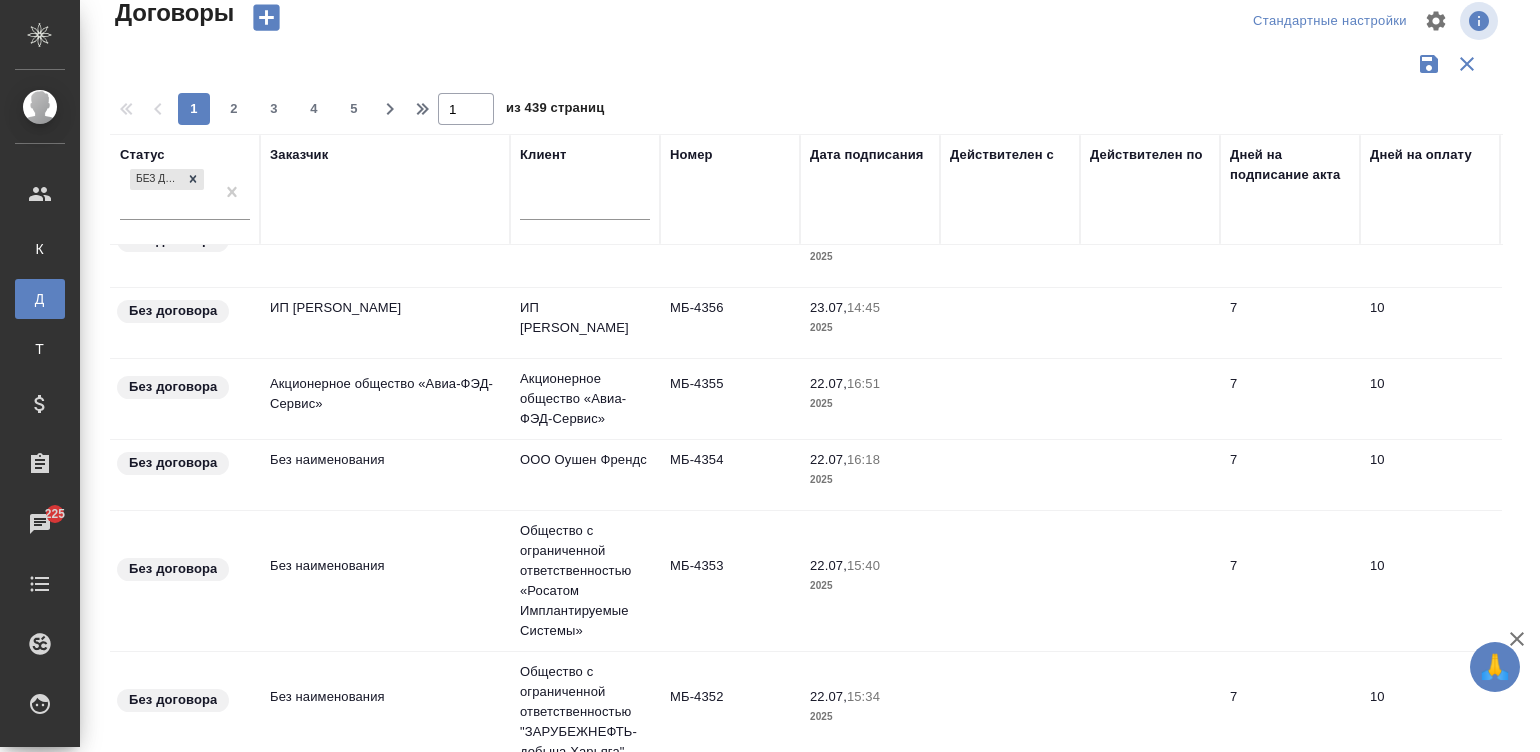 scroll, scrollTop: 1440, scrollLeft: 0, axis: vertical 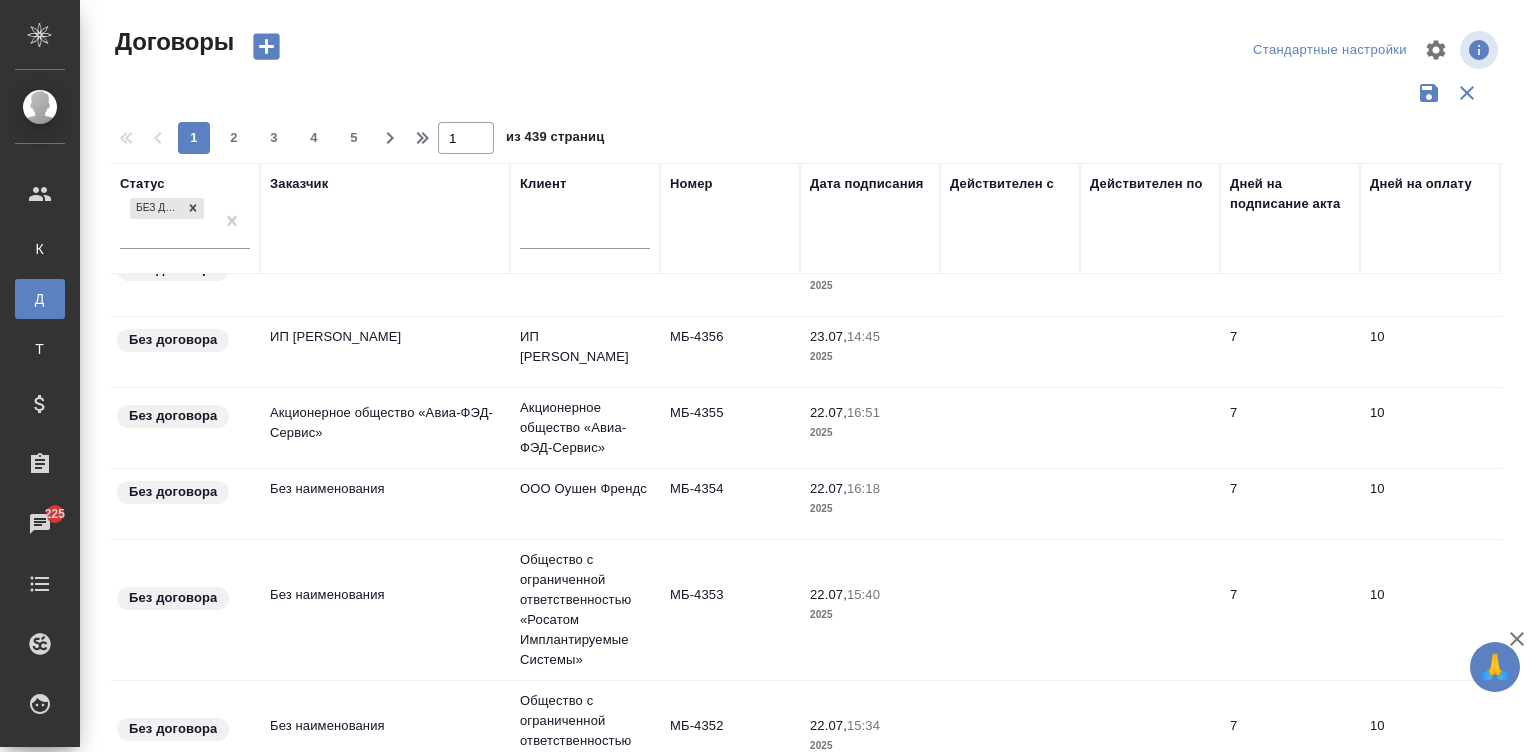 click on "Дата подписания" at bounding box center [867, 184] 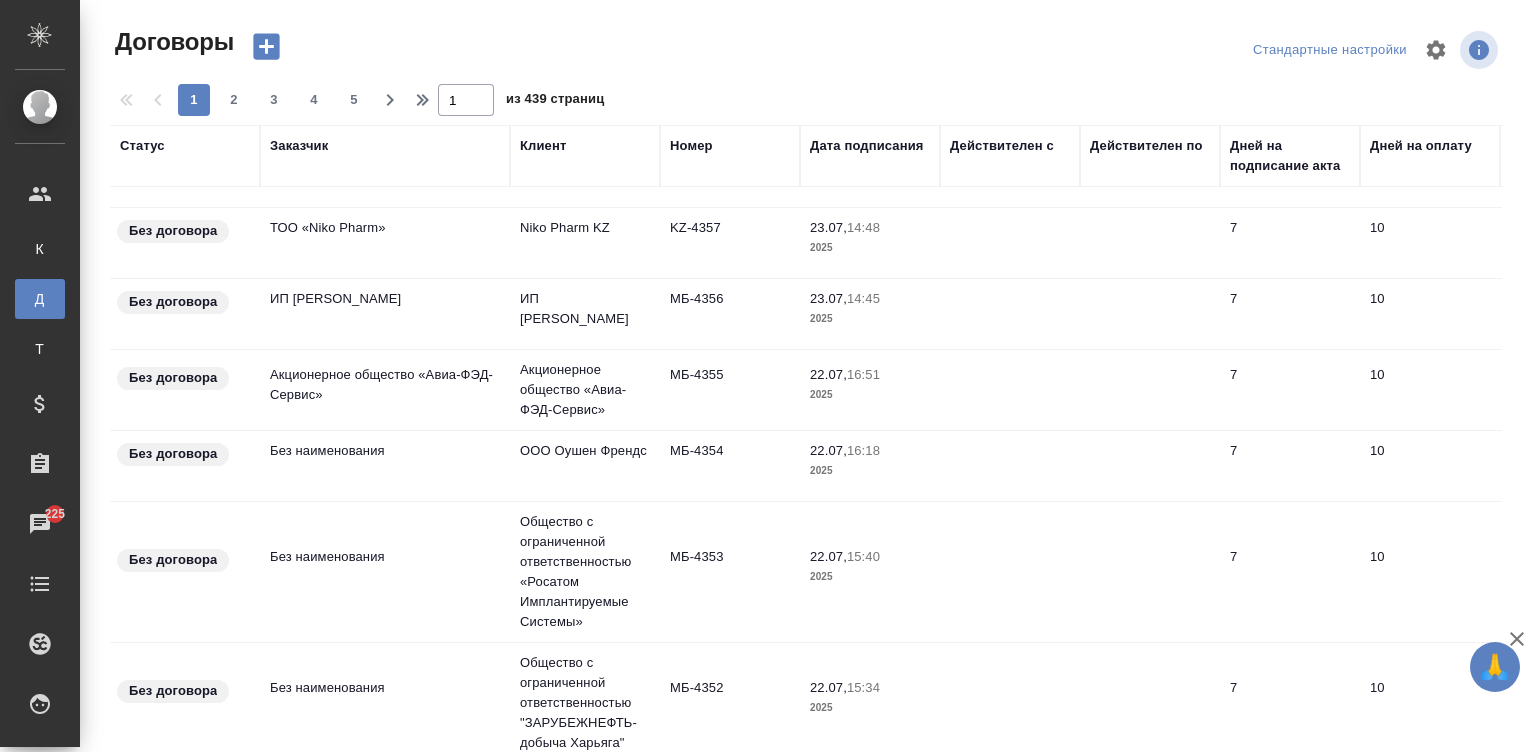 scroll, scrollTop: 1392, scrollLeft: 0, axis: vertical 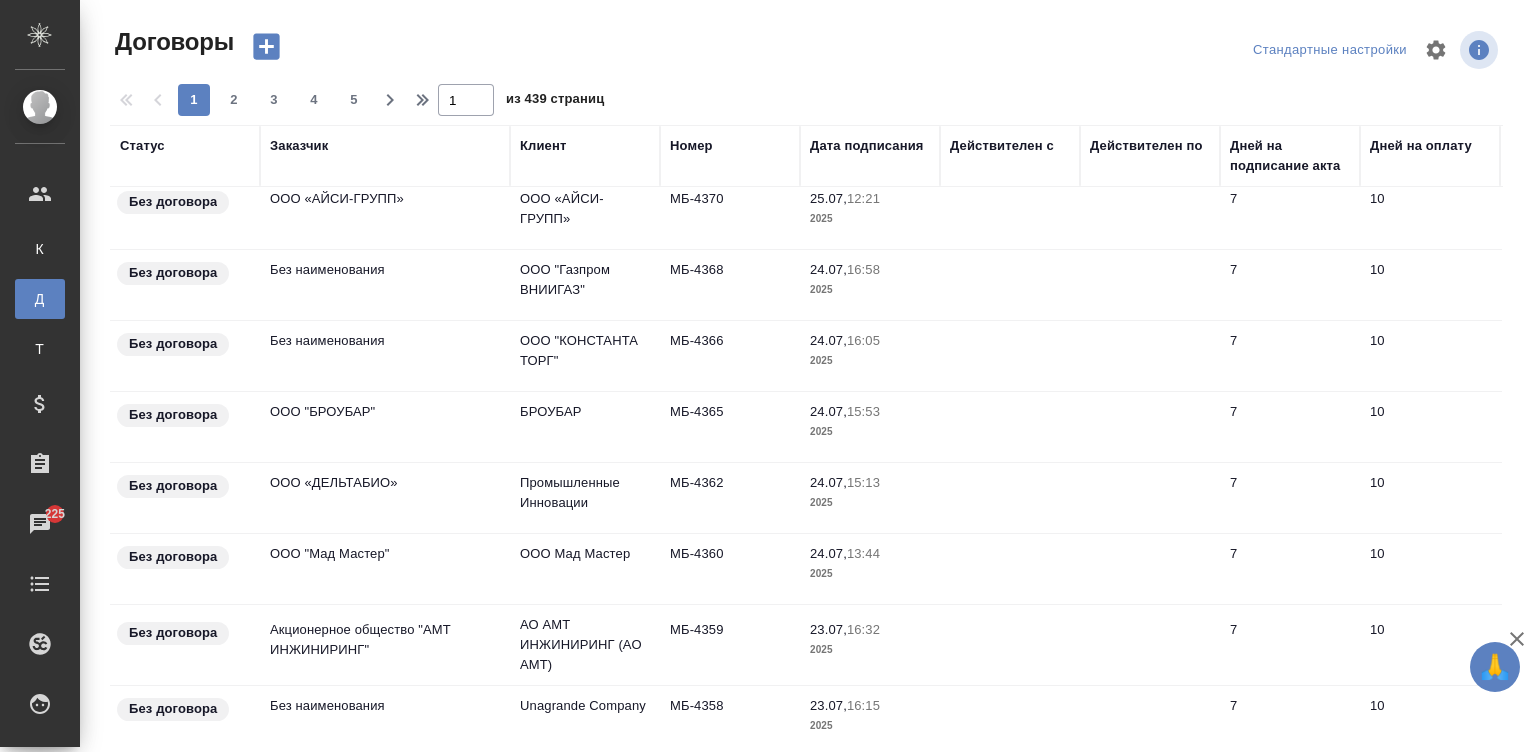 click on "ООО «АЙСИ-ГРУПП»" at bounding box center (585, -551) 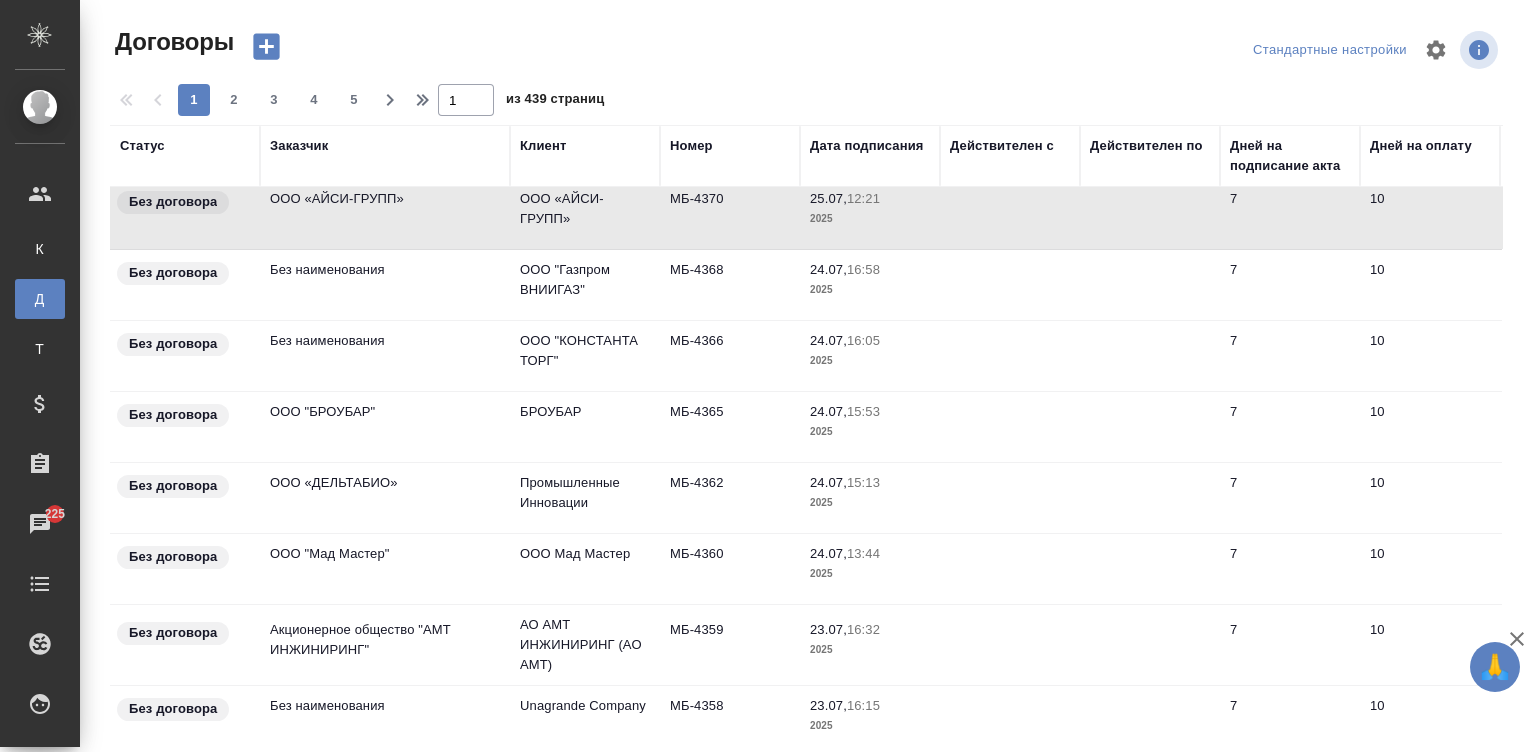 click on "ООО «АЙСИ-ГРУПП»" at bounding box center (585, -551) 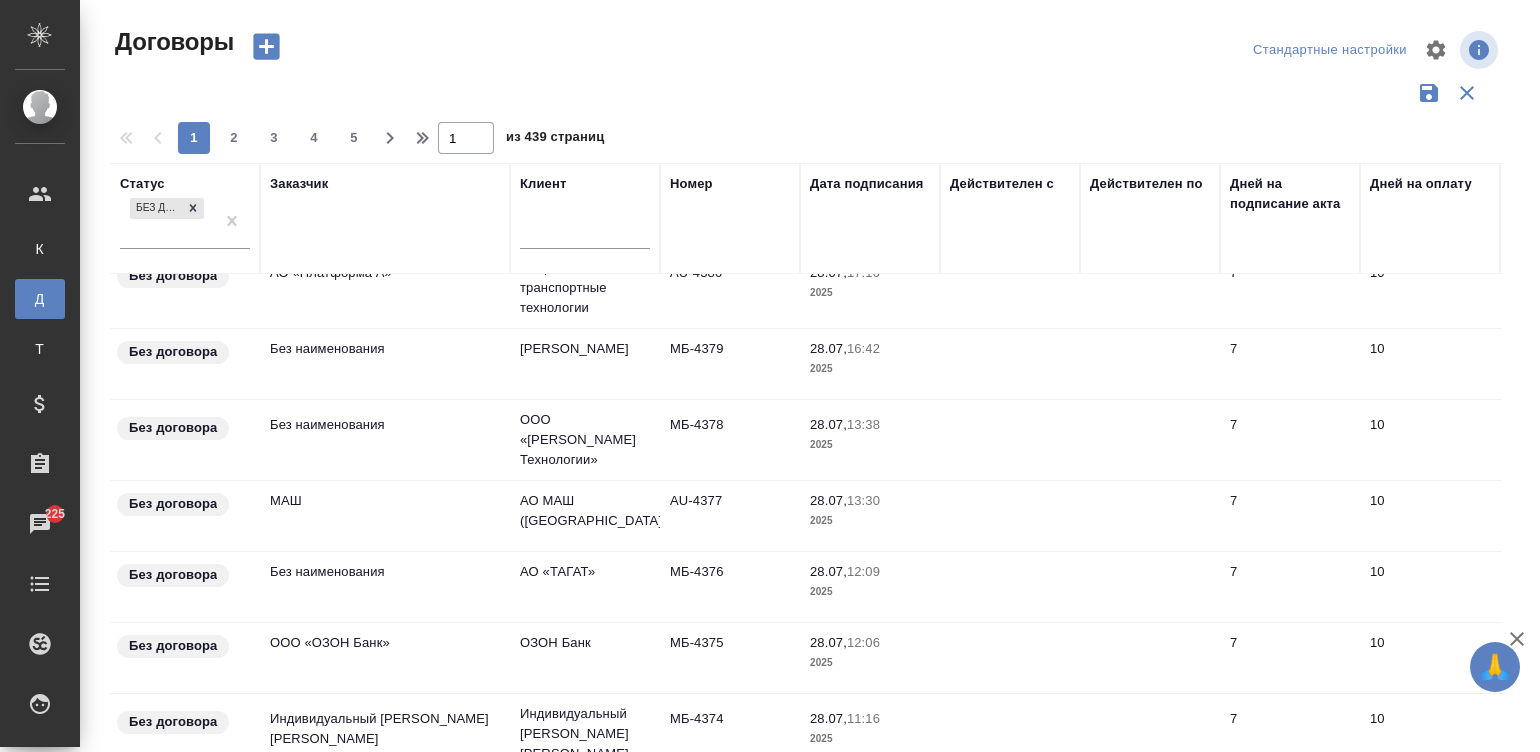 scroll, scrollTop: 0, scrollLeft: 0, axis: both 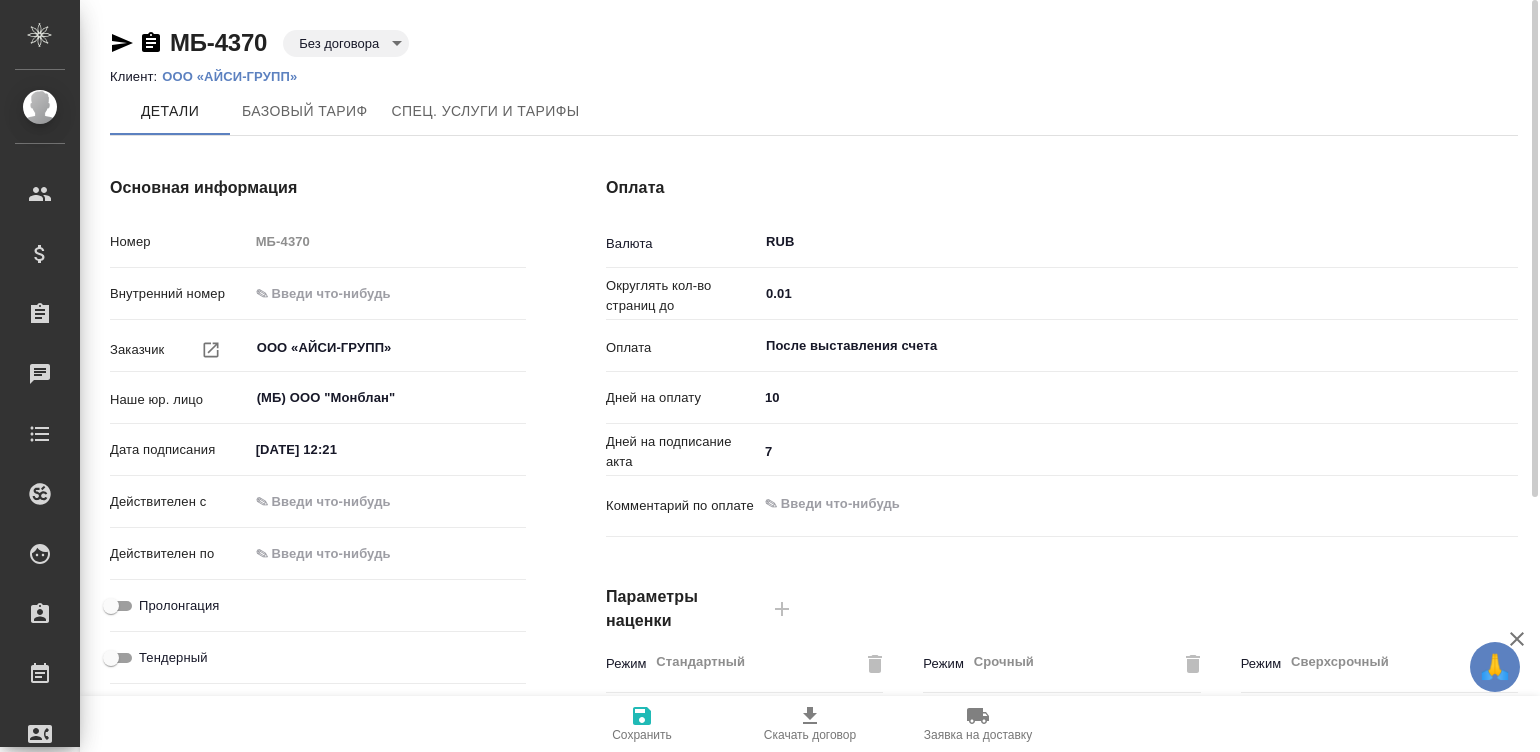 click on "ООО «АЙСИ-ГРУПП»" at bounding box center (237, 76) 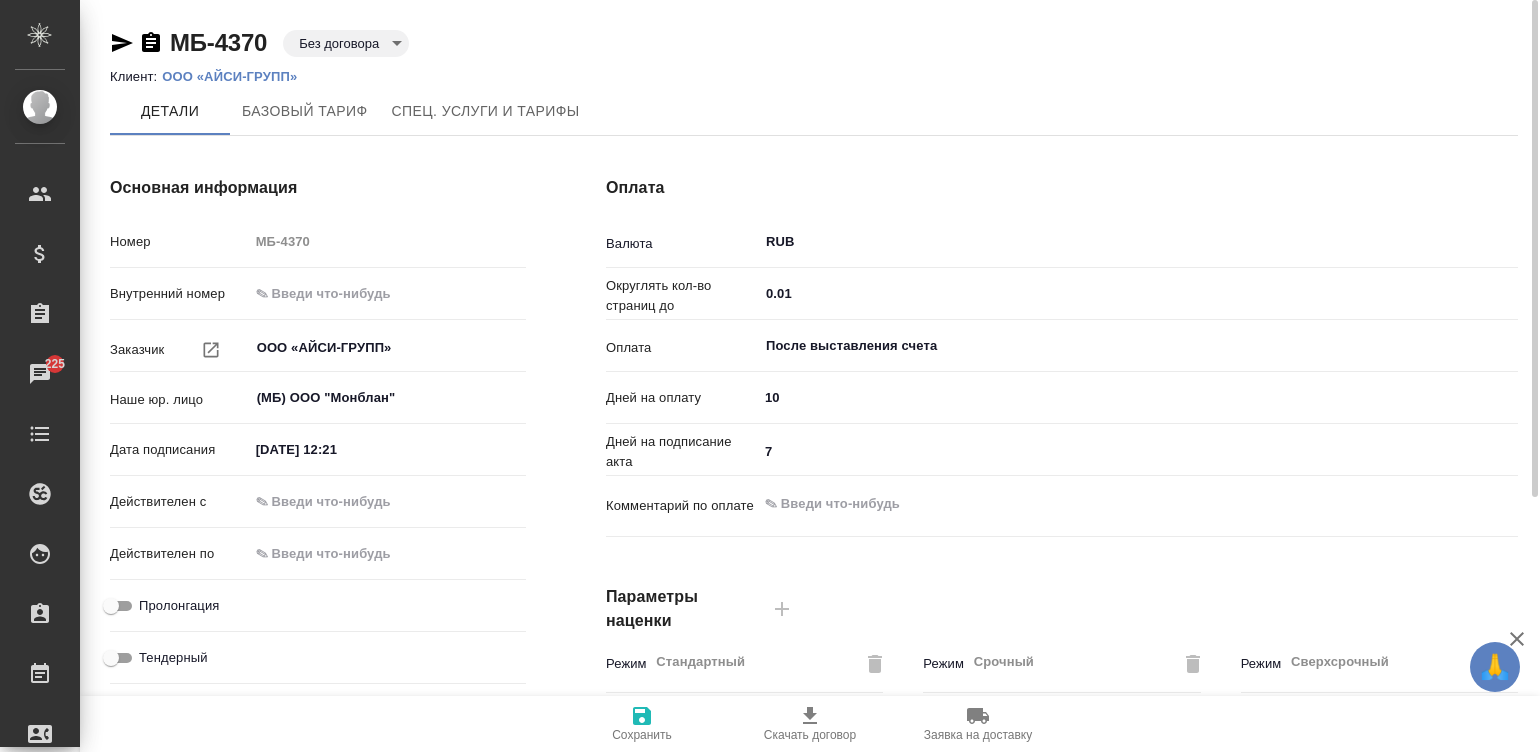 click on "Оплата" at bounding box center (1062, 188) 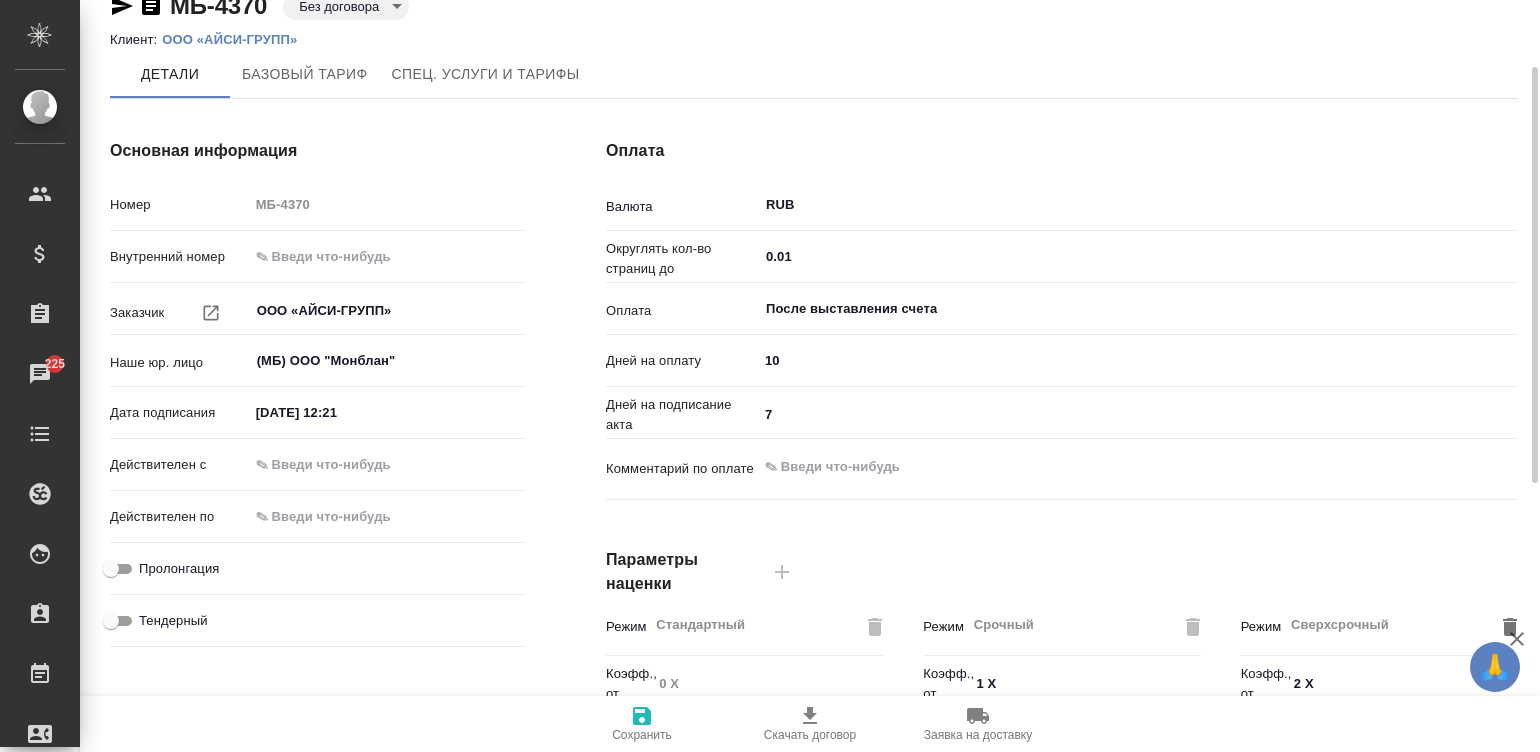 scroll, scrollTop: 0, scrollLeft: 0, axis: both 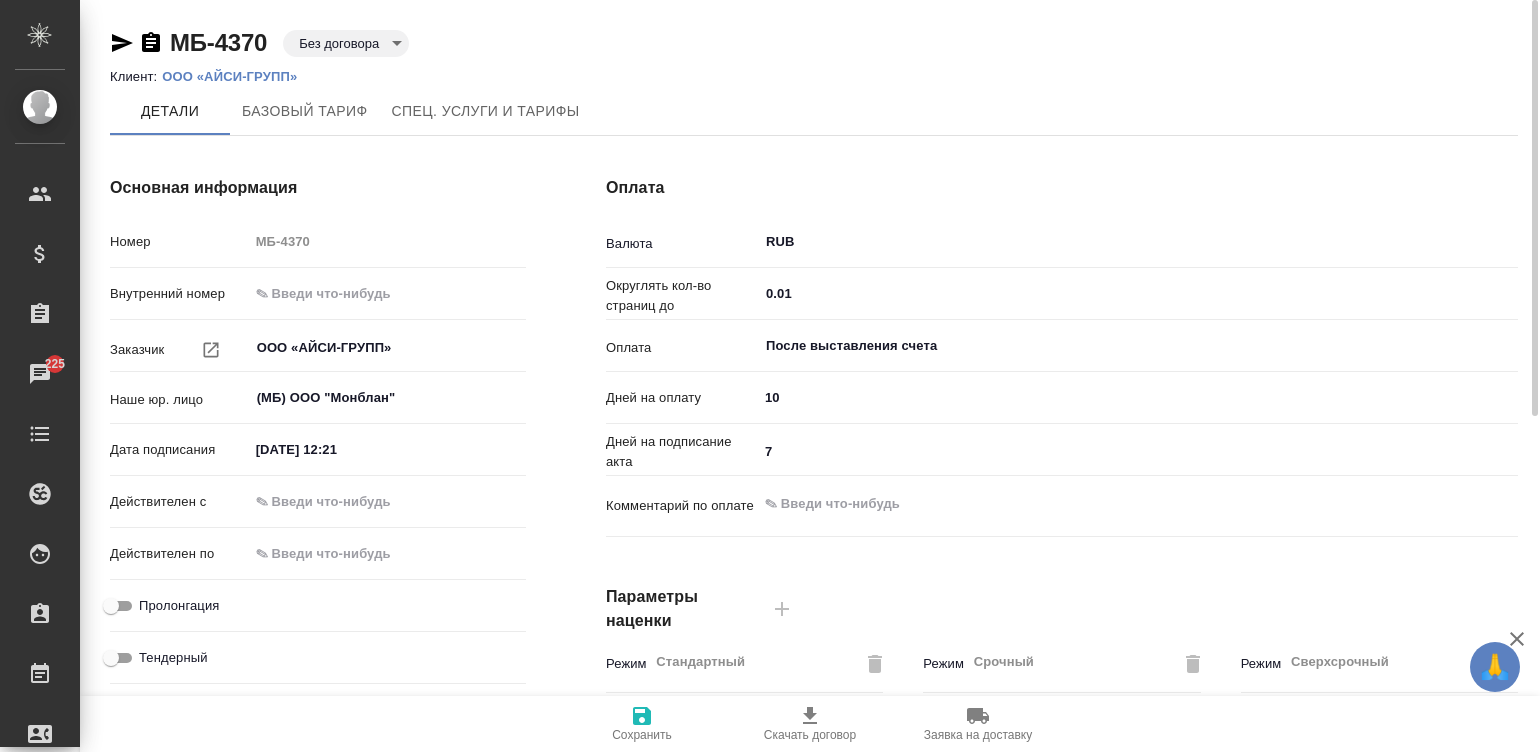 click on "ООО «АЙСИ-ГРУПП»" at bounding box center [237, 76] 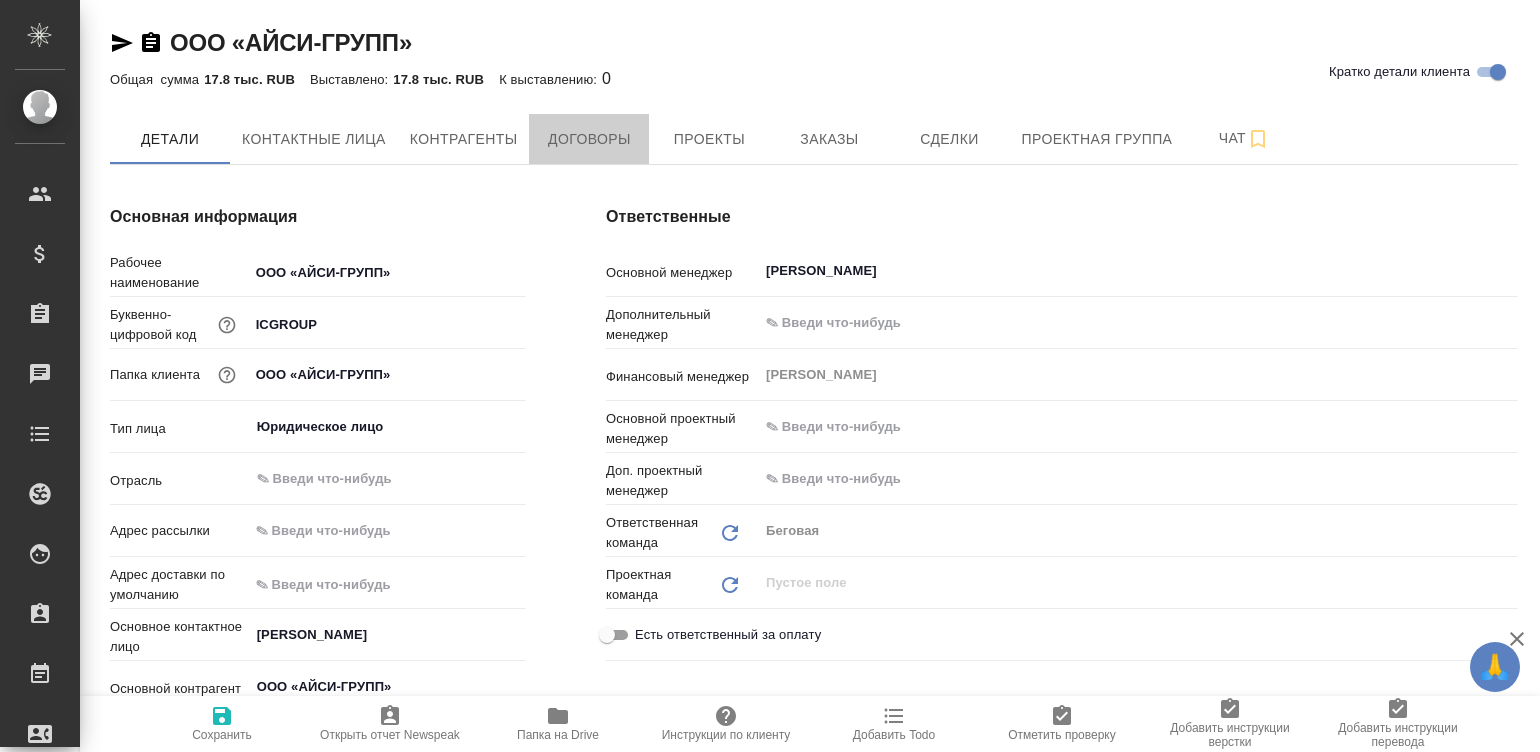 click on "Договоры" at bounding box center (589, 139) 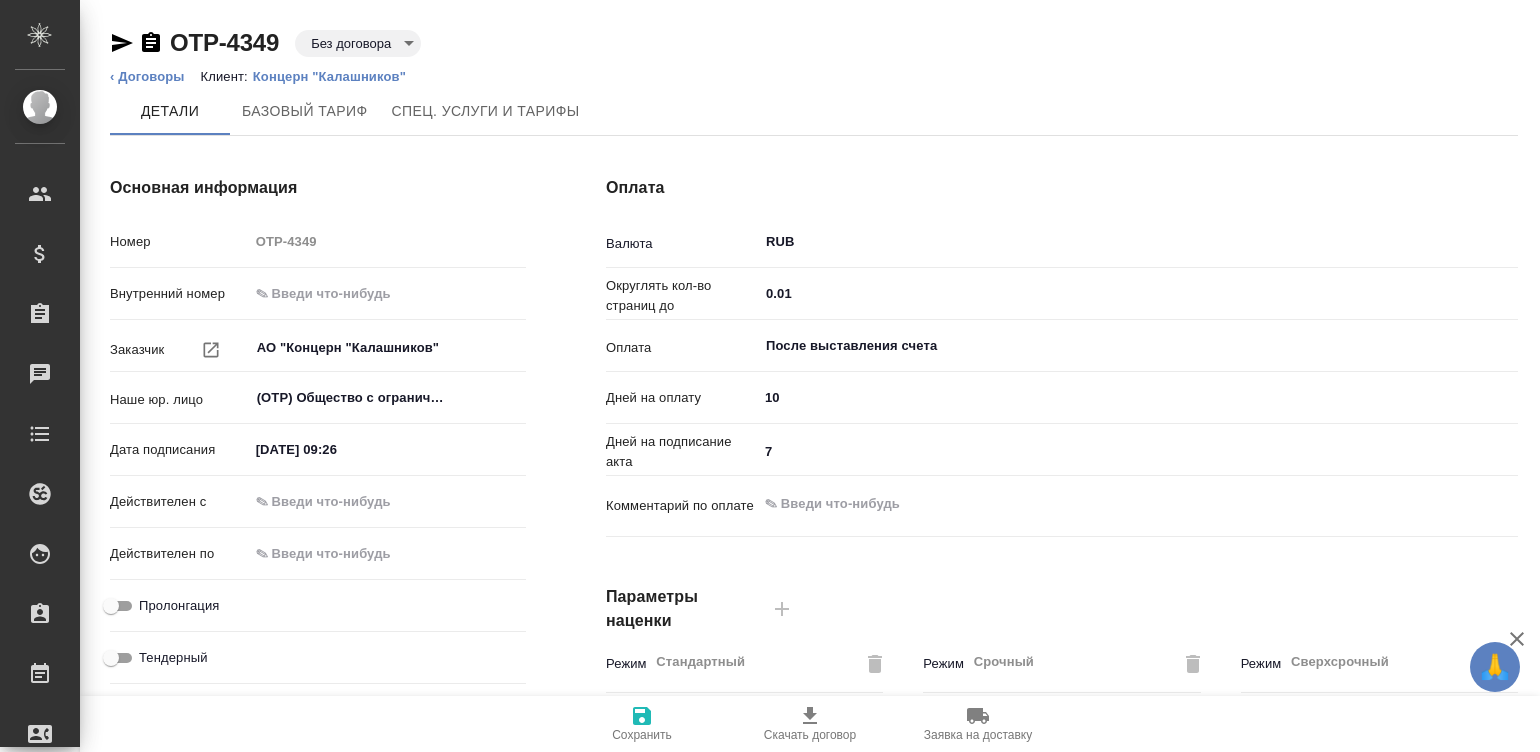 scroll, scrollTop: 0, scrollLeft: 0, axis: both 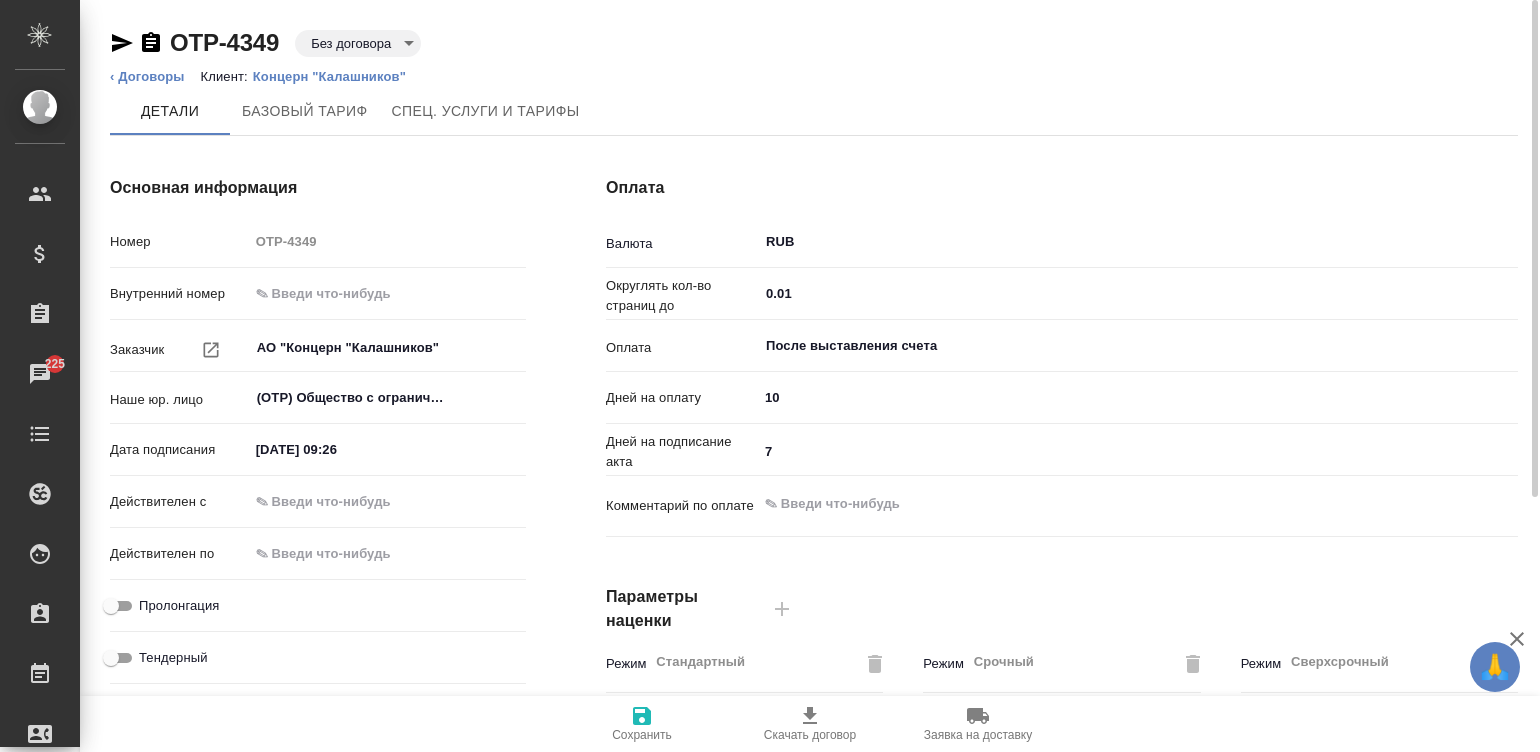 click on "Концерн "Калашников"" at bounding box center [337, 76] 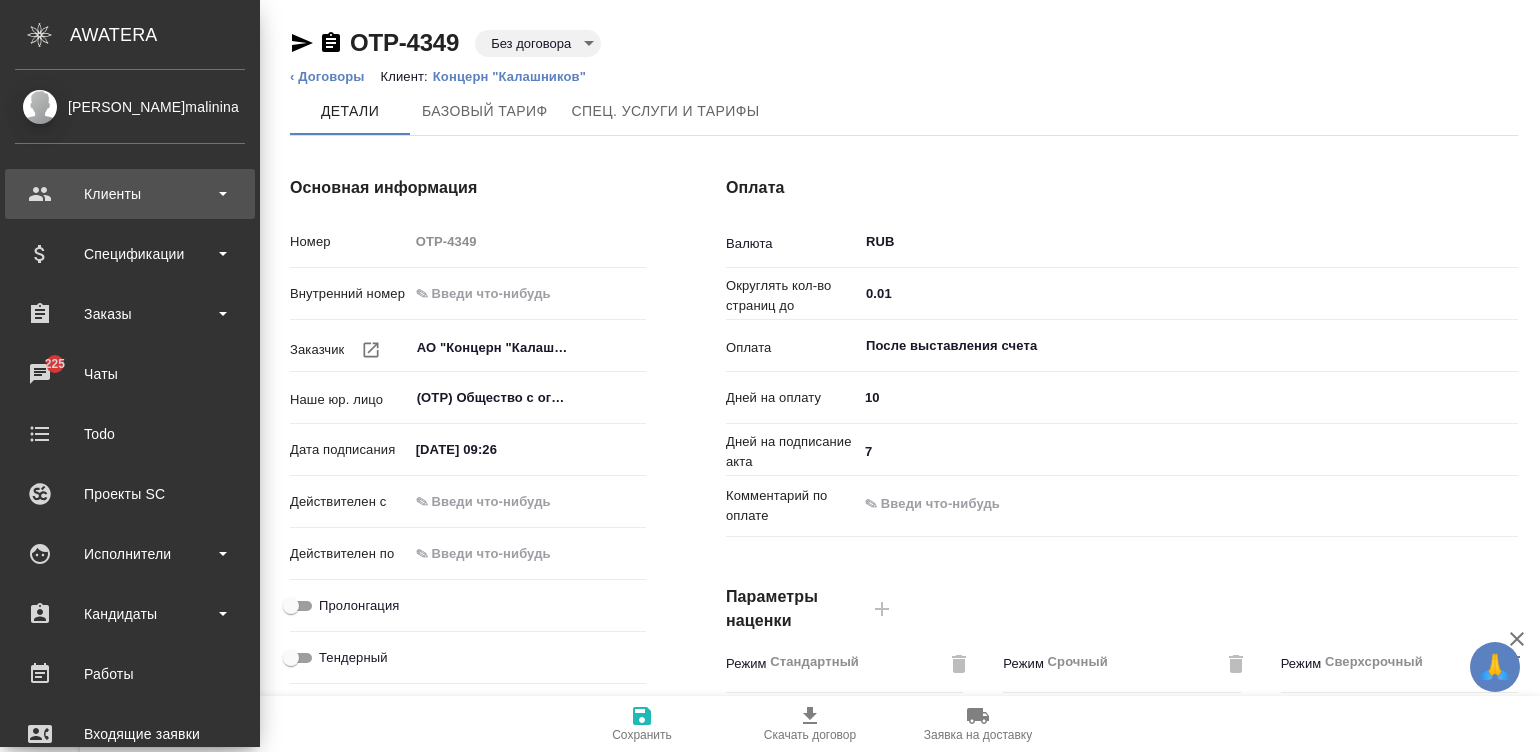 click on "Клиенты" at bounding box center [130, 194] 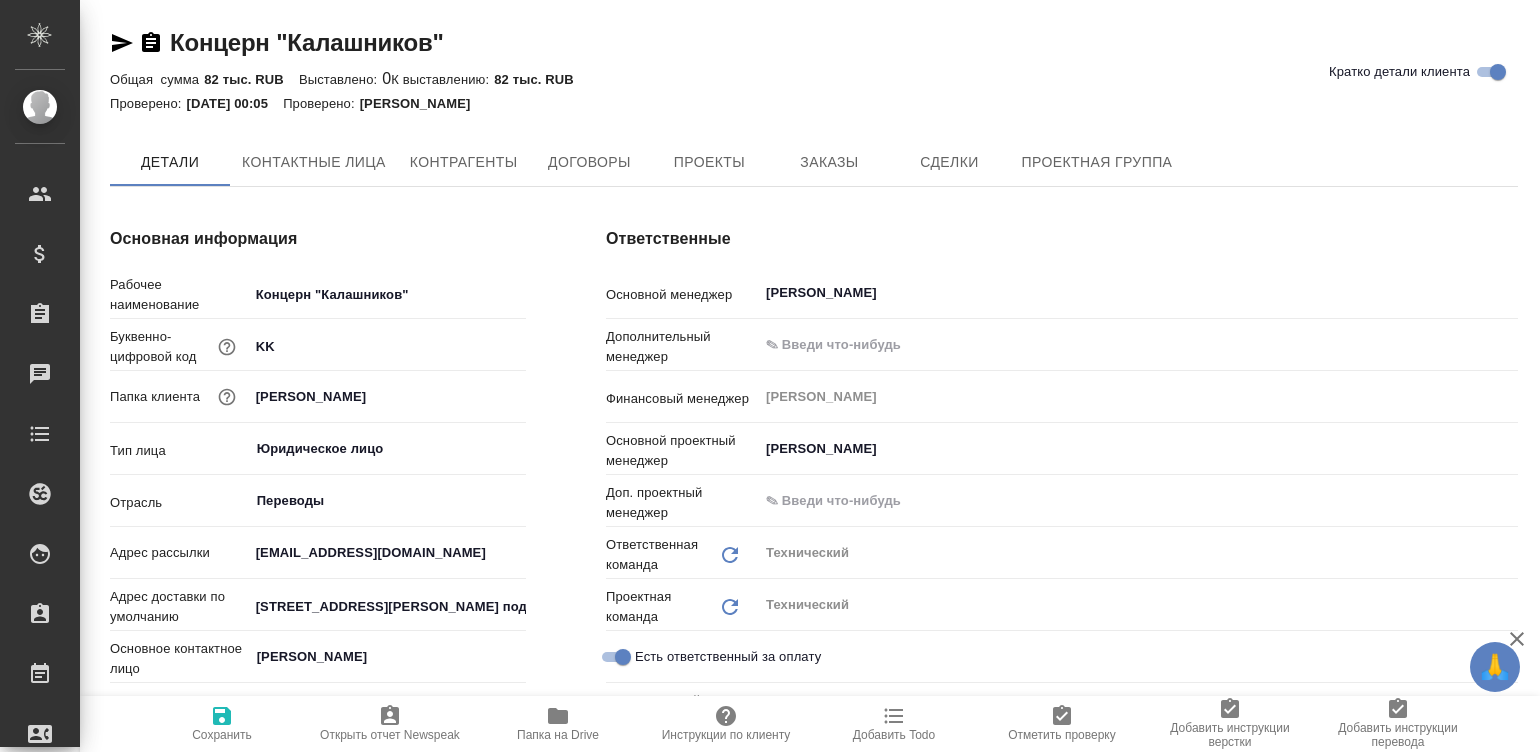 scroll, scrollTop: 0, scrollLeft: 0, axis: both 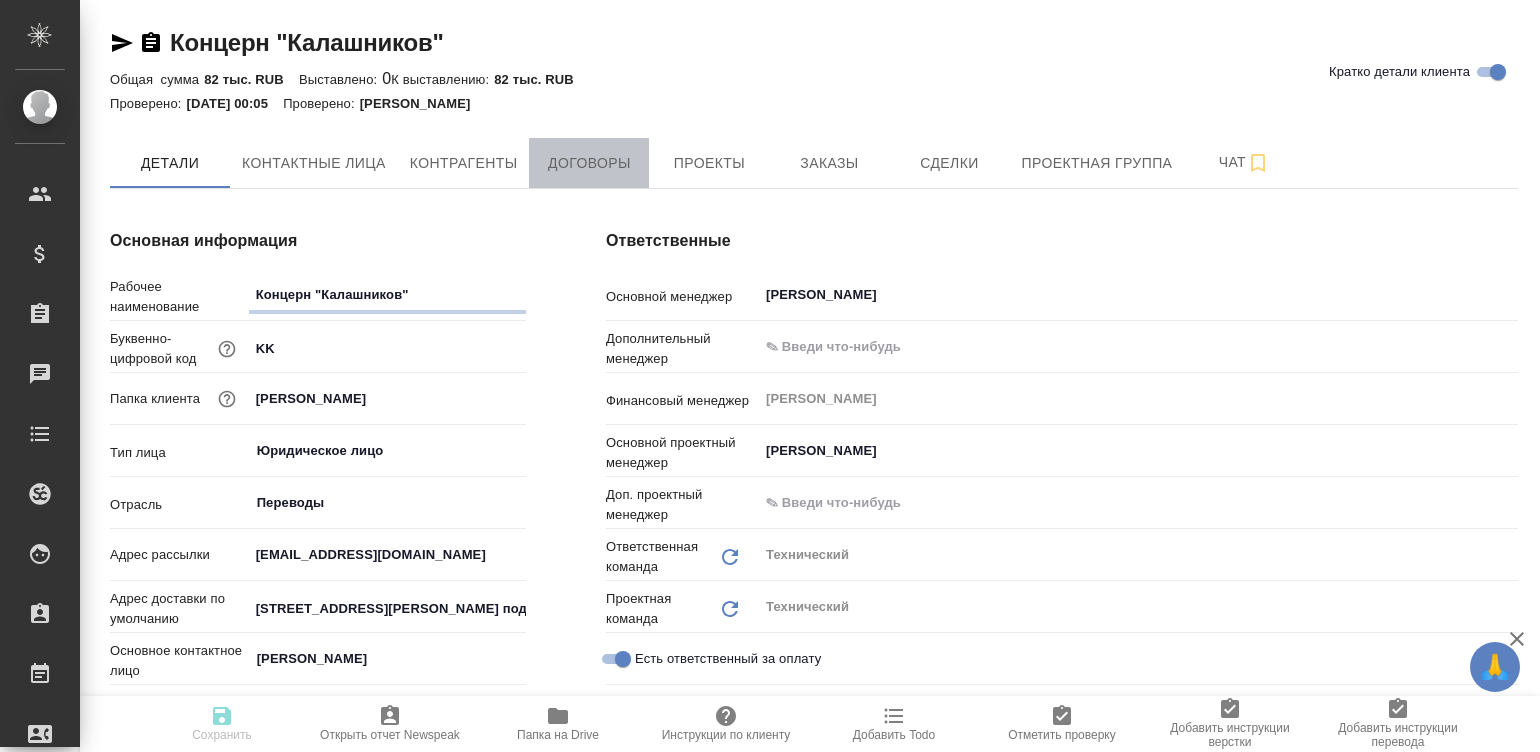 click on "Договоры" at bounding box center (589, 163) 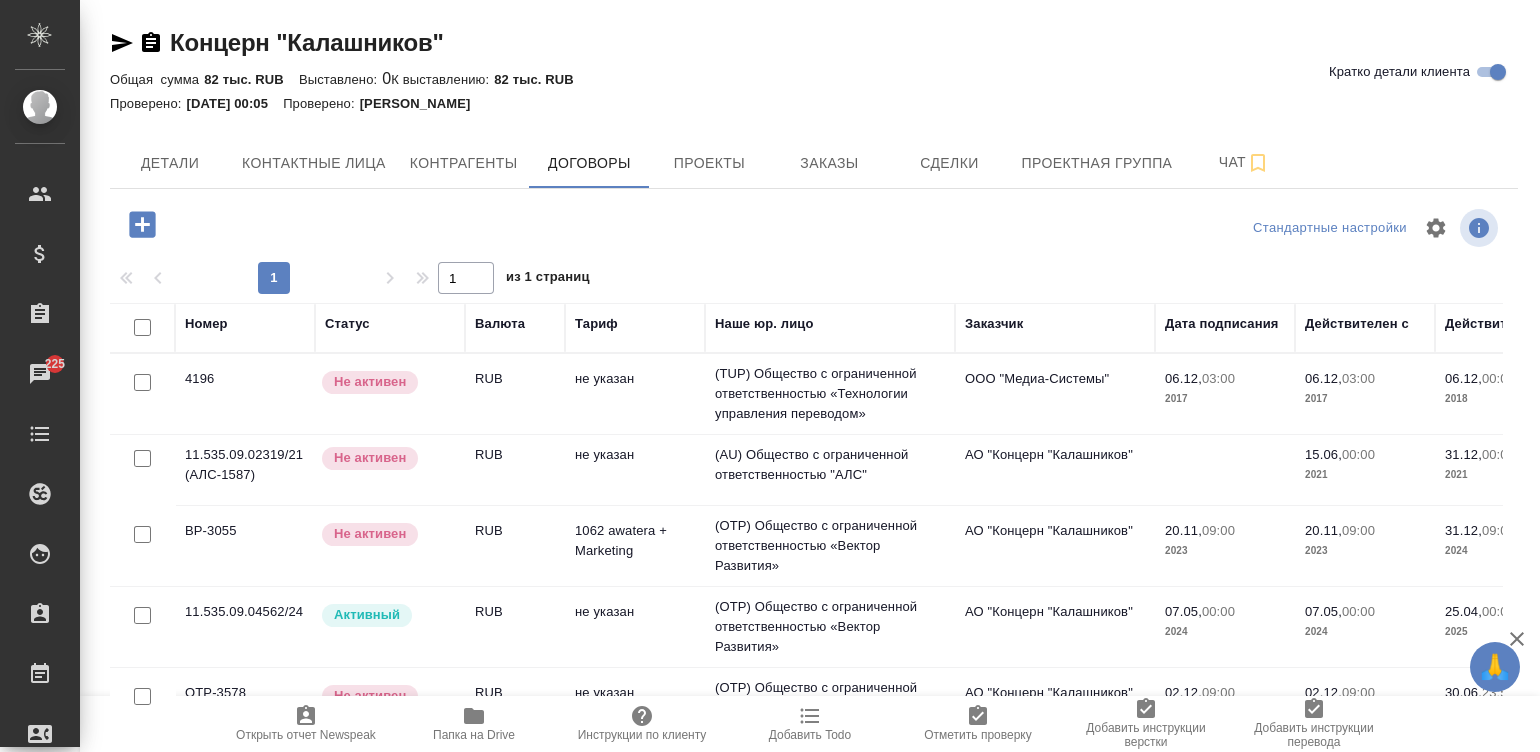 click at bounding box center [813, 228] 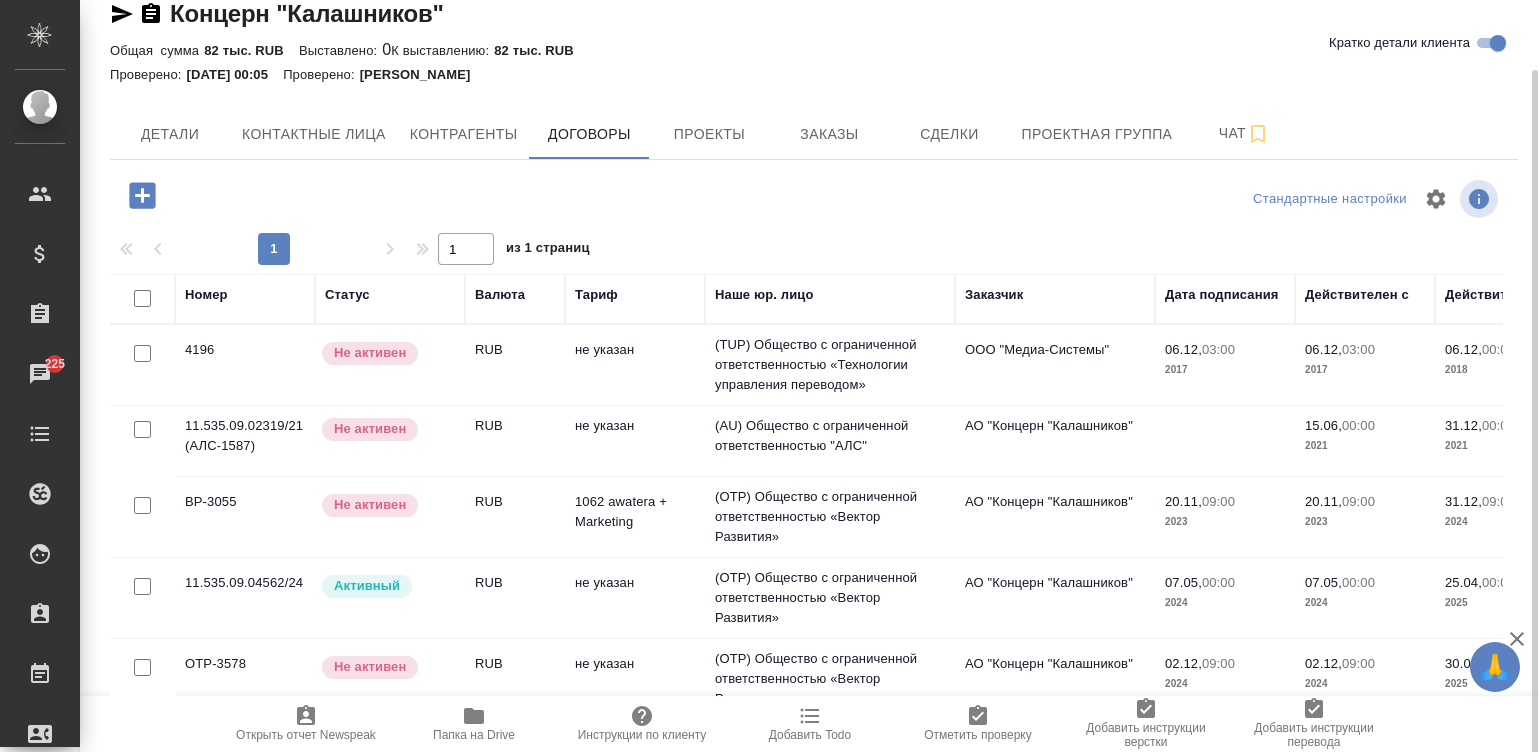 scroll, scrollTop: 51, scrollLeft: 0, axis: vertical 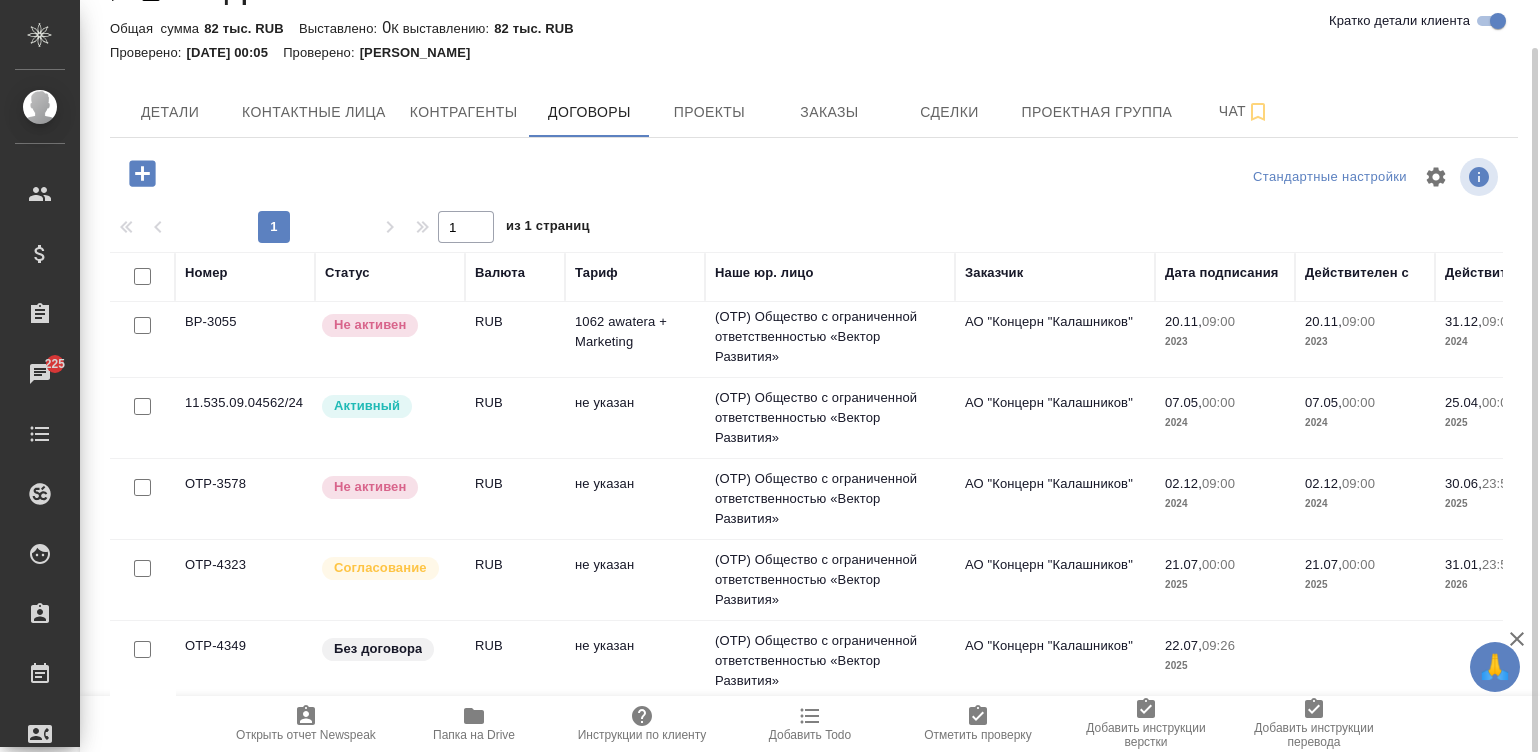 click on "не указан" at bounding box center [635, 185] 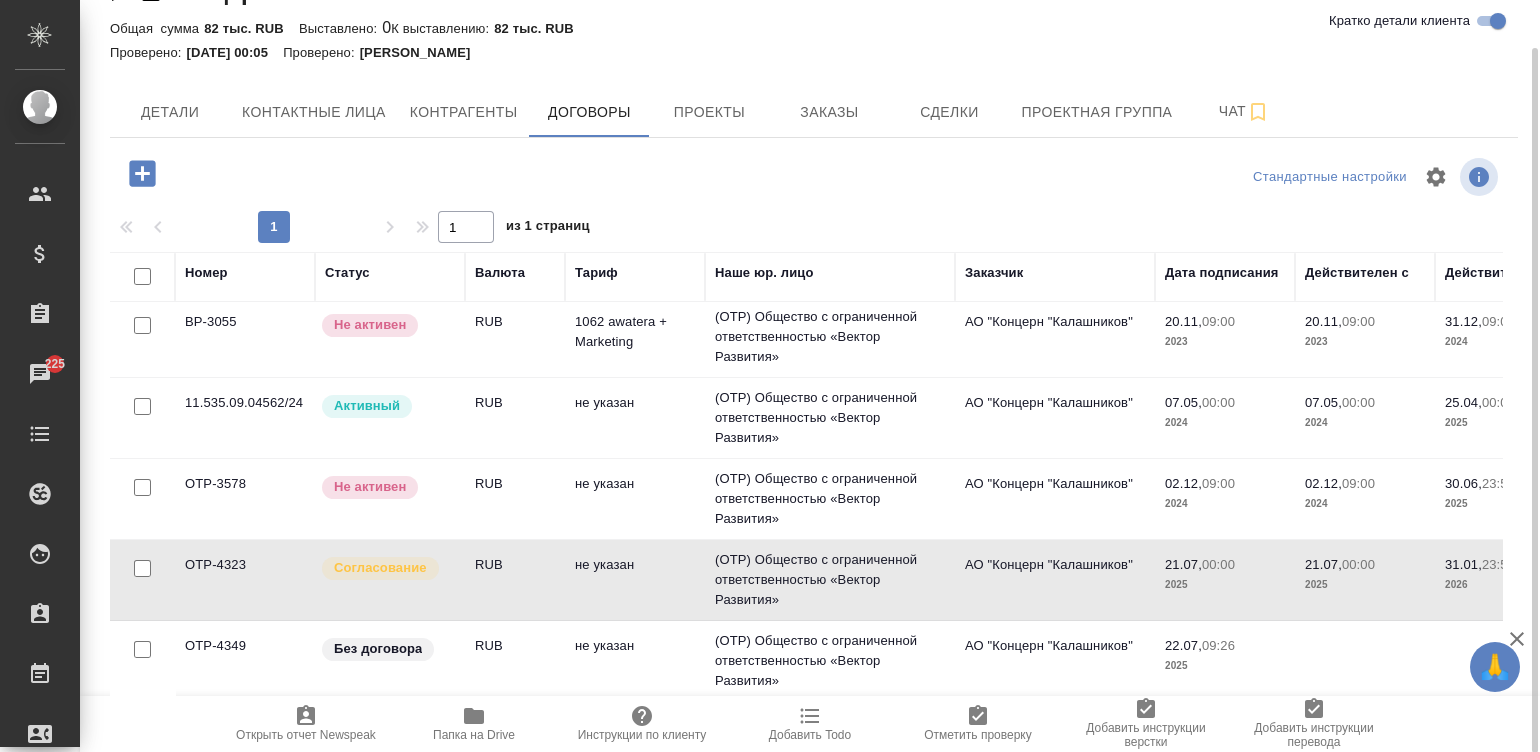 click on "не указан" at bounding box center (635, 185) 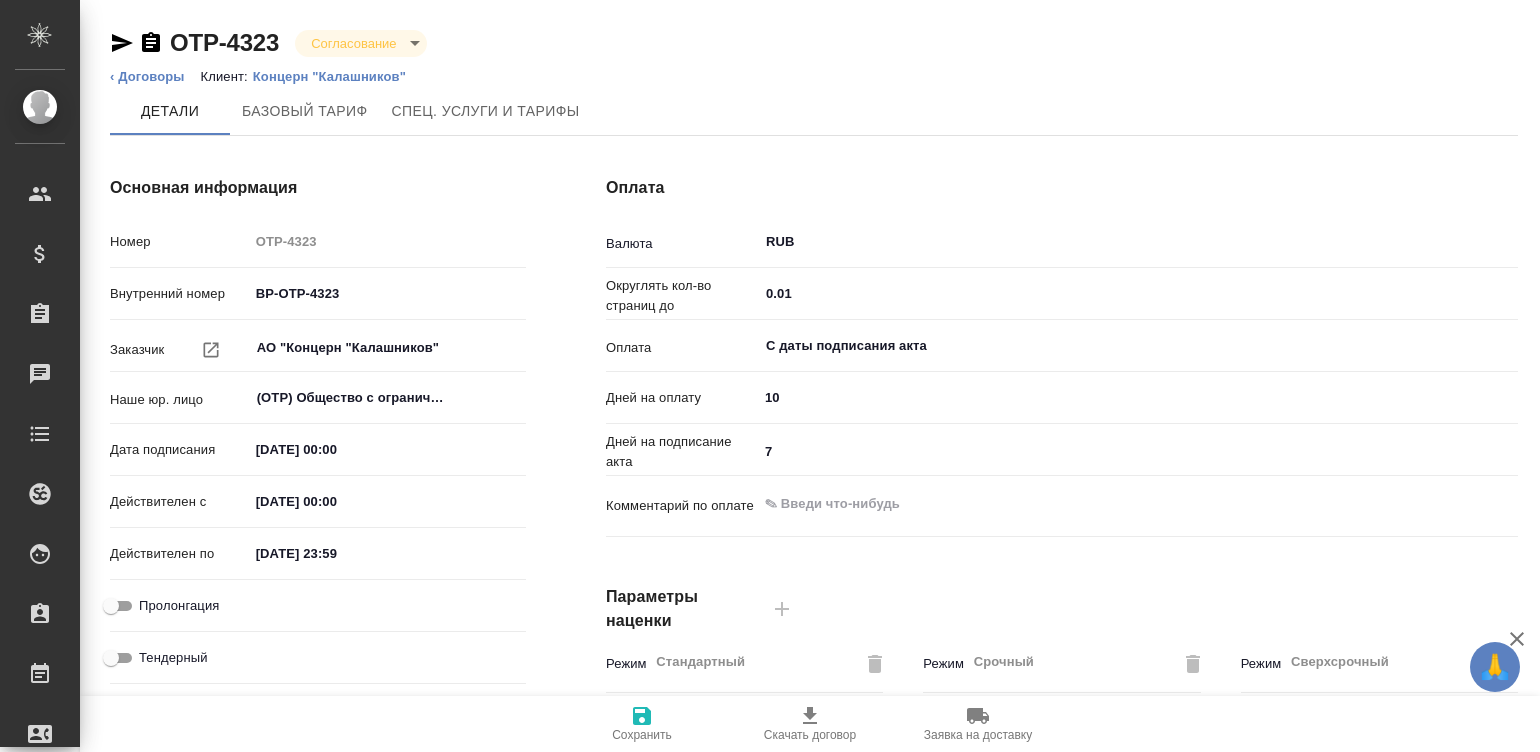 scroll, scrollTop: 0, scrollLeft: 0, axis: both 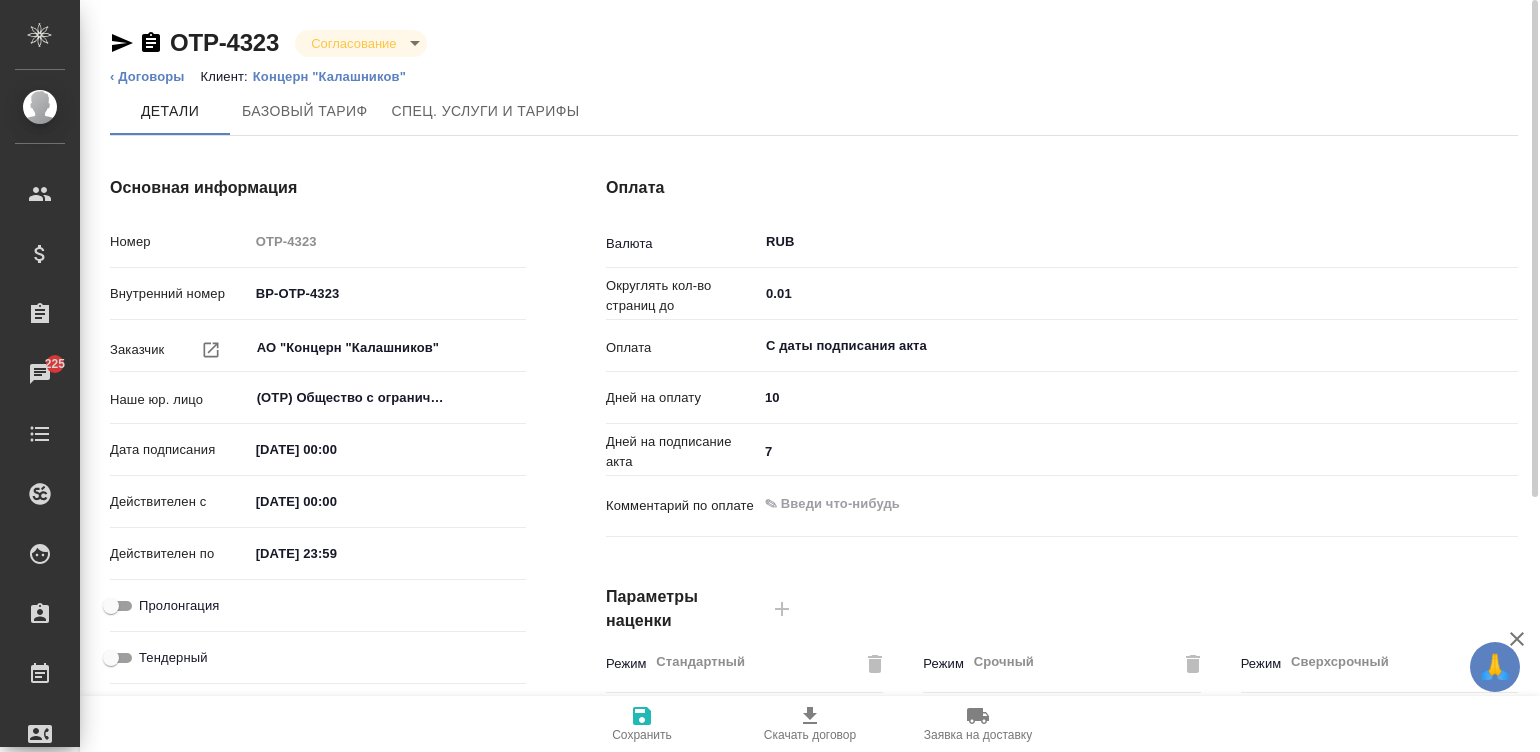 click on "Концерн "Калашников"" at bounding box center (337, 76) 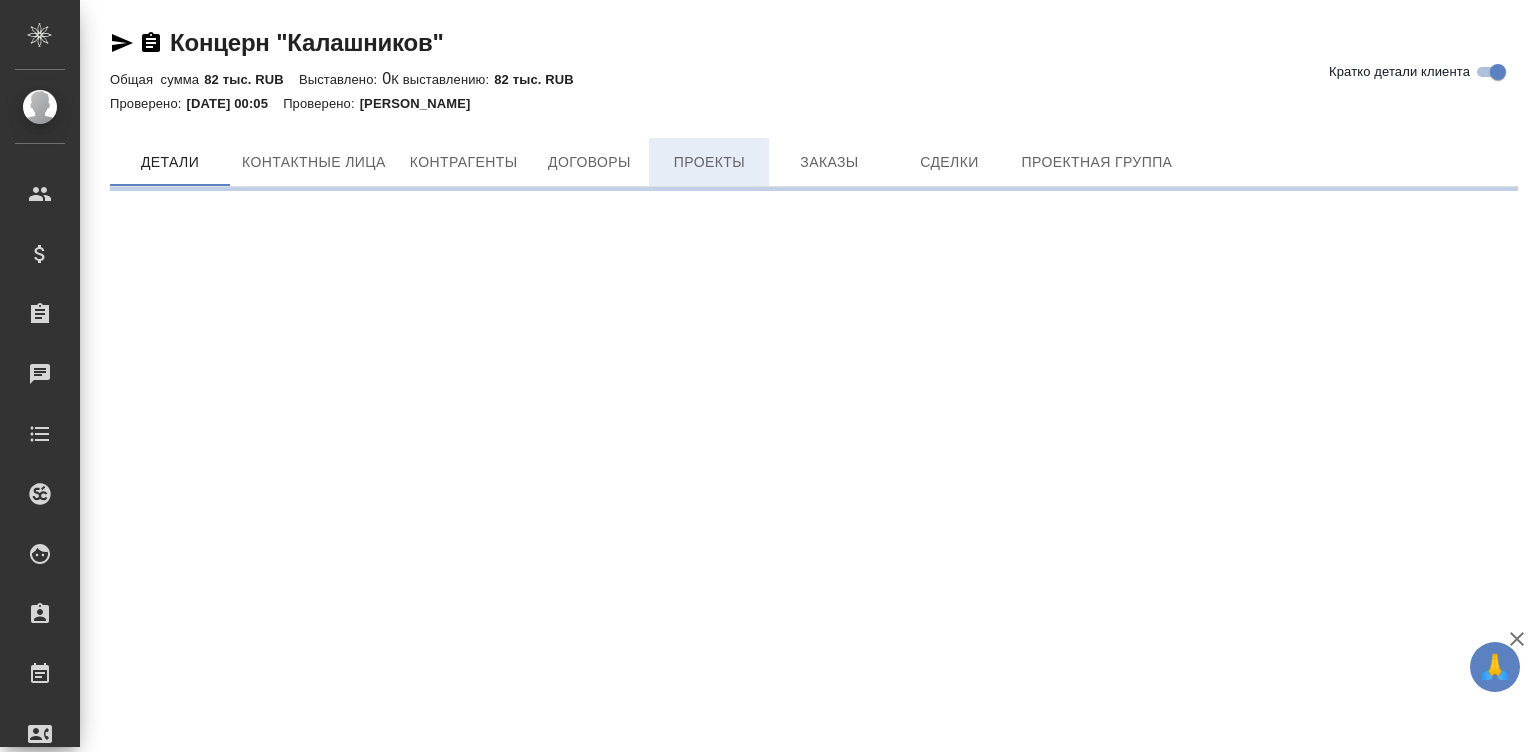 scroll, scrollTop: 0, scrollLeft: 0, axis: both 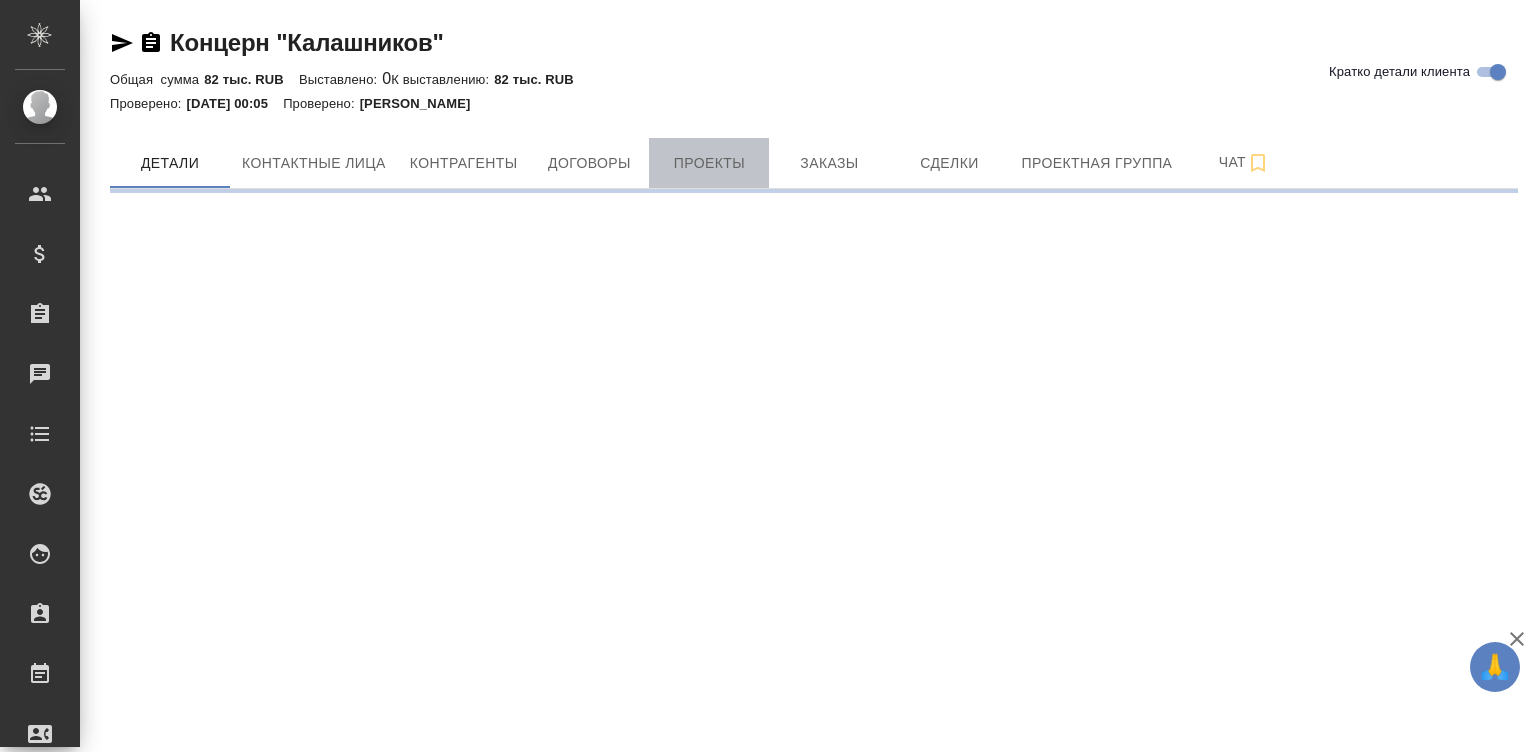 click on "Проекты" at bounding box center [709, 163] 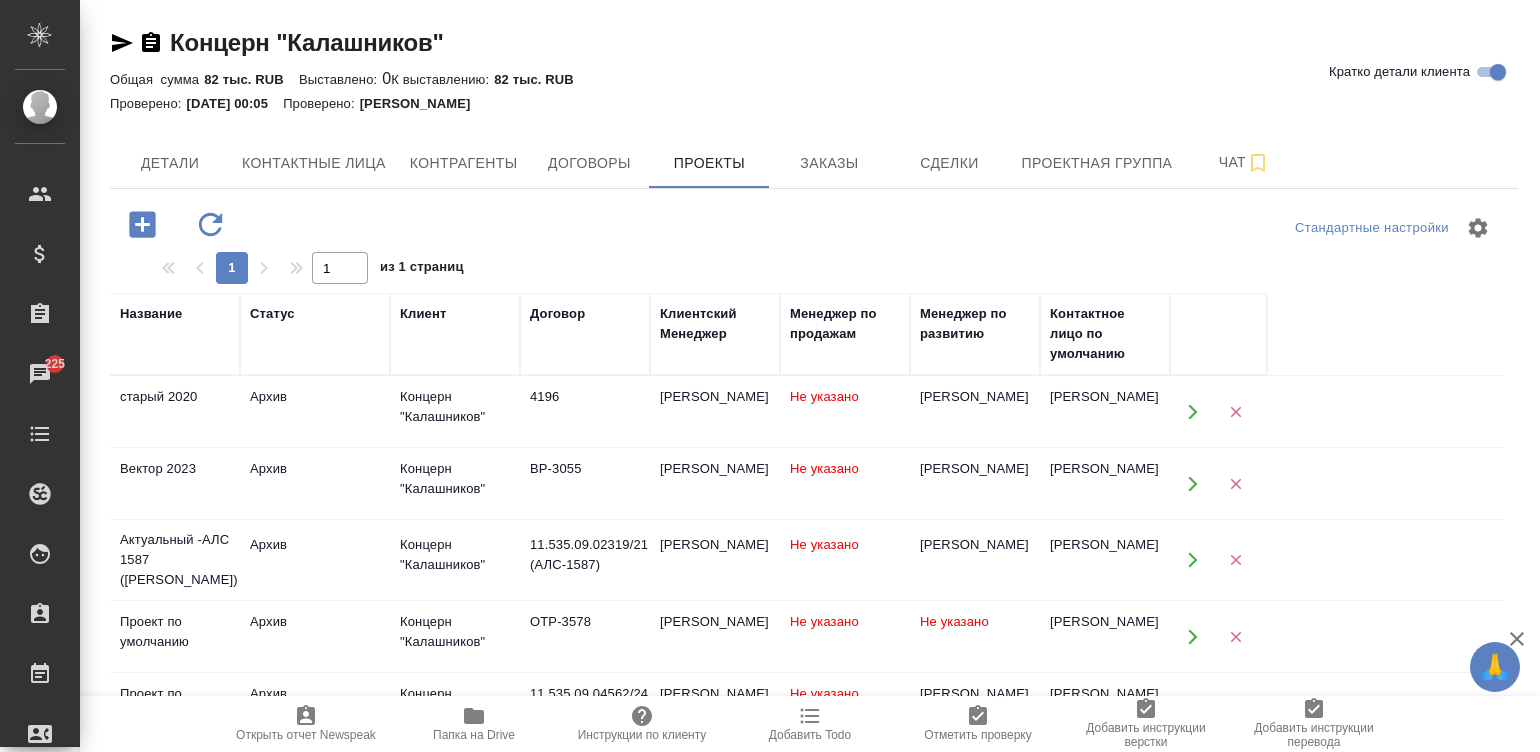 click on "Проверено: 05.12.2023 00:05 Проверено: Усманова Ольга" at bounding box center (814, 103) 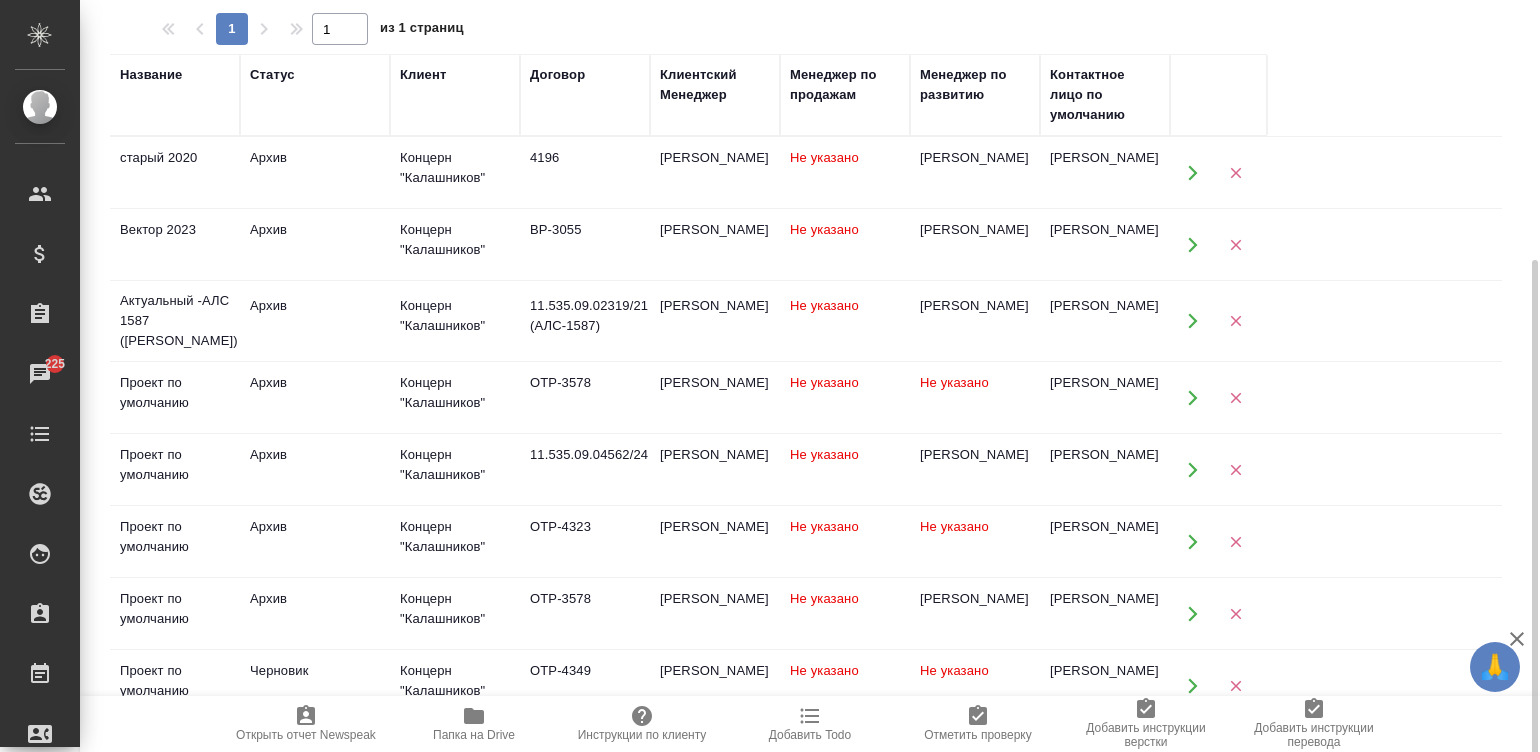 scroll, scrollTop: 381, scrollLeft: 0, axis: vertical 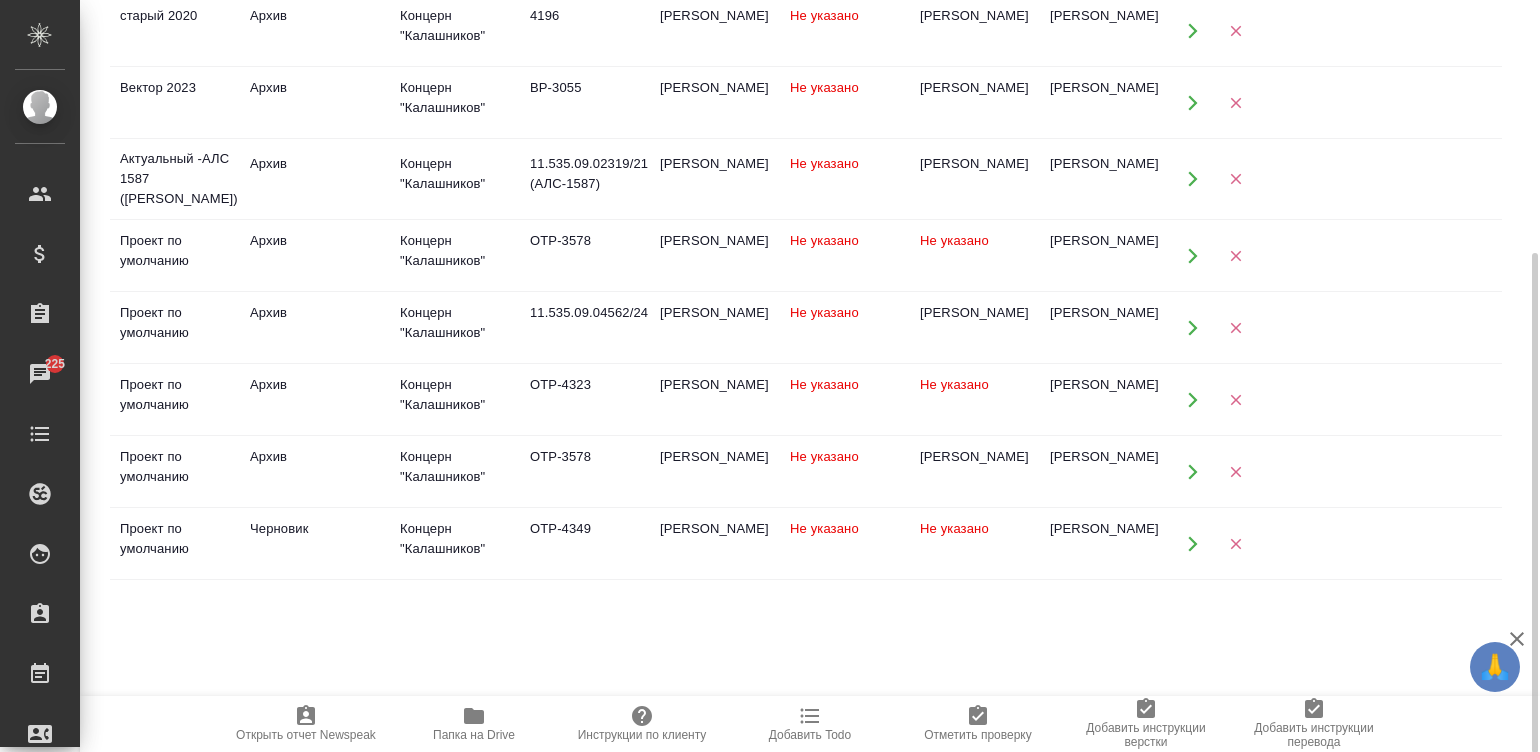 click on "OTP-4323" at bounding box center (585, 31) 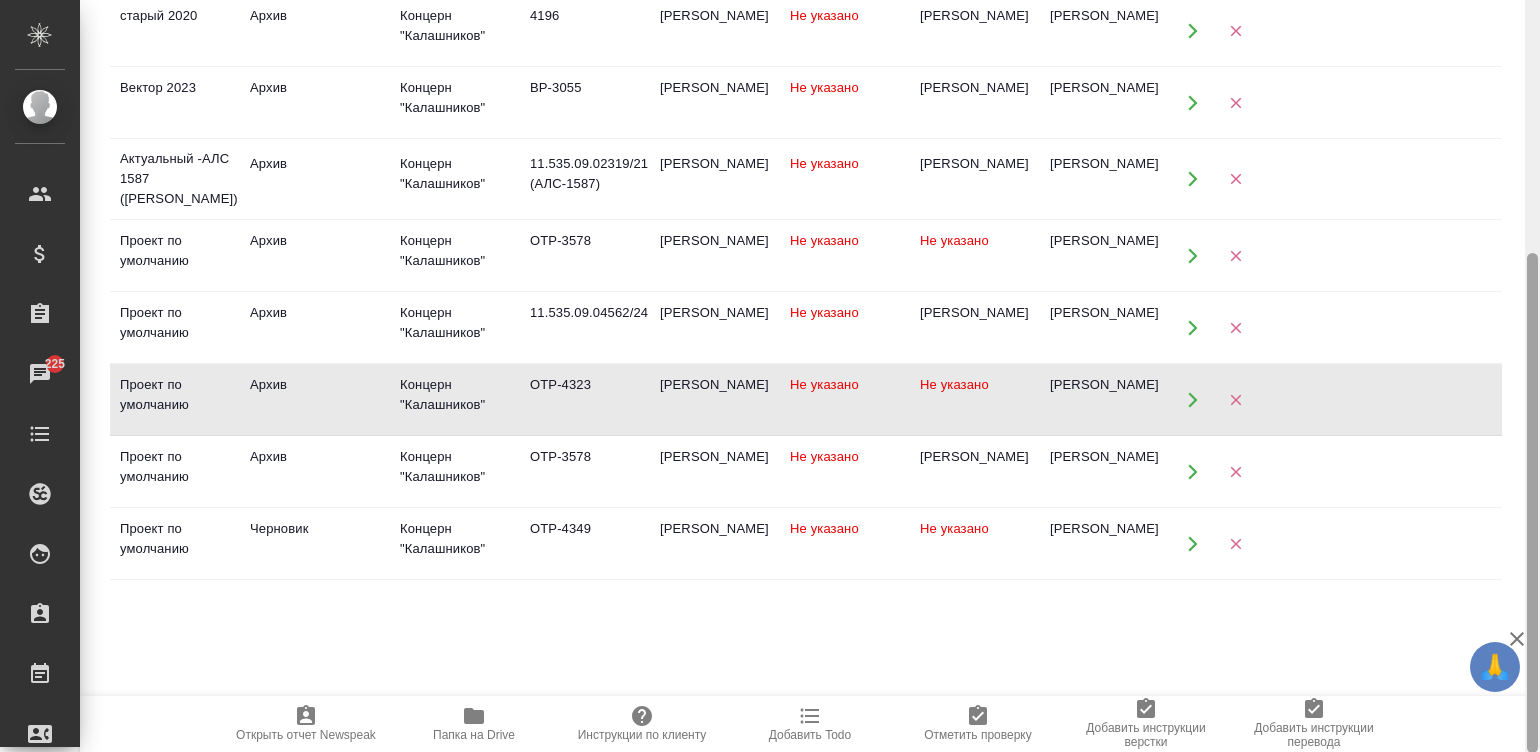 scroll, scrollTop: 0, scrollLeft: 0, axis: both 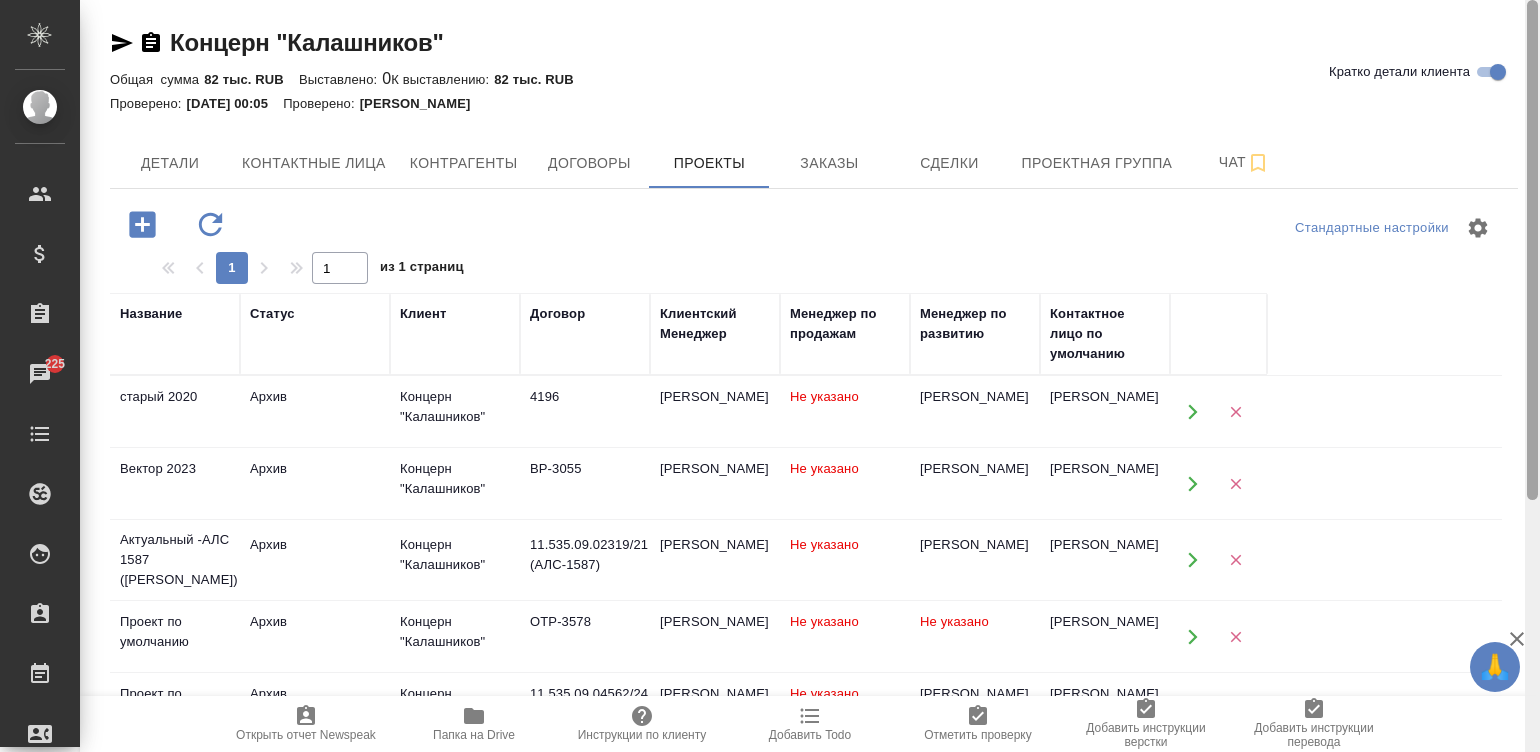 click at bounding box center [1532, 376] 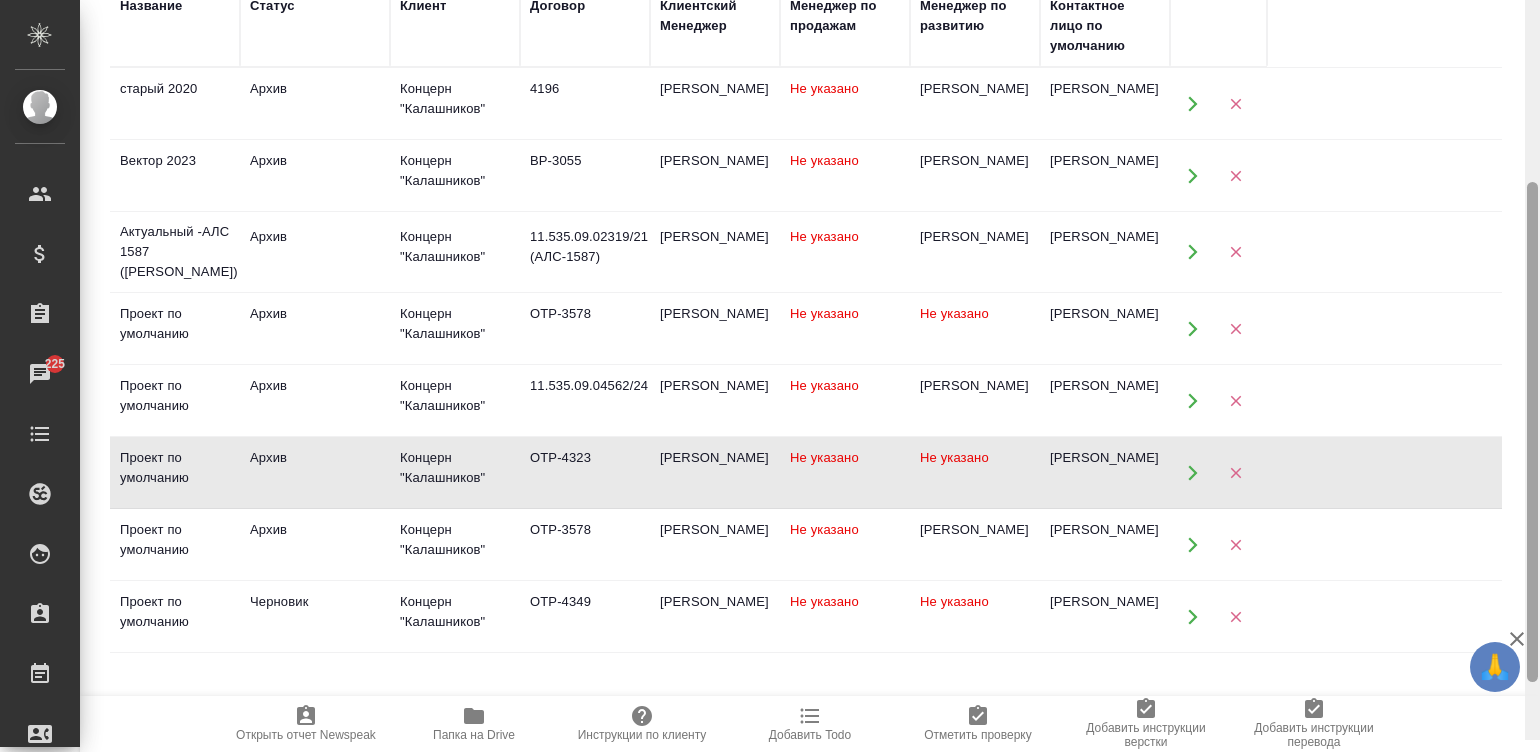 scroll, scrollTop: 311, scrollLeft: 0, axis: vertical 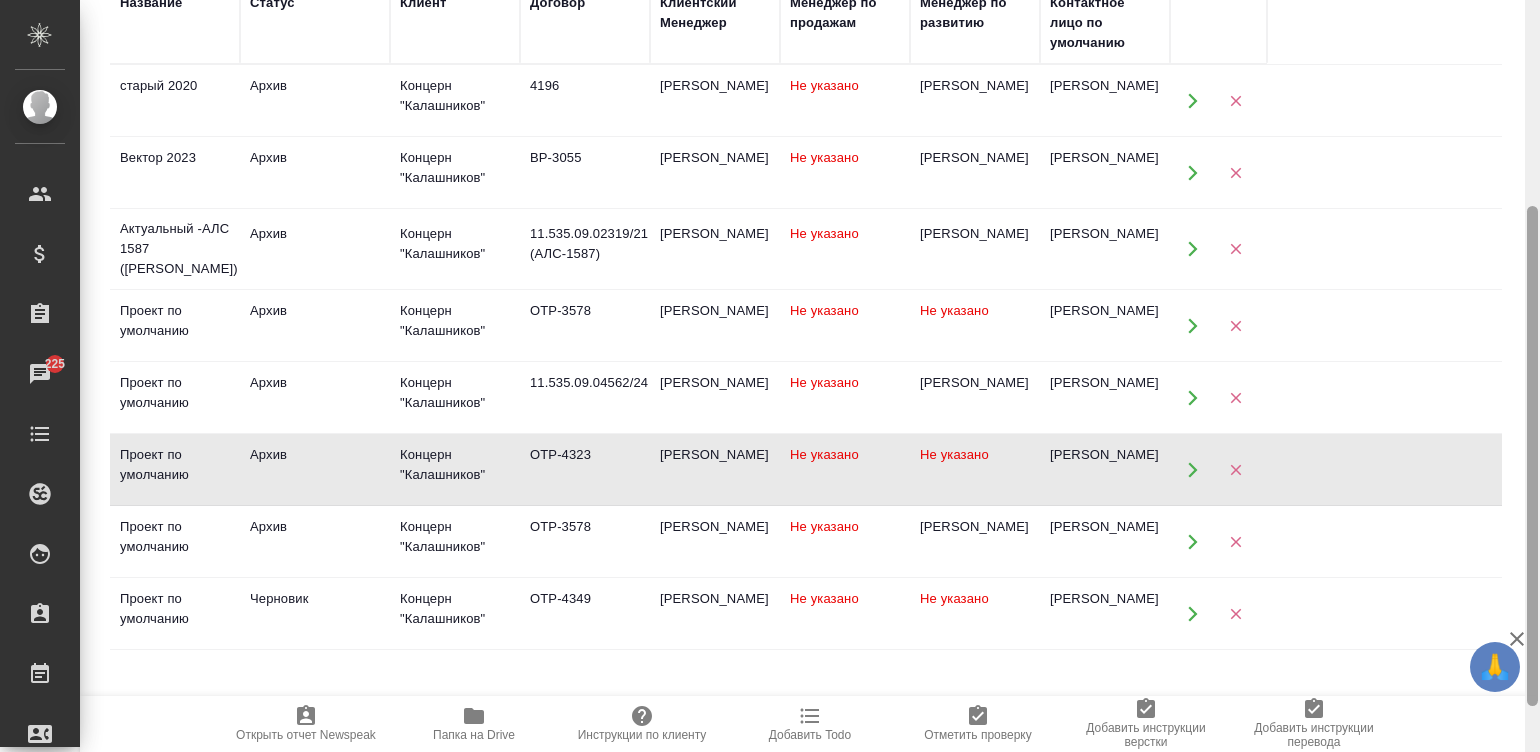 drag, startPoint x: 1535, startPoint y: 99, endPoint x: 1569, endPoint y: 306, distance: 209.77368 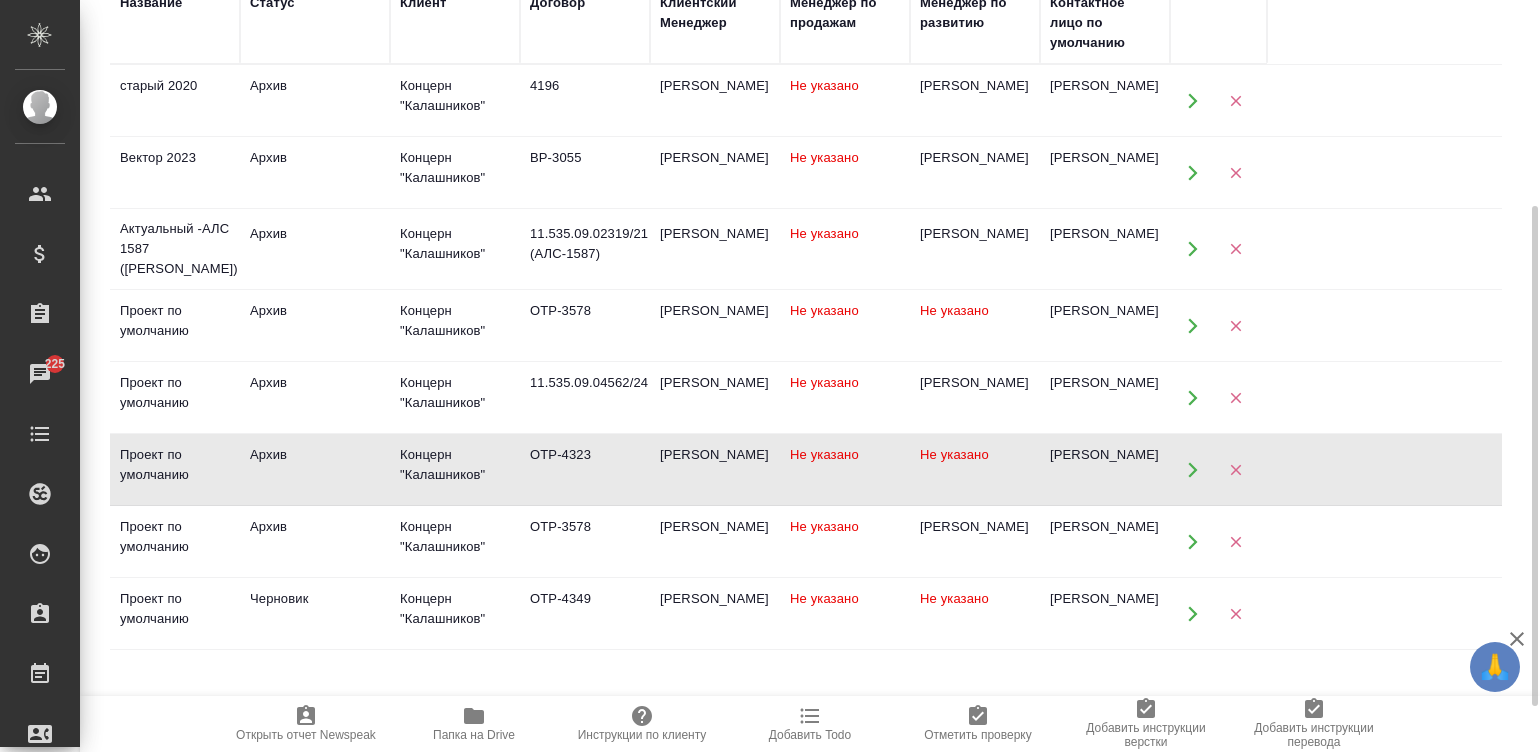 click on "Фомченкова Вероника" at bounding box center [1105, 86] 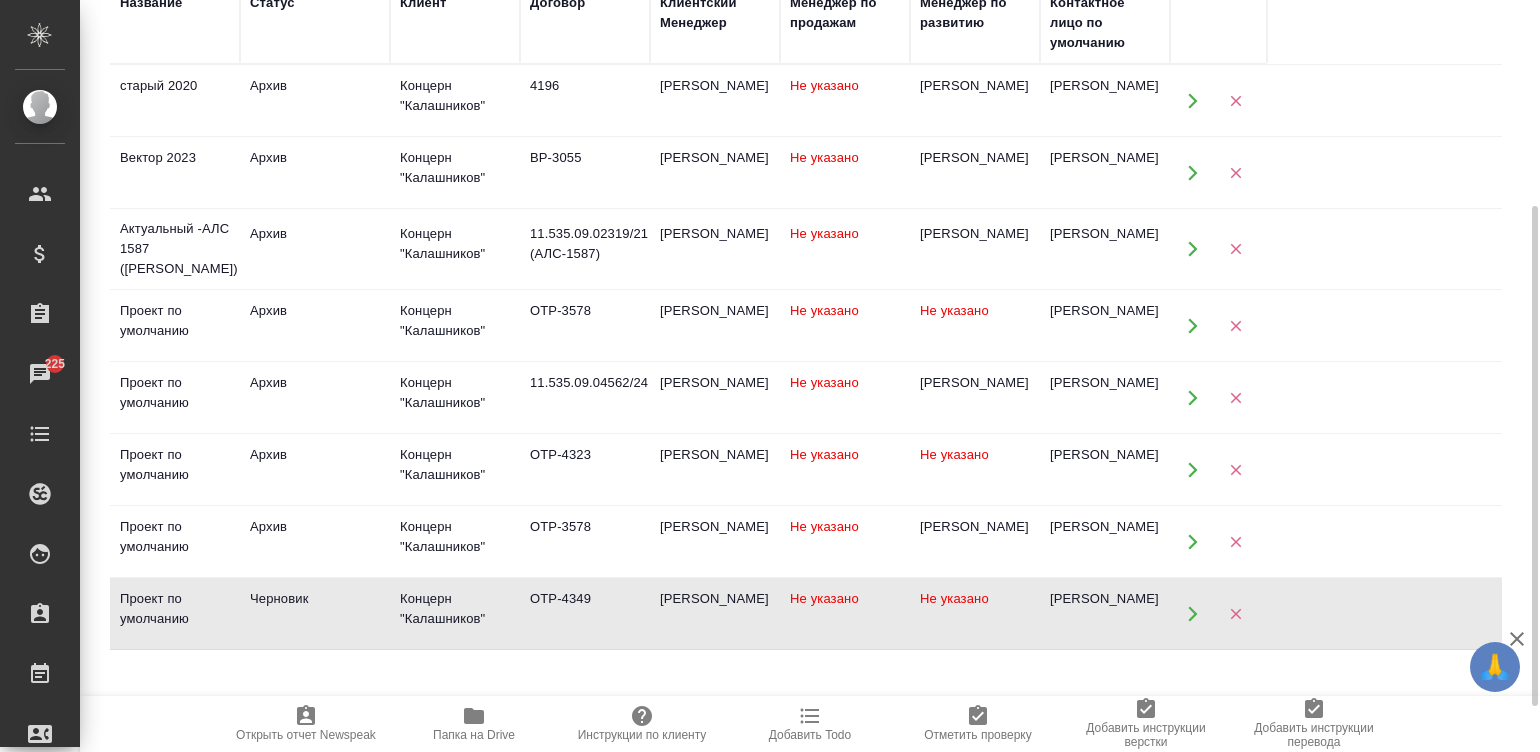 click on "Фомченкова Вероника" at bounding box center (1105, 86) 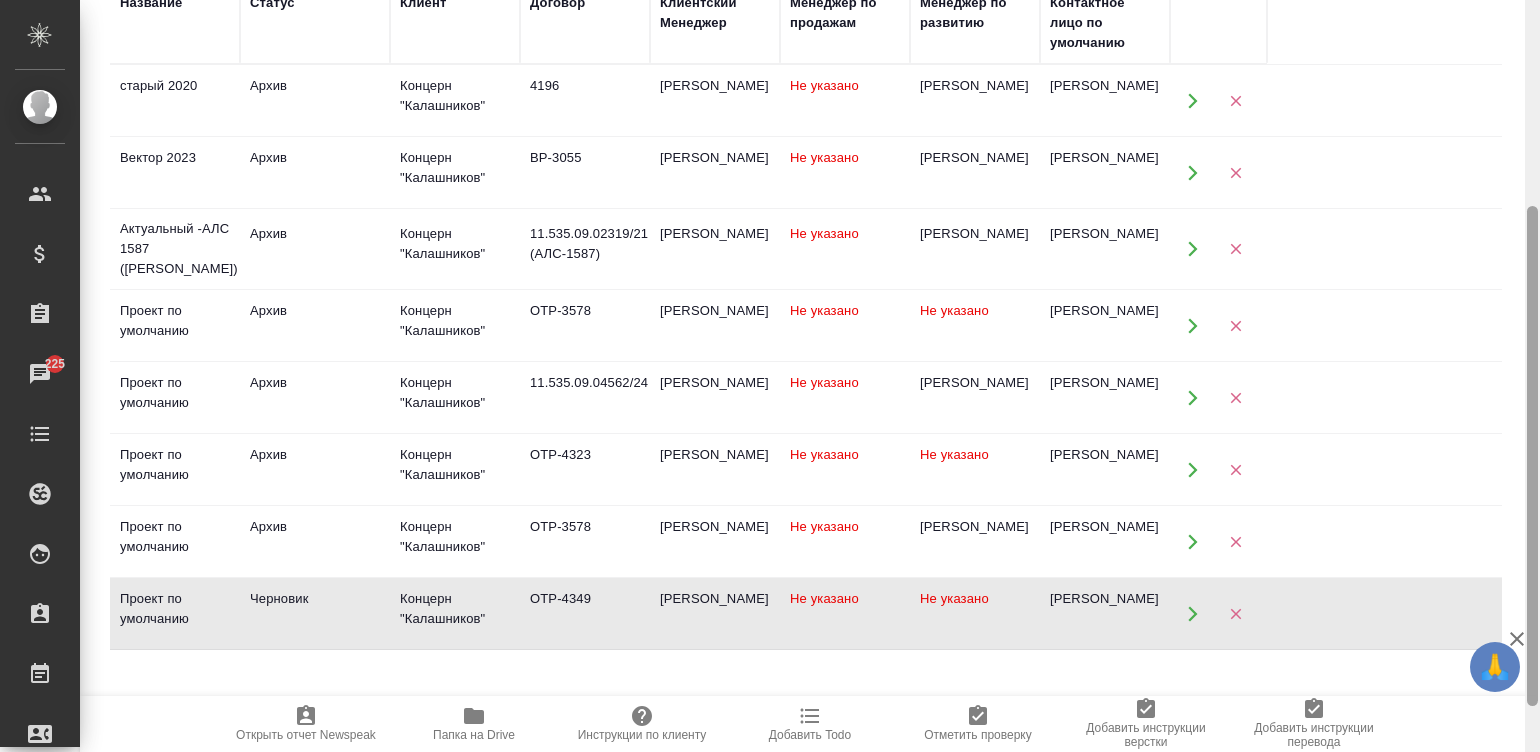 scroll, scrollTop: 0, scrollLeft: 0, axis: both 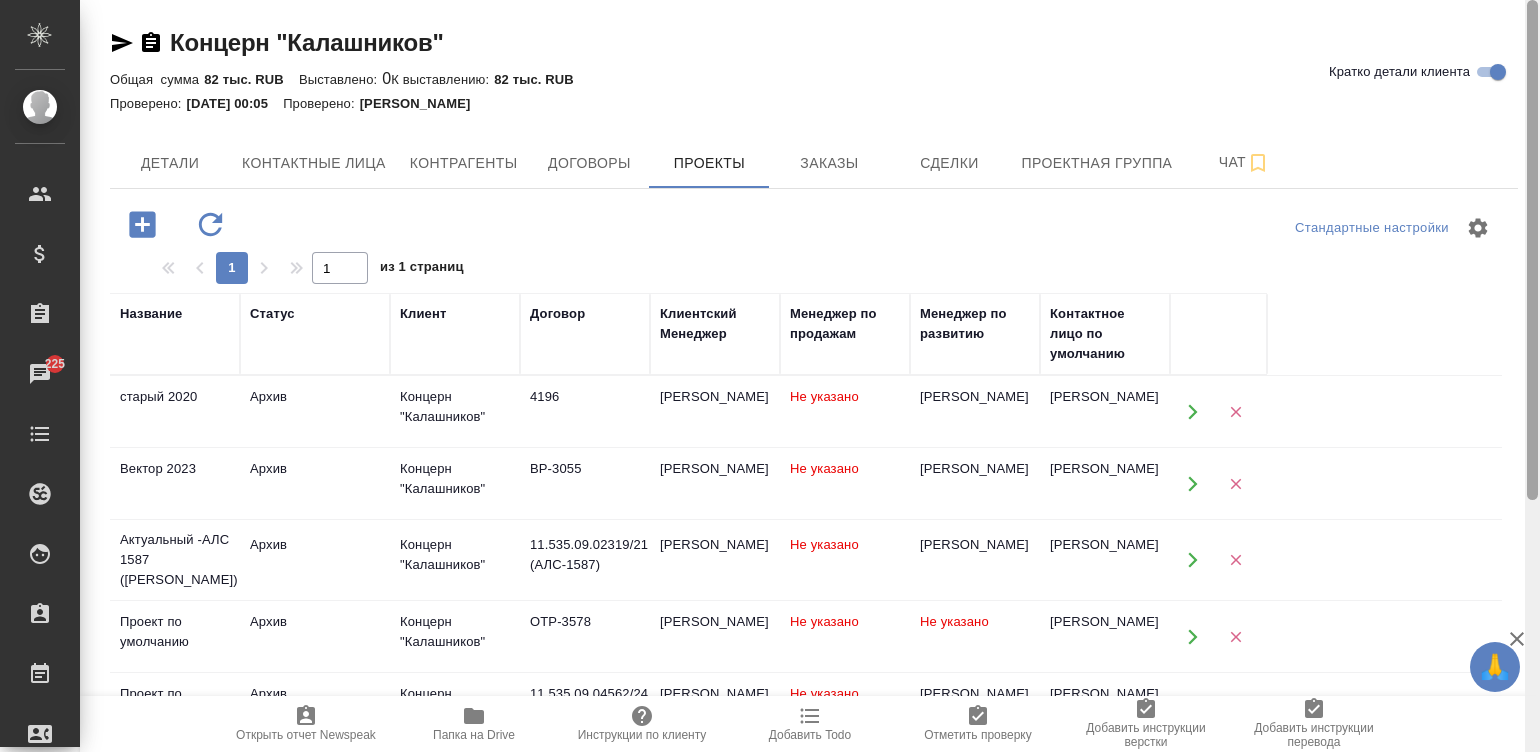 click at bounding box center (1532, 376) 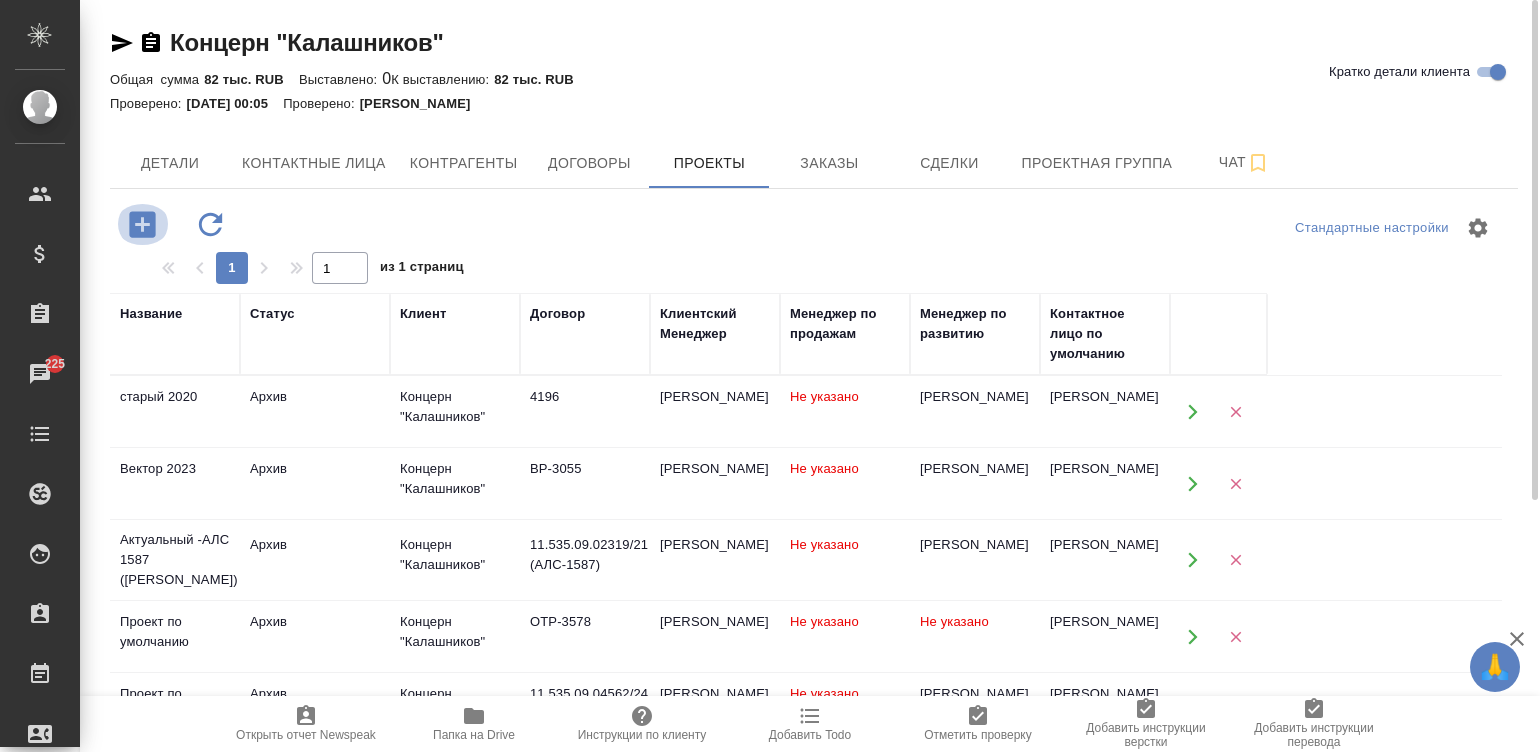 click 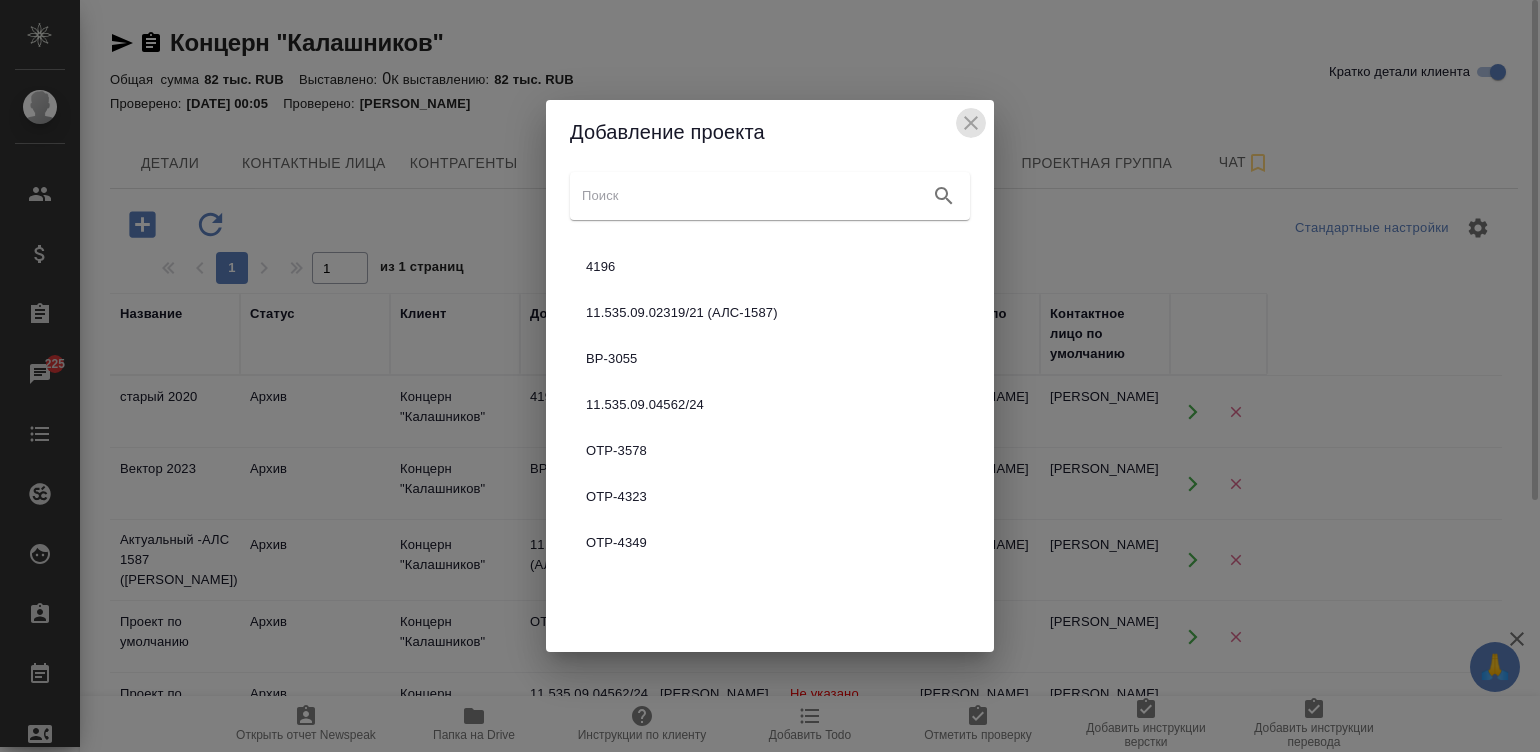 click 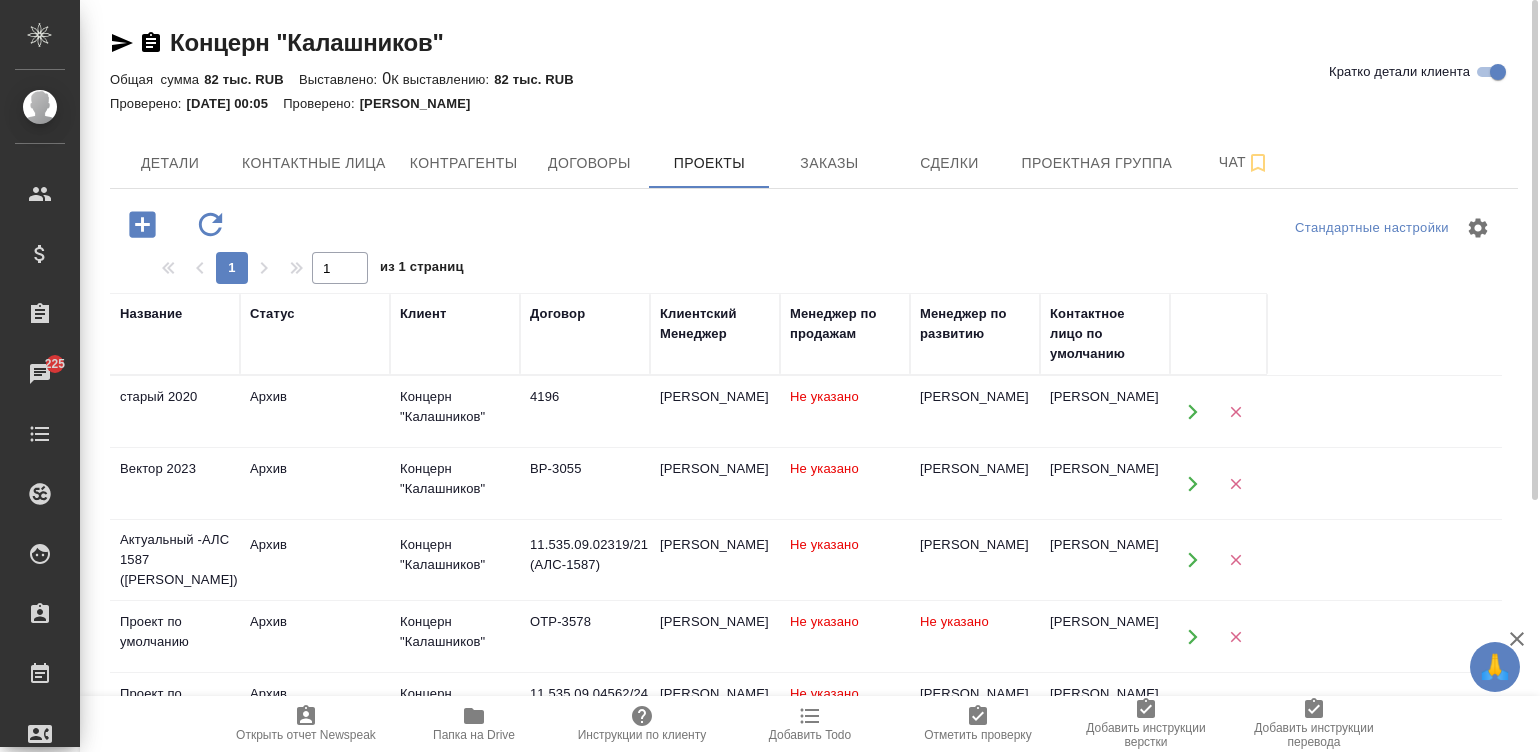 click on "Общая  сумма 82 тыс. RUB Выставлено: 0 К выставлению: 82 тыс. RUB" at bounding box center [814, 79] 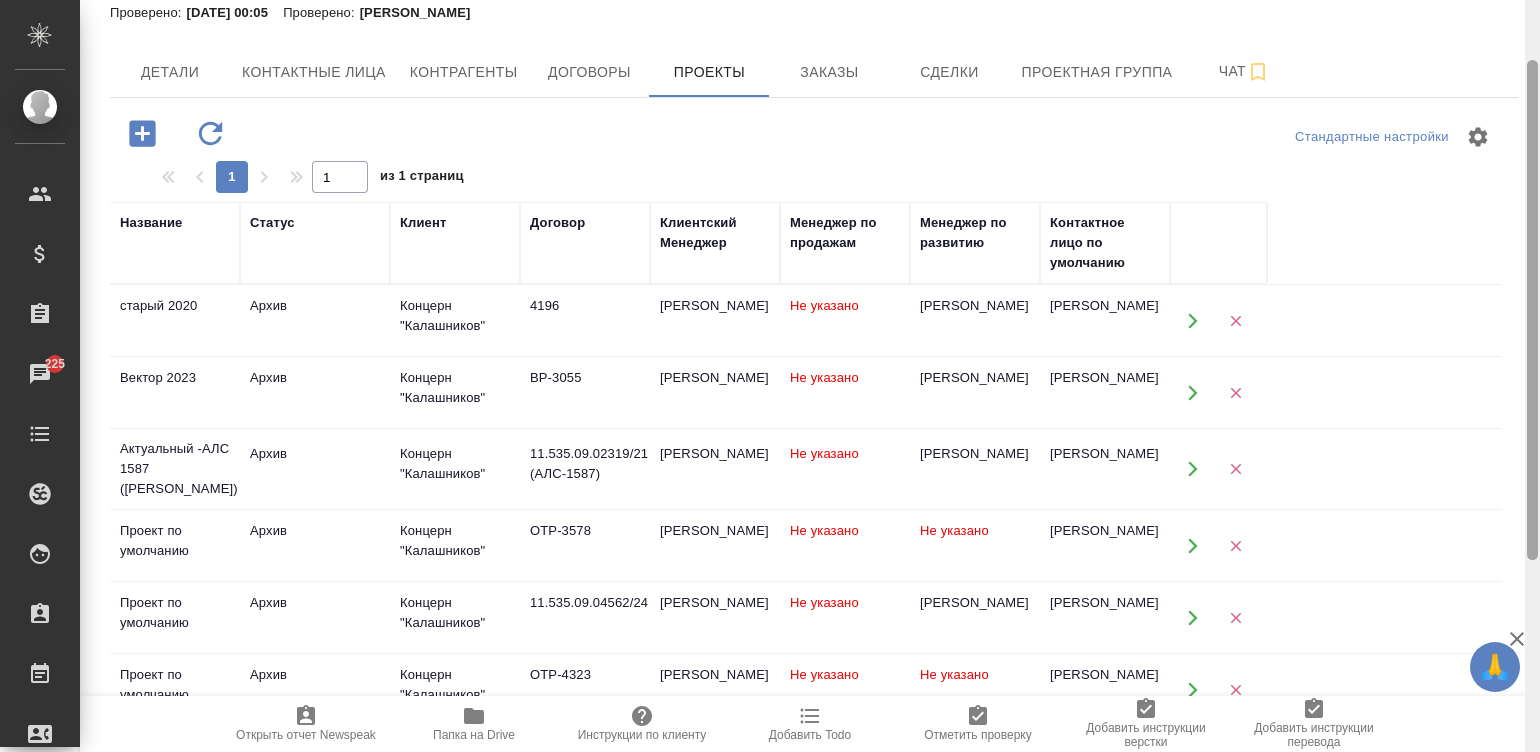 scroll, scrollTop: 0, scrollLeft: 0, axis: both 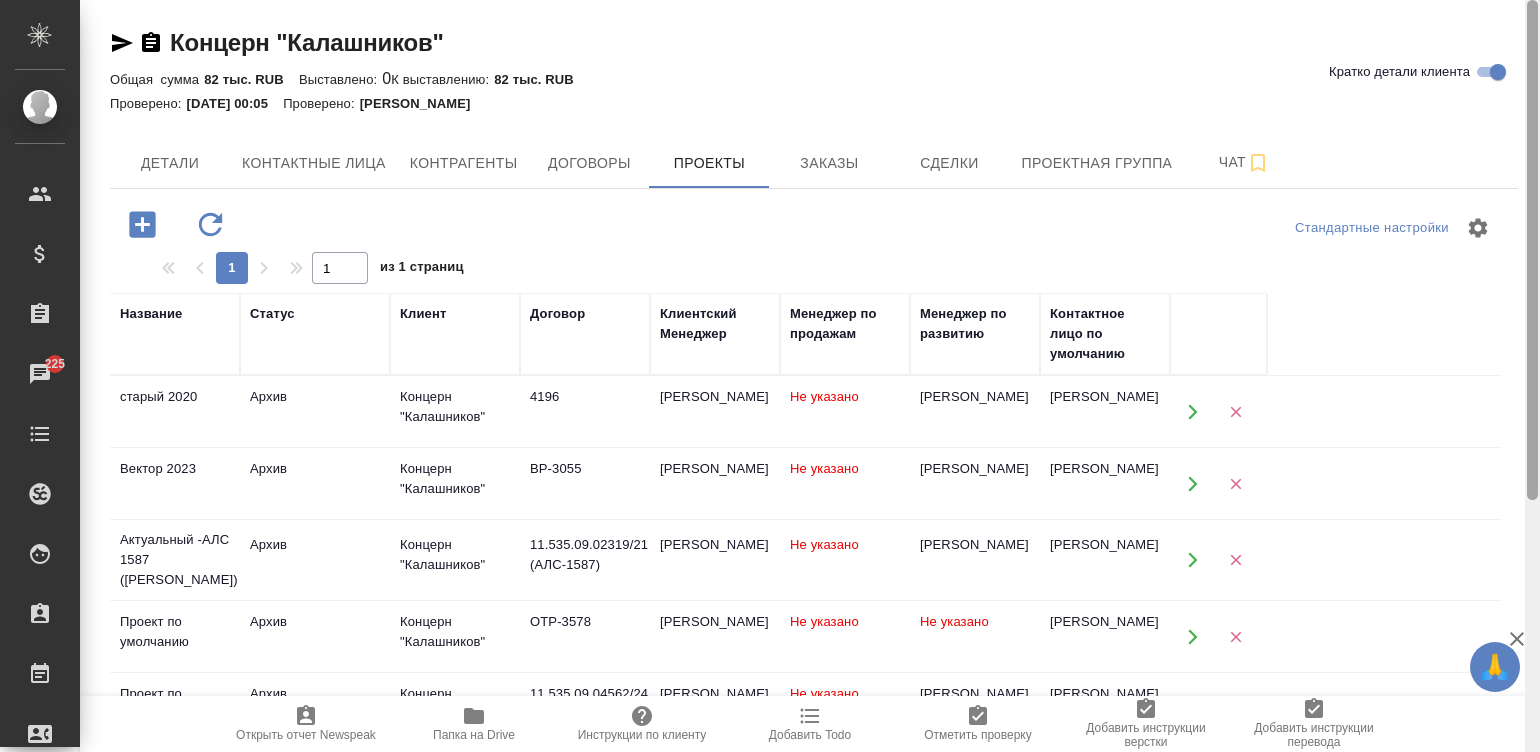 drag, startPoint x: 1535, startPoint y: 169, endPoint x: 1563, endPoint y: 118, distance: 58.18075 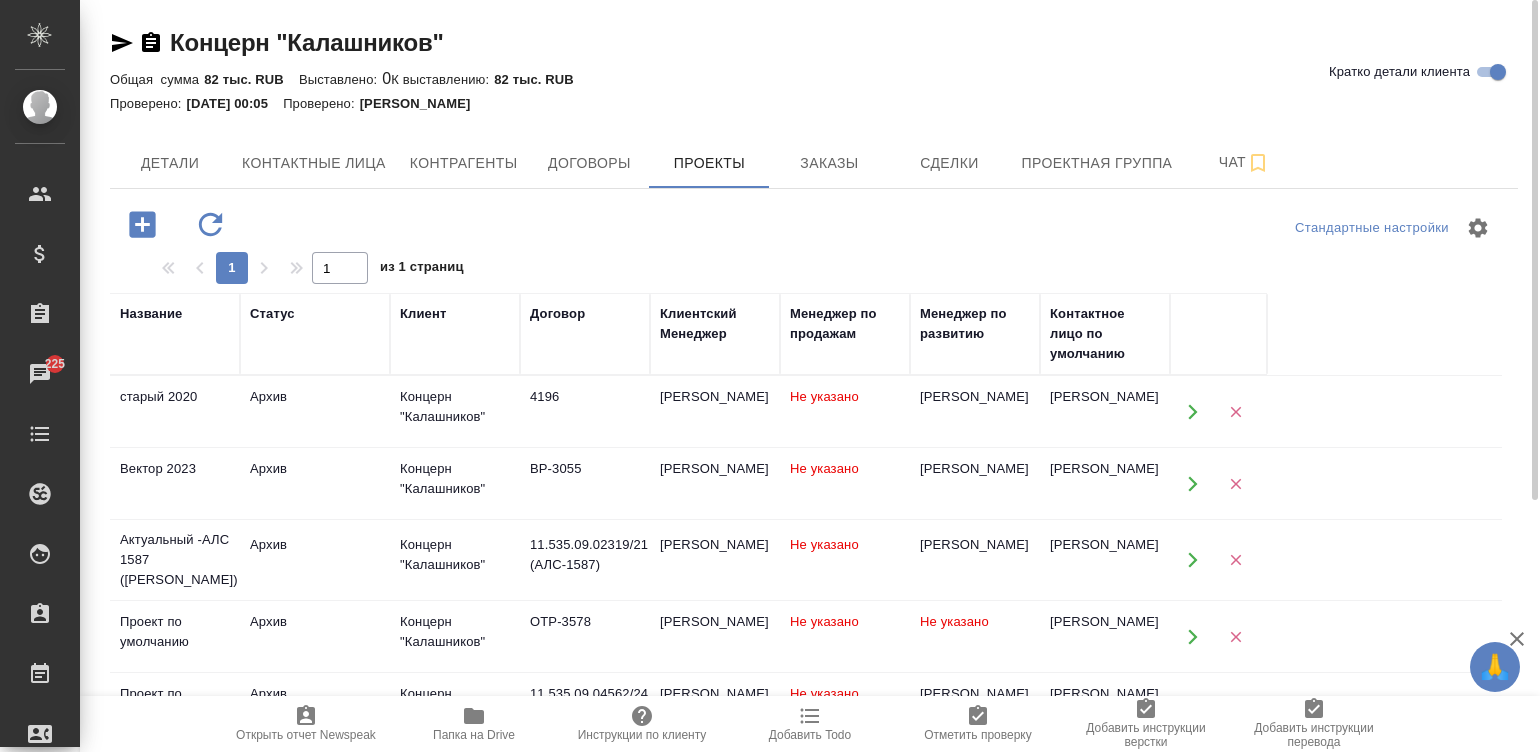click on "Концерн "Калашников" Кратко детали клиента" at bounding box center (814, 43) 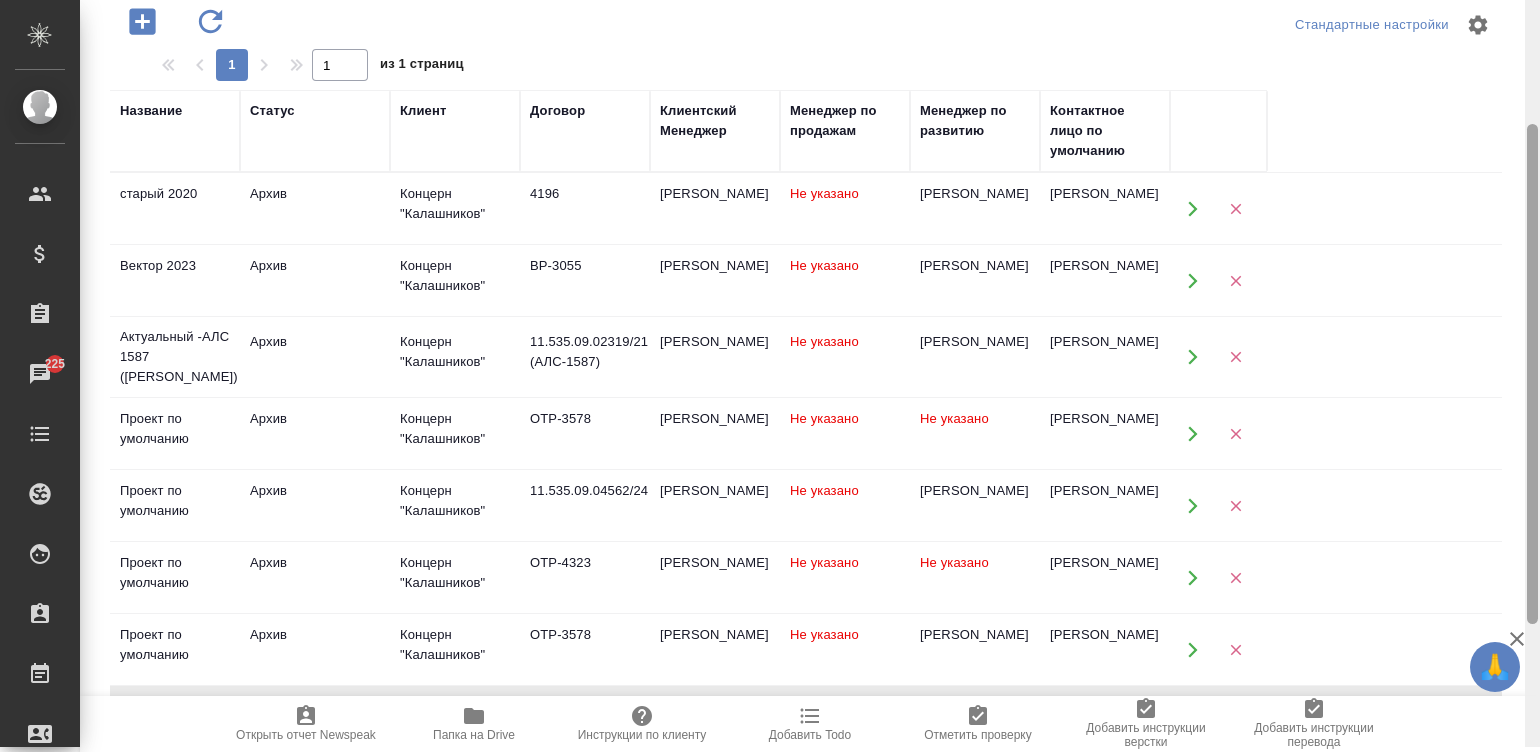 scroll, scrollTop: 244, scrollLeft: 0, axis: vertical 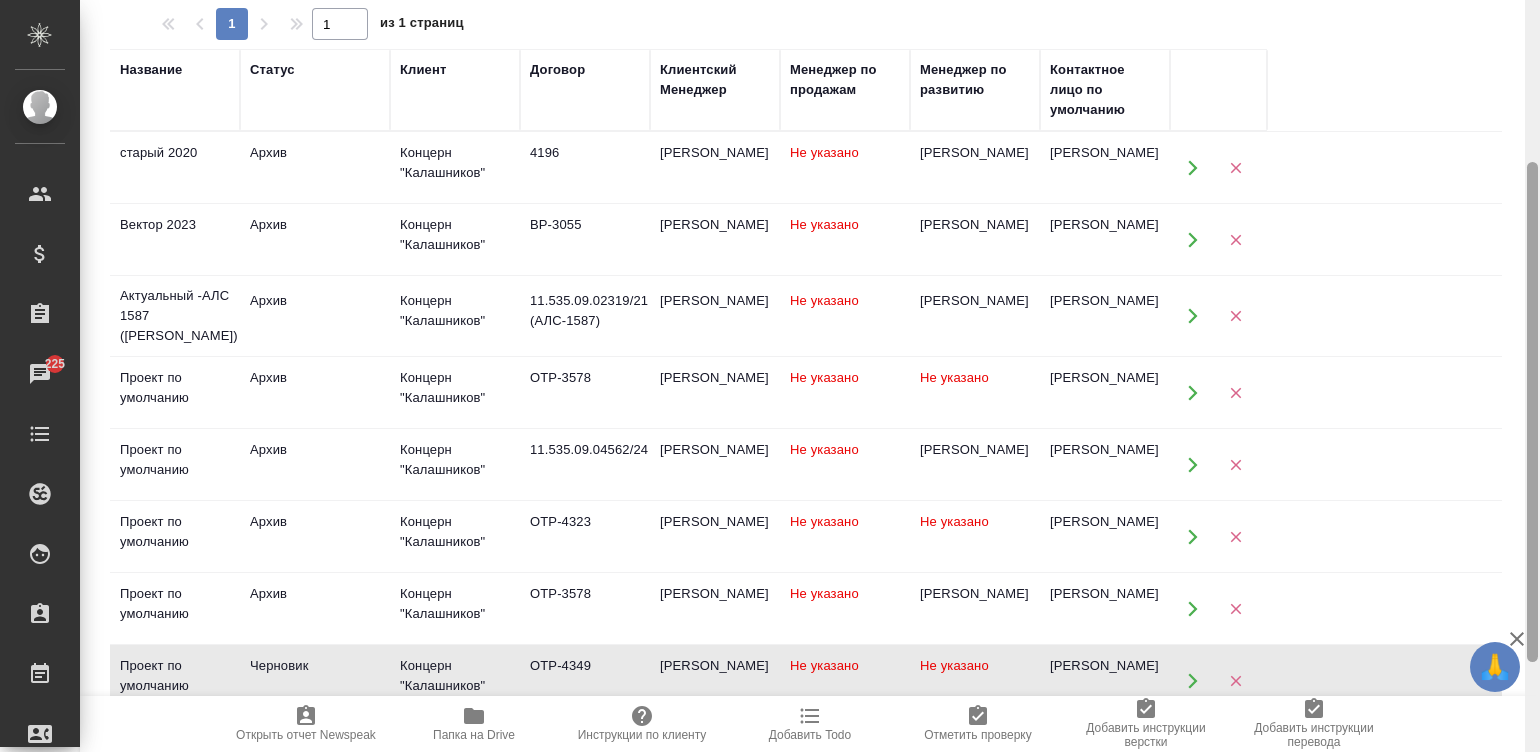 drag, startPoint x: 1532, startPoint y: 242, endPoint x: 1532, endPoint y: 405, distance: 163 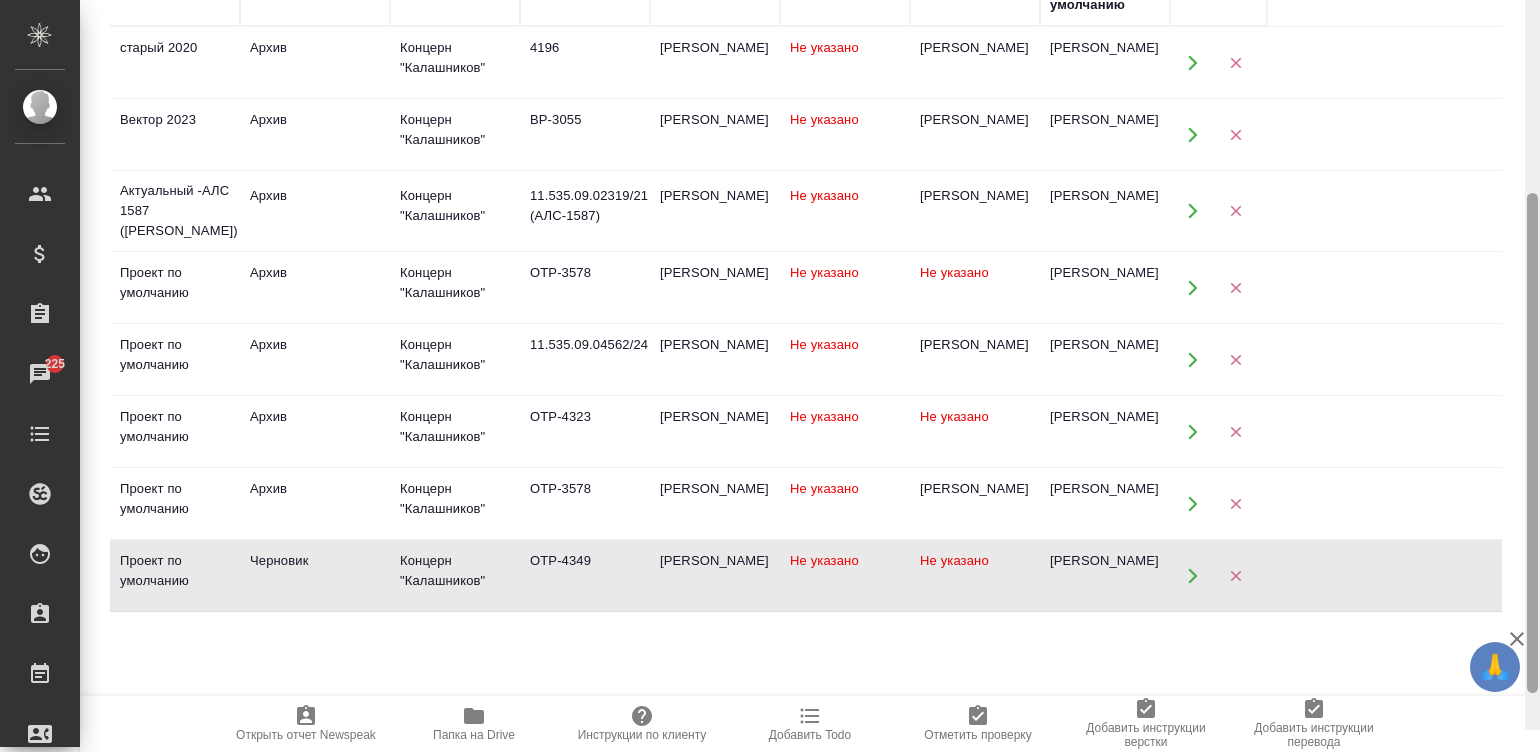 scroll, scrollTop: 381, scrollLeft: 0, axis: vertical 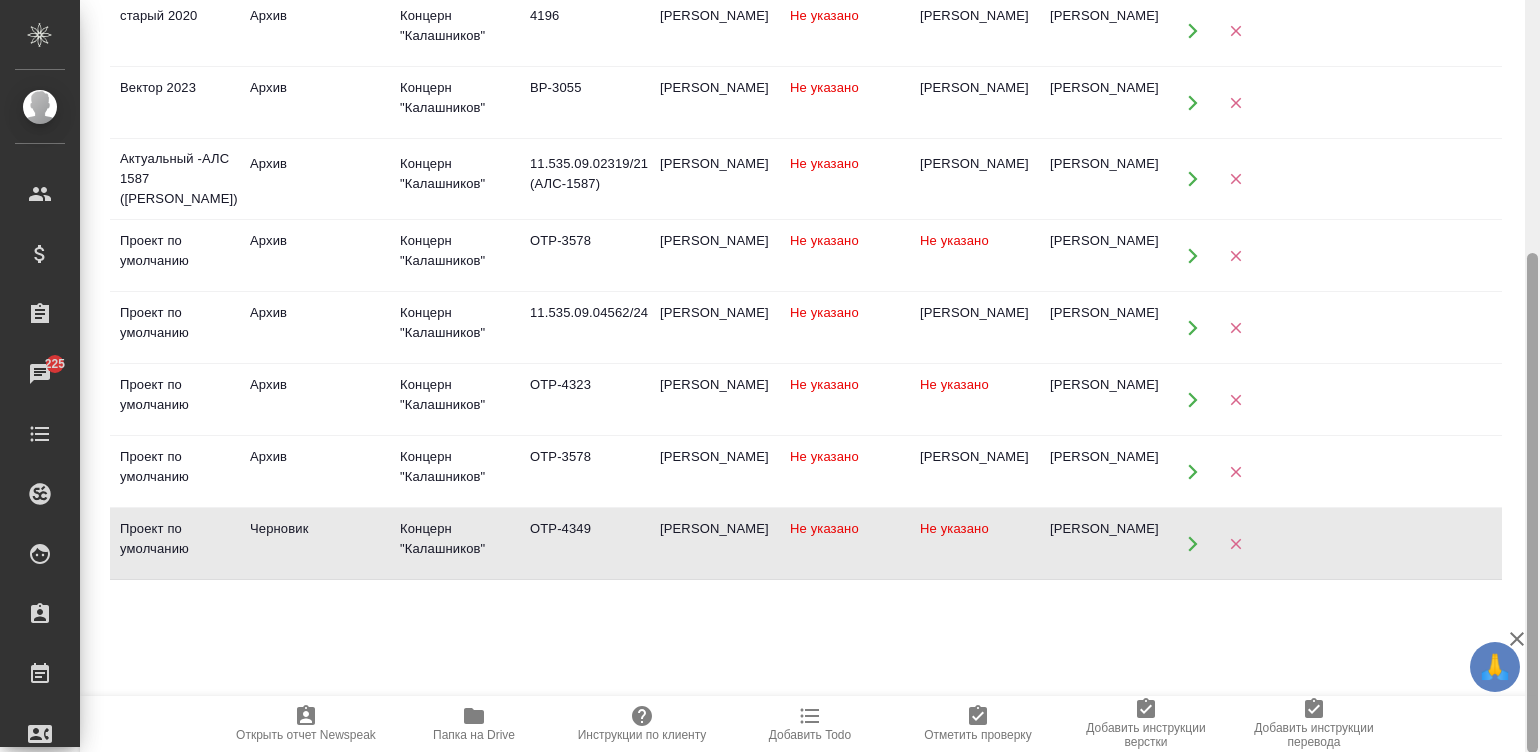 drag, startPoint x: 1532, startPoint y: 405, endPoint x: 1549, endPoint y: 549, distance: 145 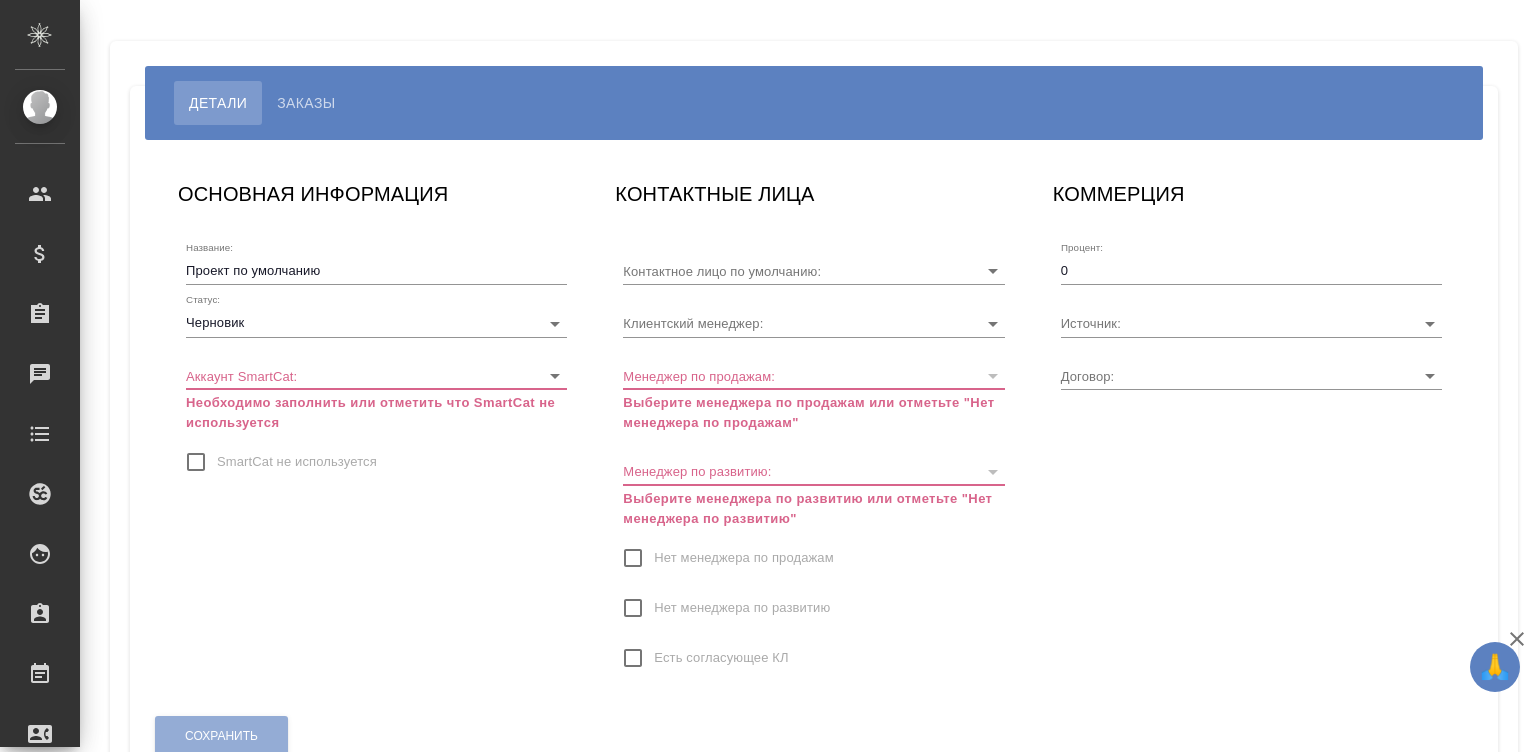 type on "[PERSON_NAME]" 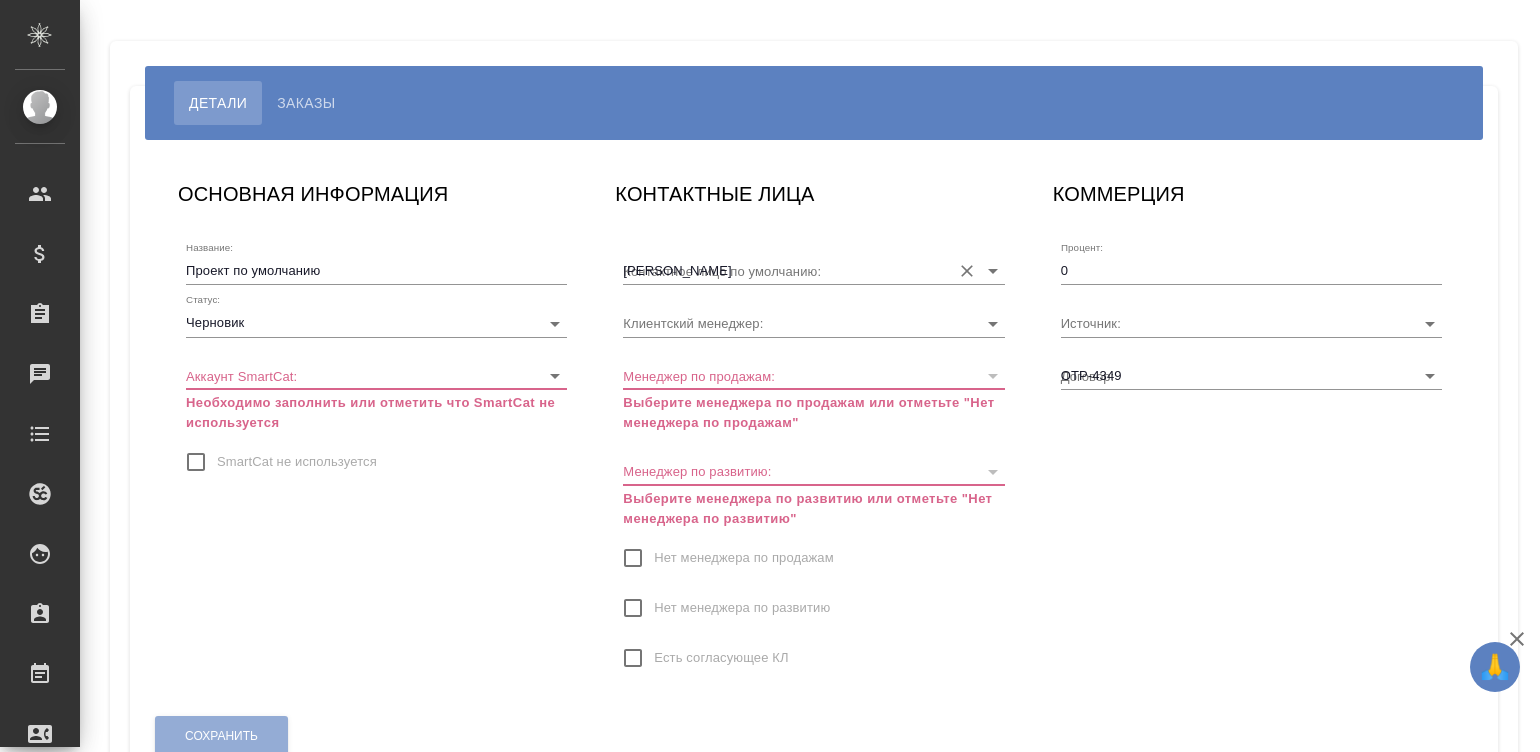 scroll, scrollTop: 0, scrollLeft: 0, axis: both 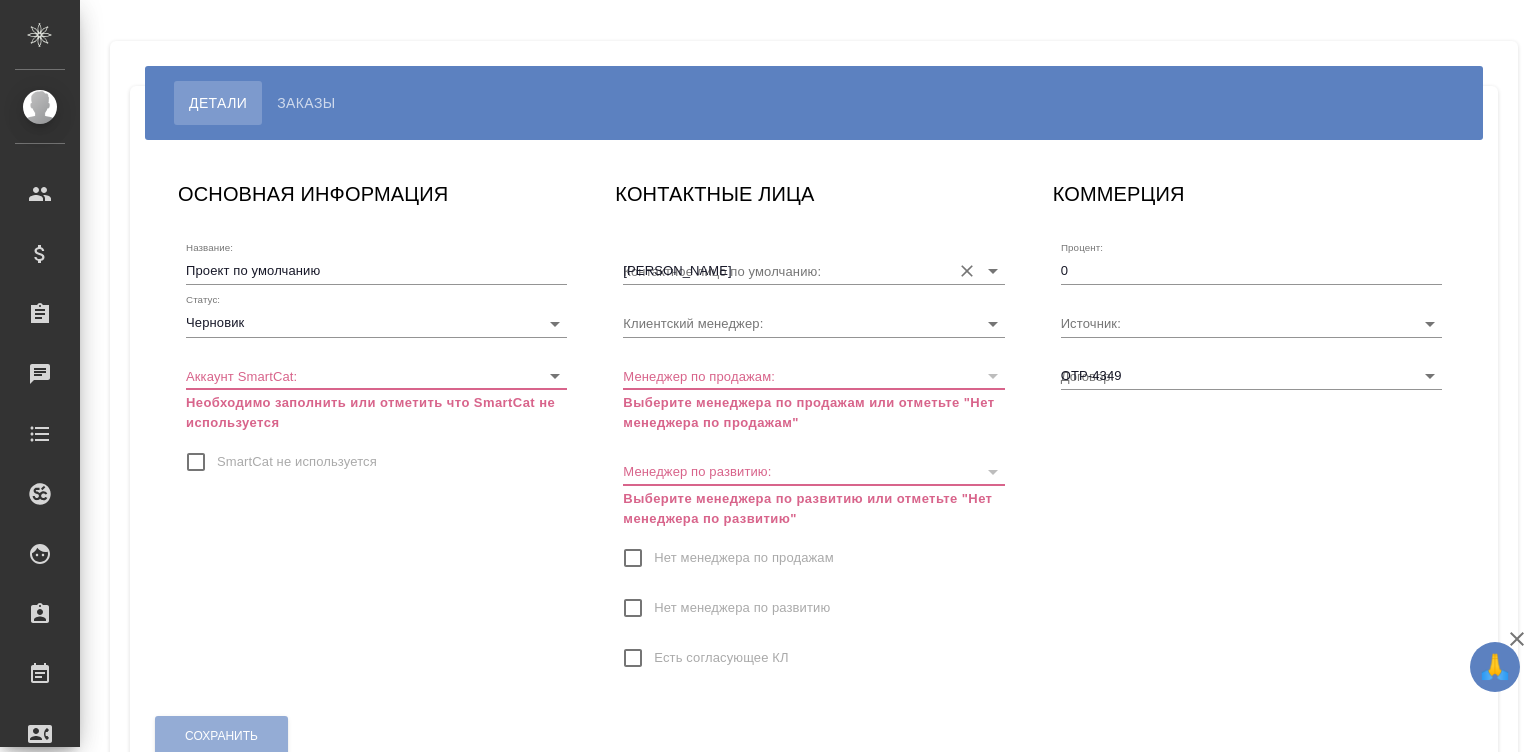 type on "[PERSON_NAME]" 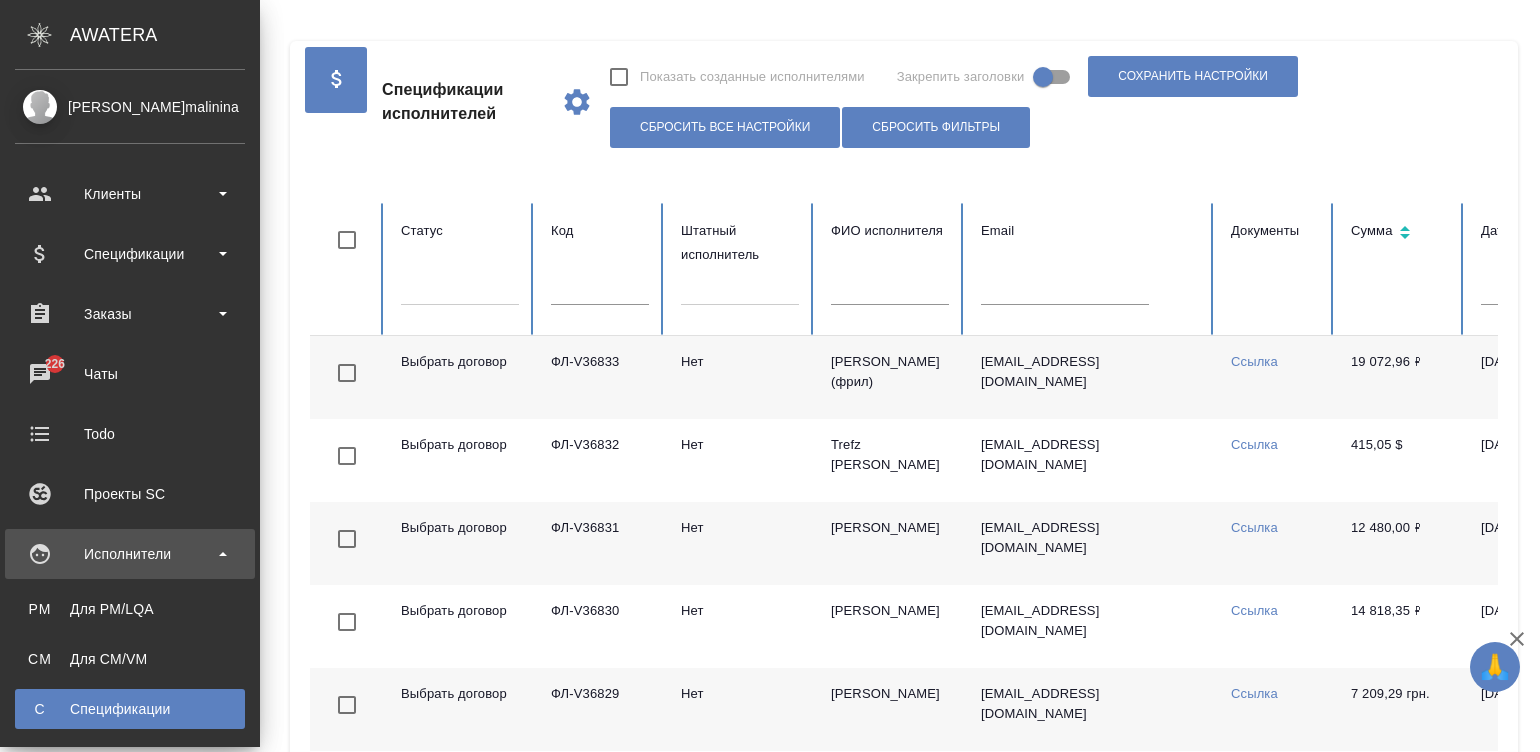 scroll, scrollTop: 0, scrollLeft: 0, axis: both 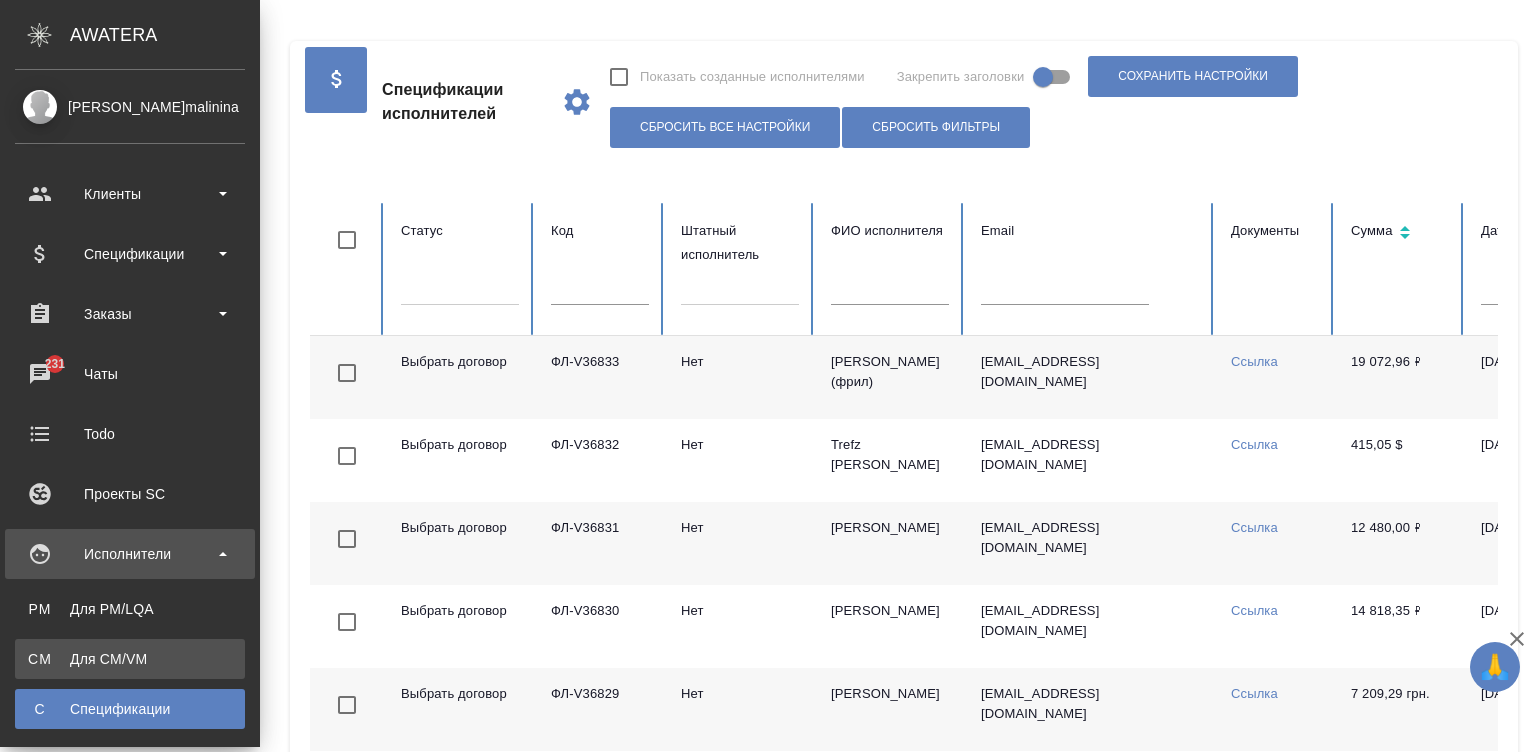 click on "Для CM/VM" at bounding box center (130, 659) 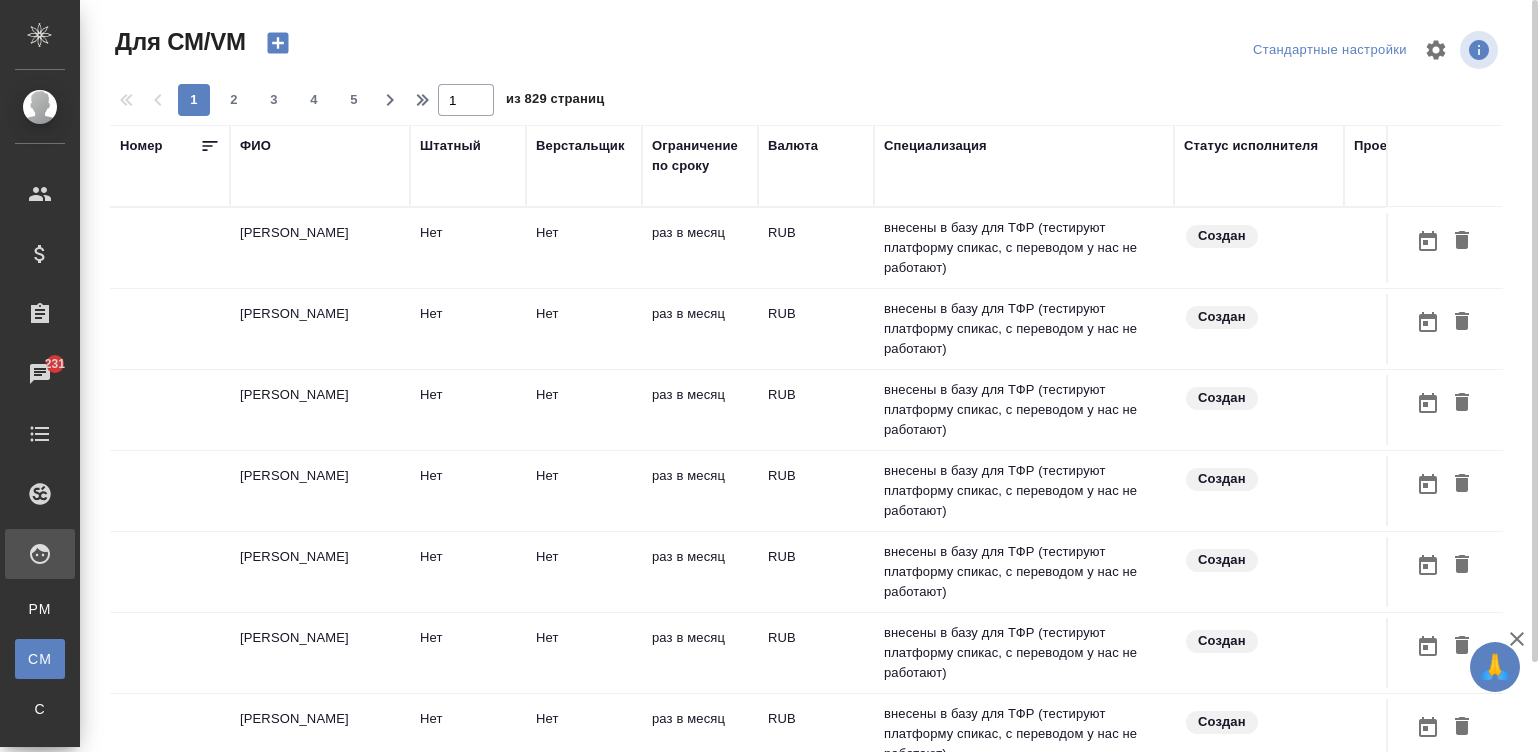click on "RUB" at bounding box center [816, 248] 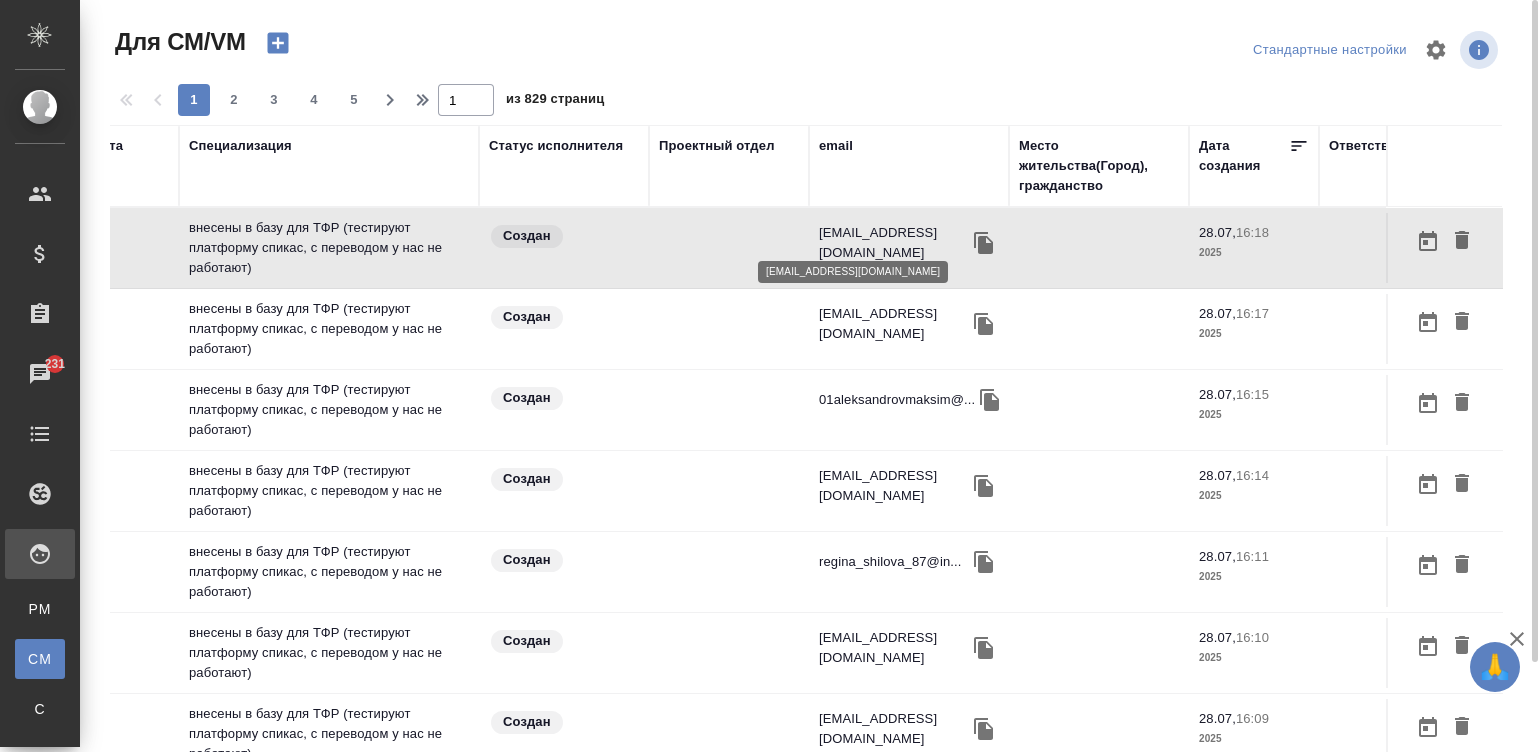 scroll, scrollTop: 0, scrollLeft: 763, axis: horizontal 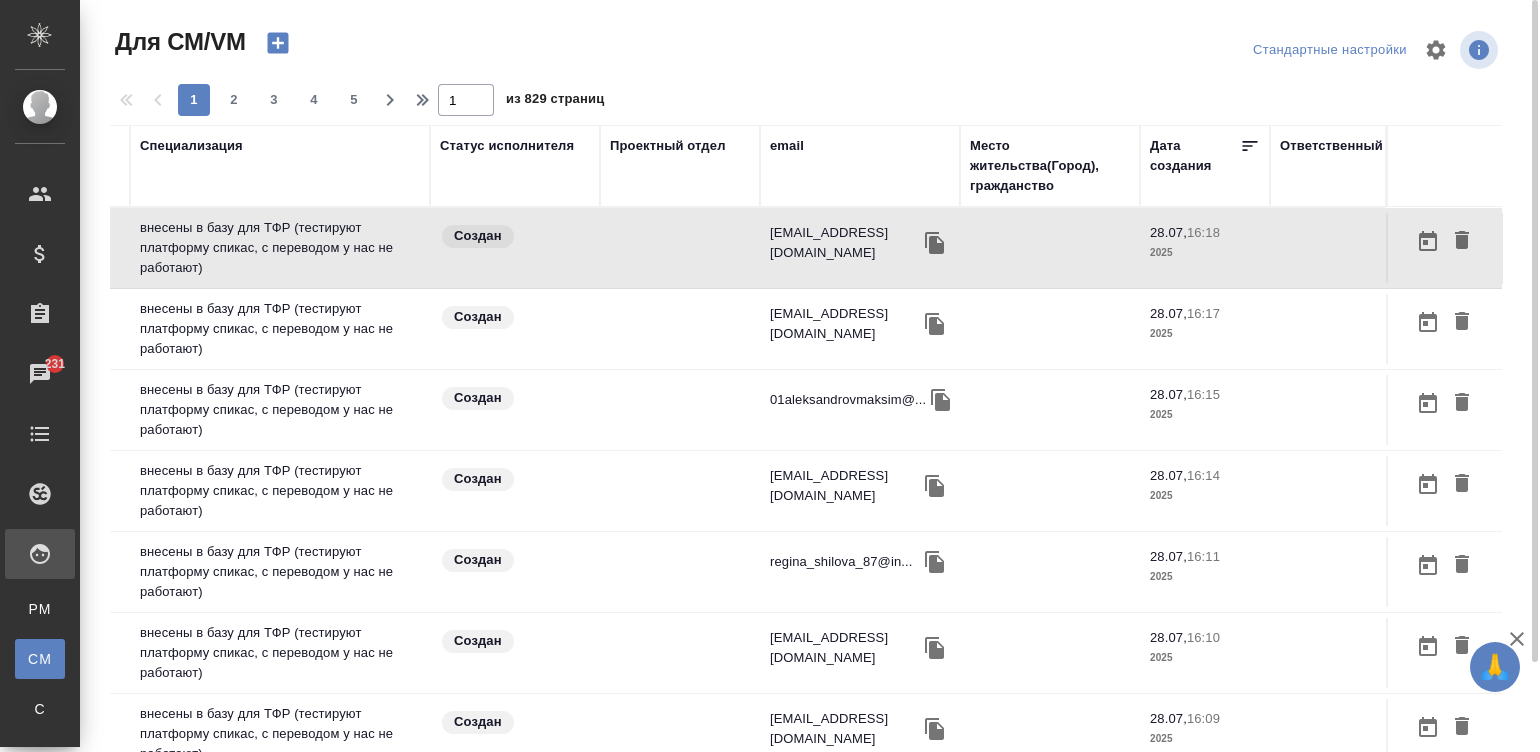 click on "email" at bounding box center (787, 146) 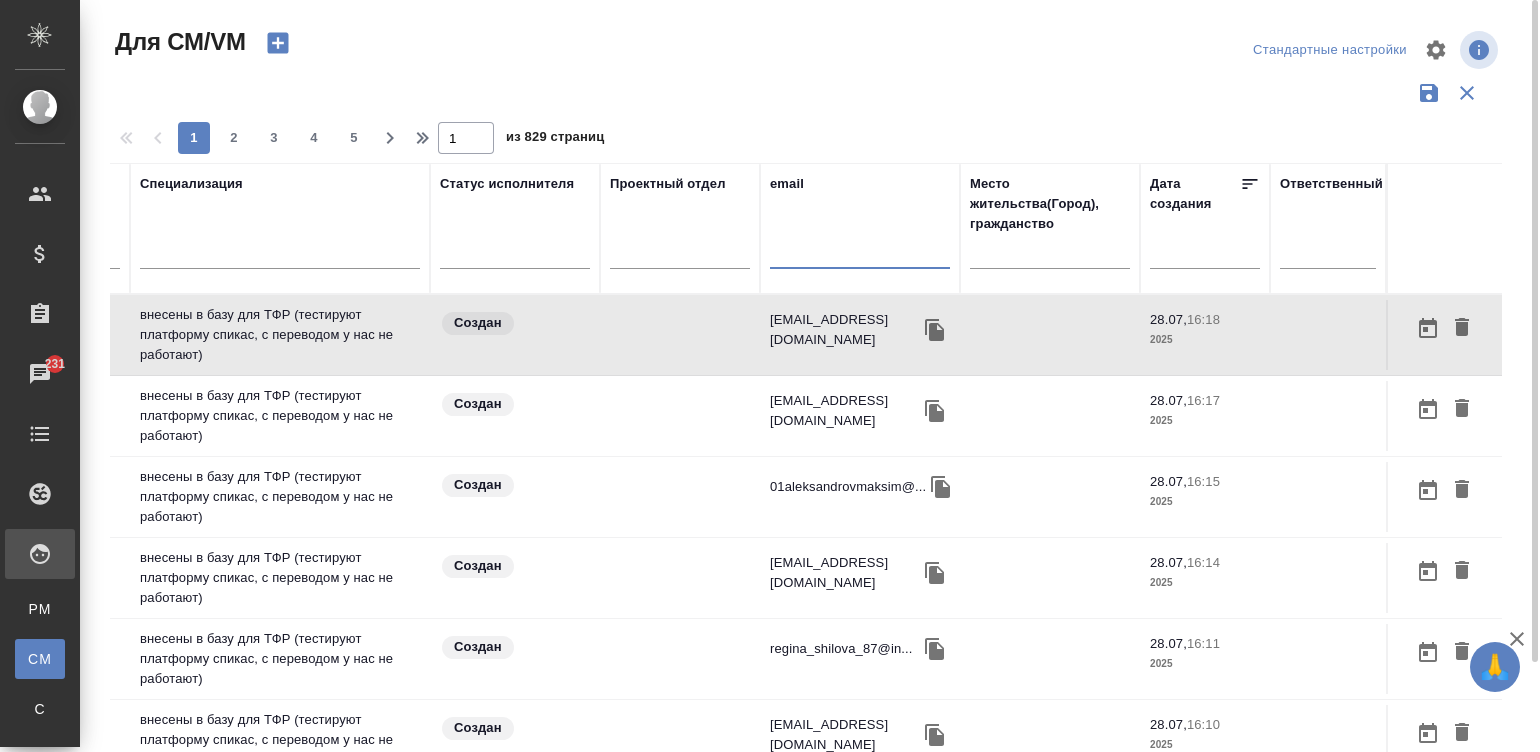 click at bounding box center (860, 256) 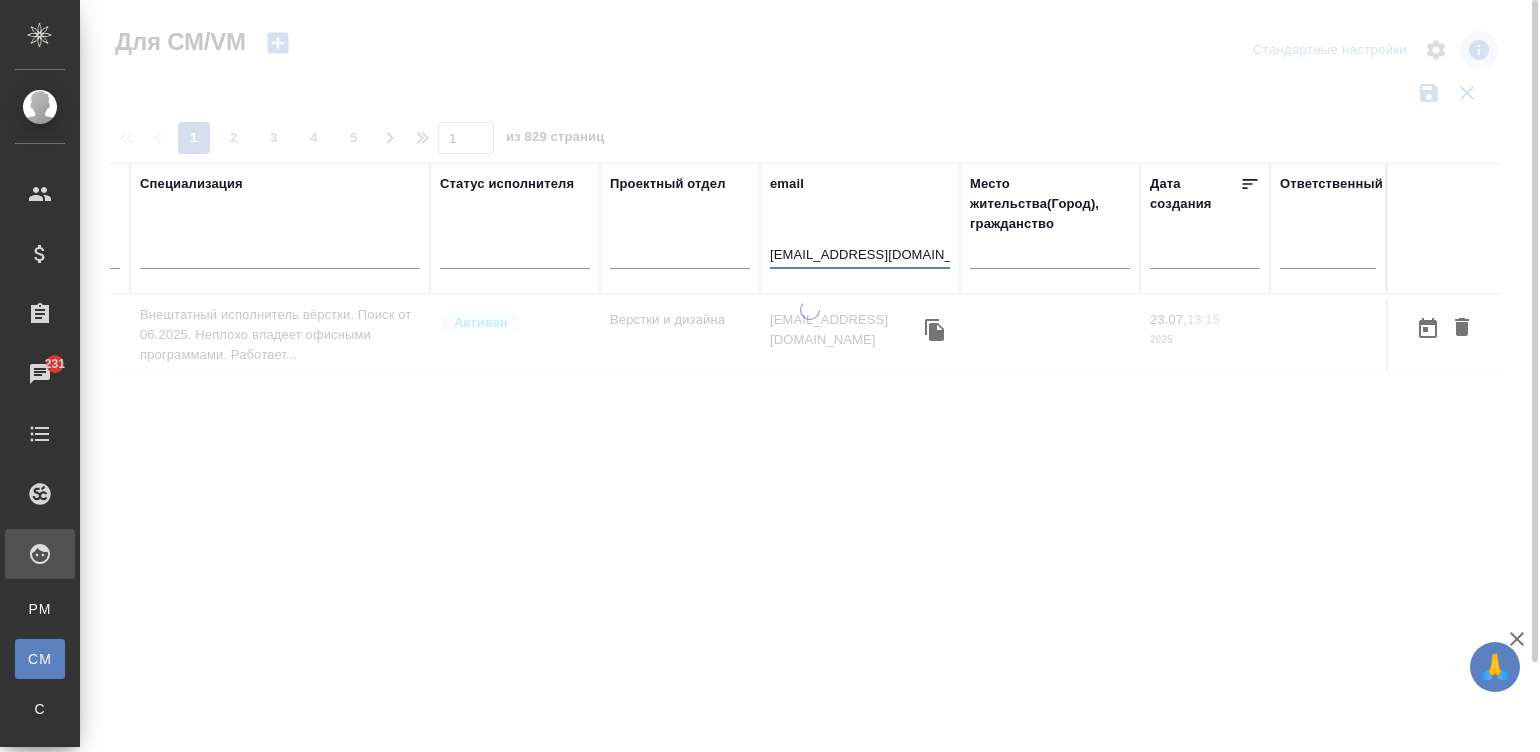 scroll, scrollTop: 0, scrollLeft: 744, axis: horizontal 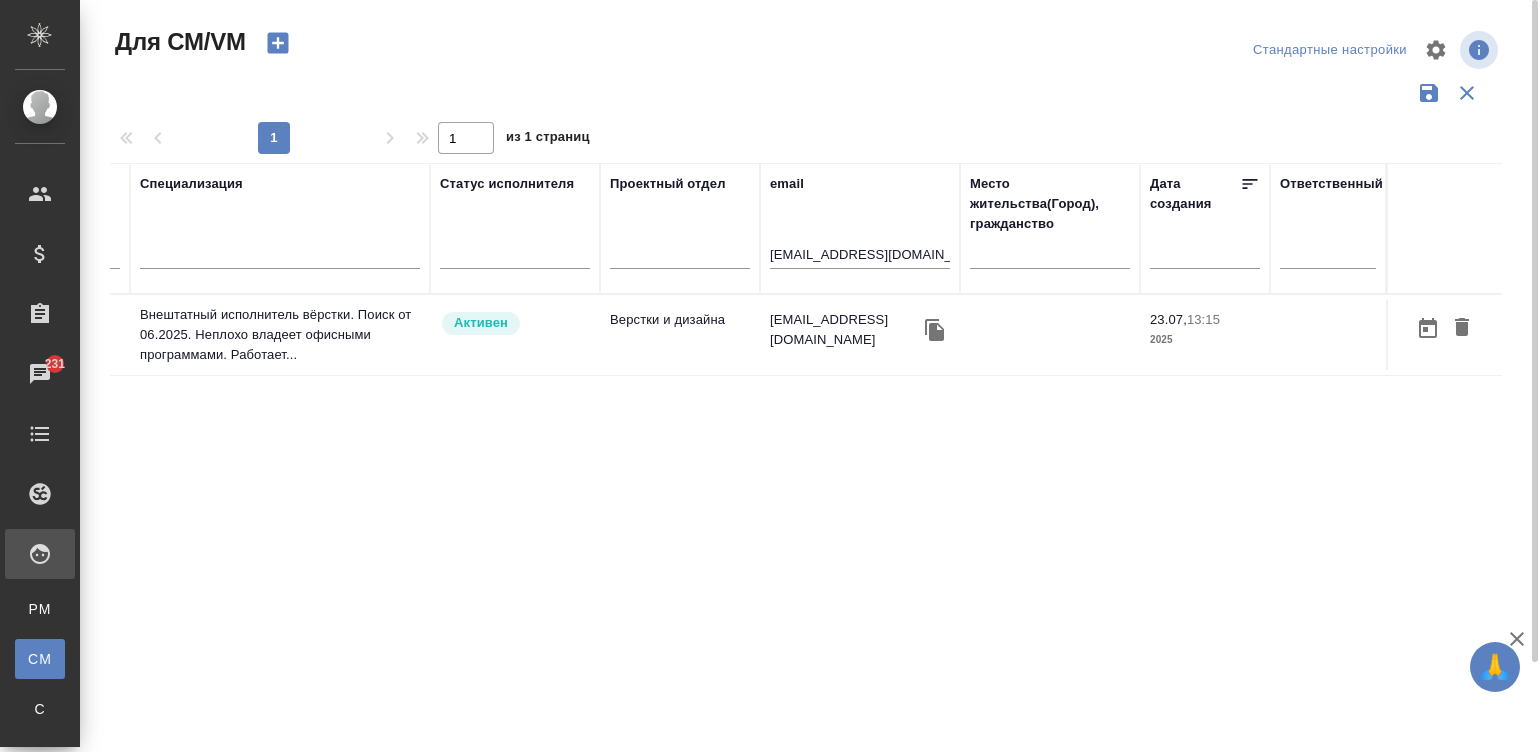 click on "Активен" at bounding box center (515, 335) 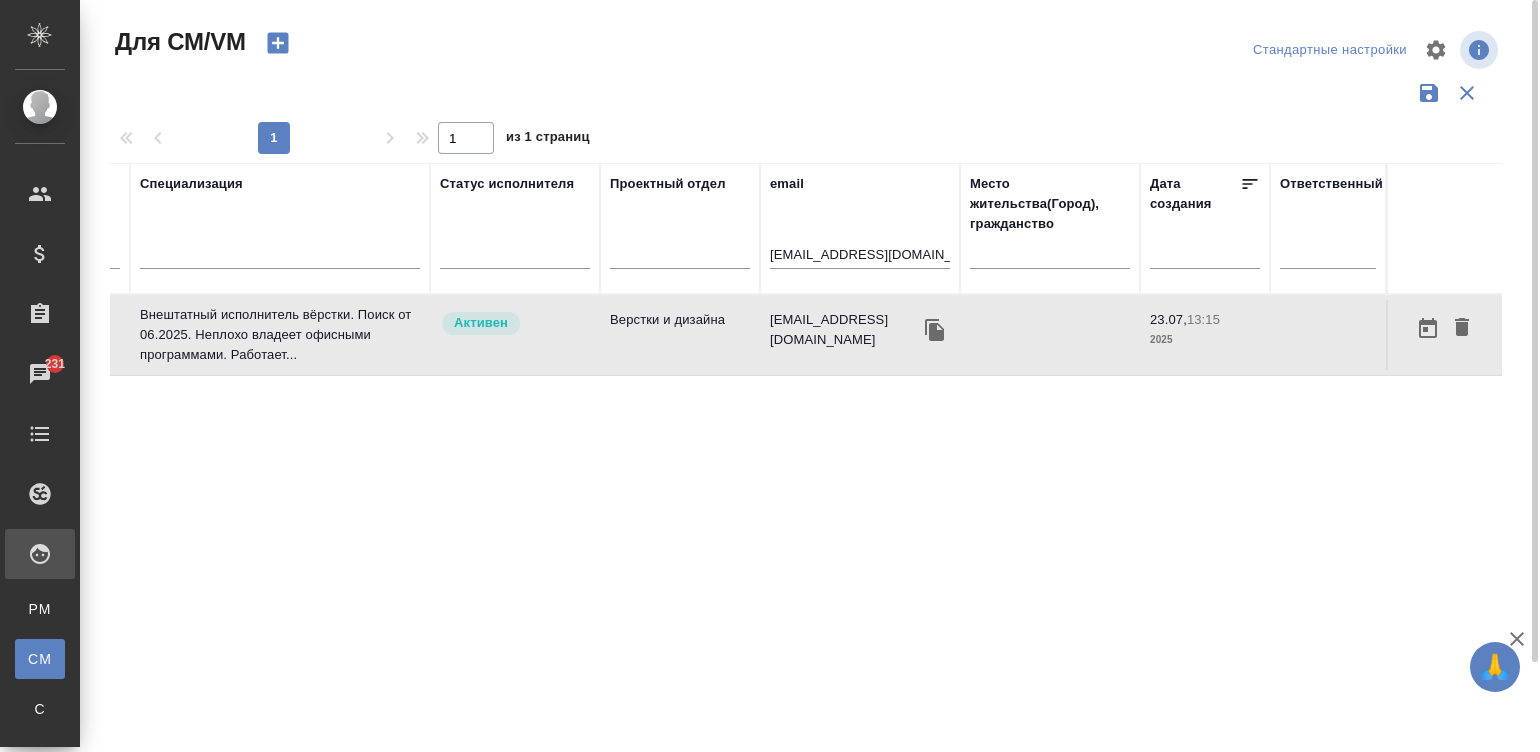 click on "soloha_nett@mail.ru" at bounding box center [860, 256] 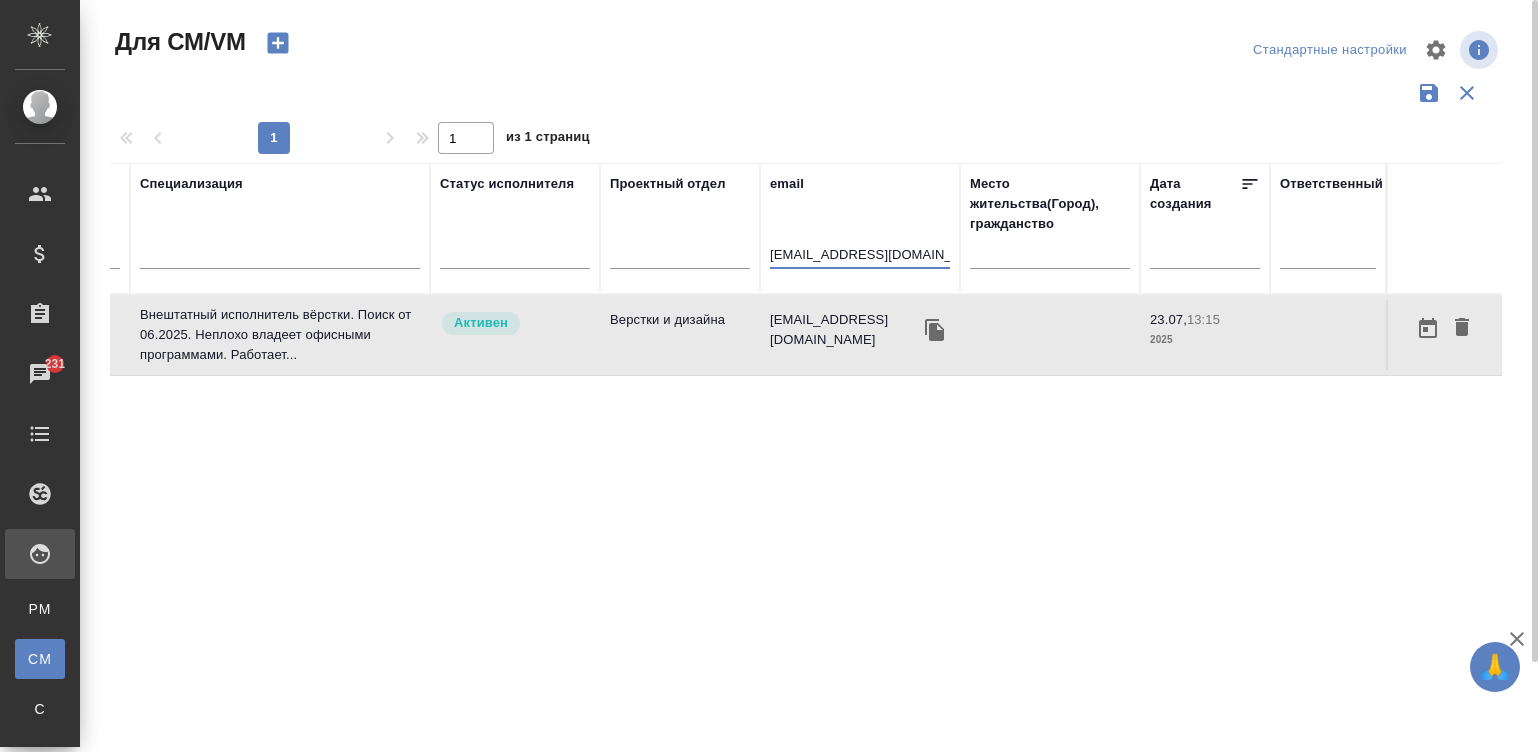 paste on "portevert@yandex" 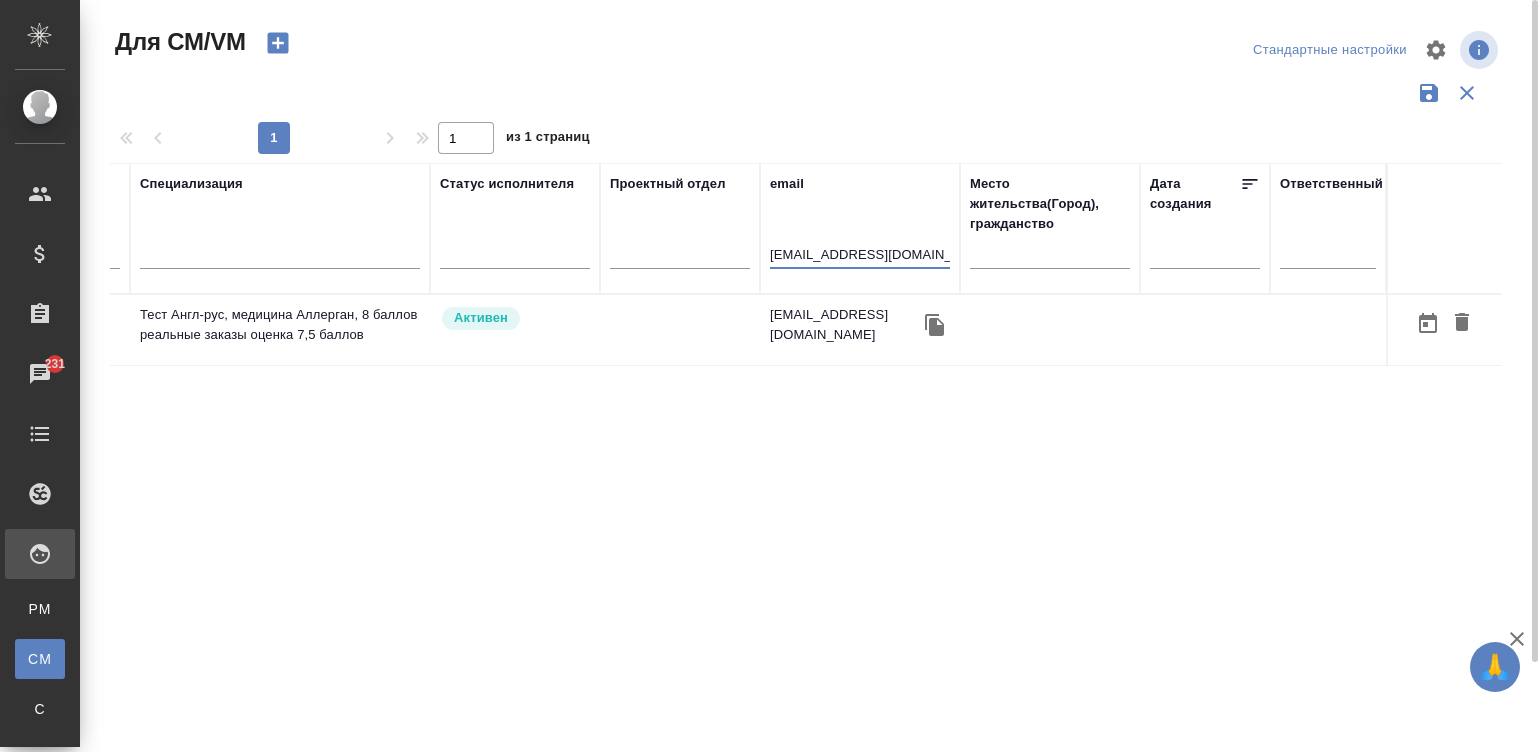 type on "portevert@yandex.ru" 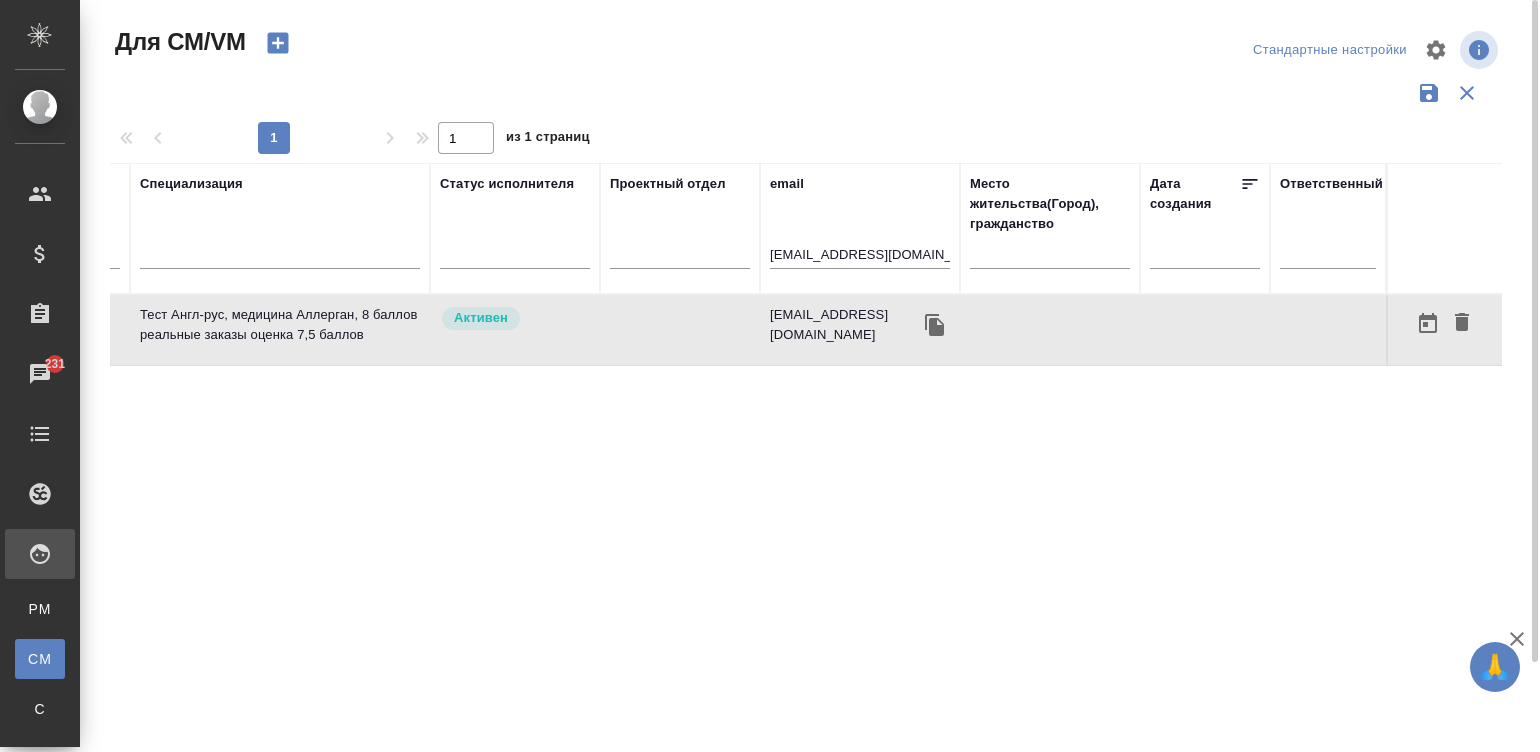 click on "portevert@yandex.ru" at bounding box center (860, 325) 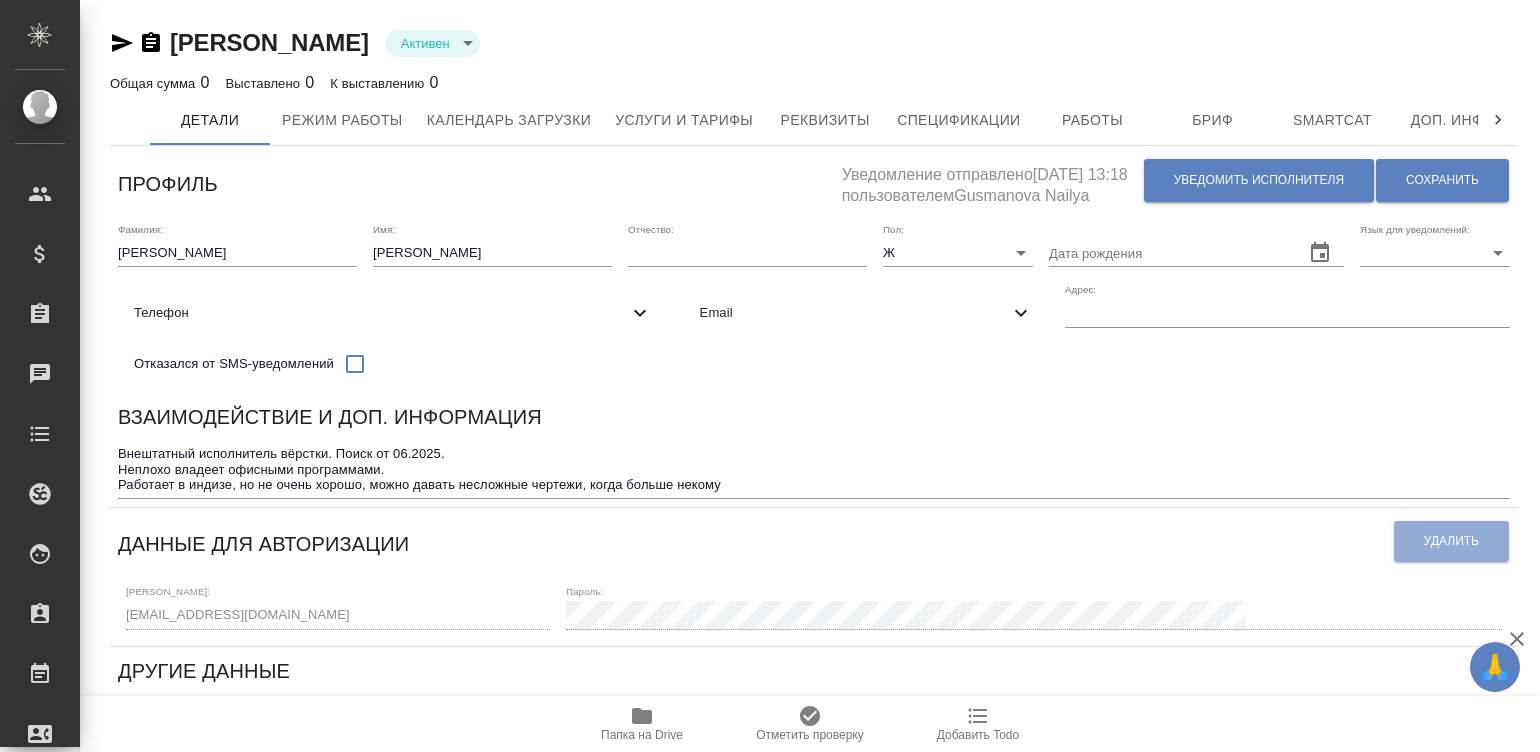 scroll, scrollTop: 0, scrollLeft: 0, axis: both 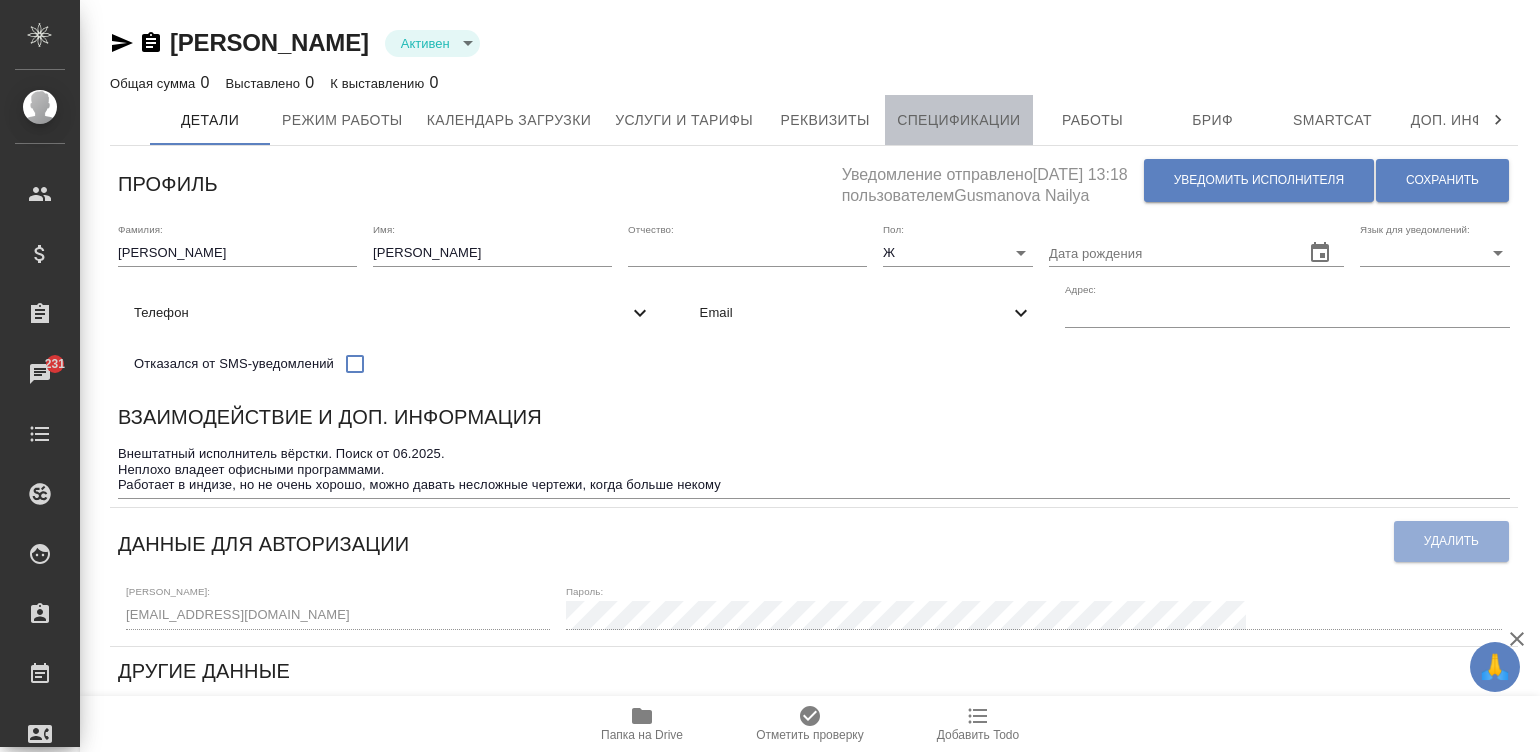 click on "Спецификации" at bounding box center (958, 120) 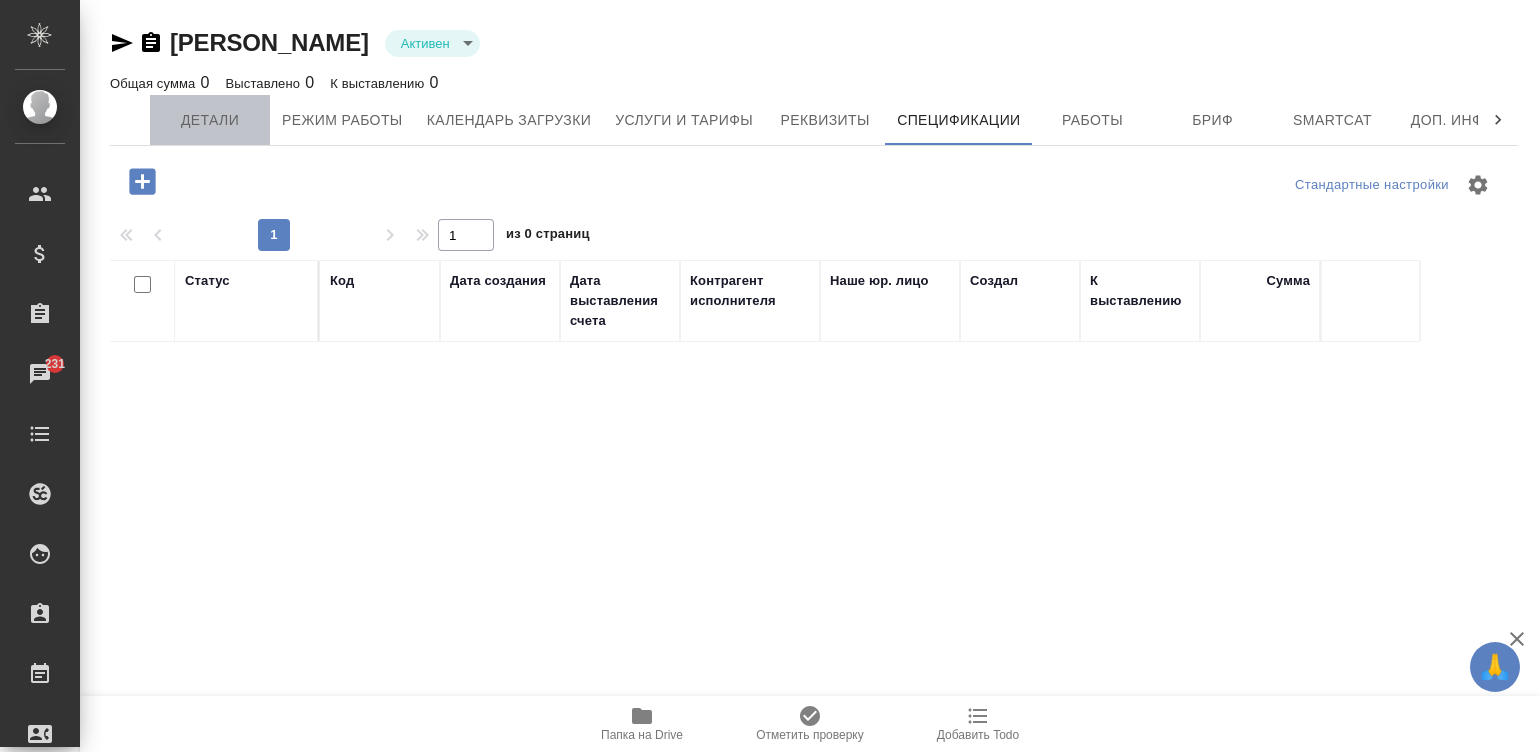 click on "Детали" at bounding box center [210, 120] 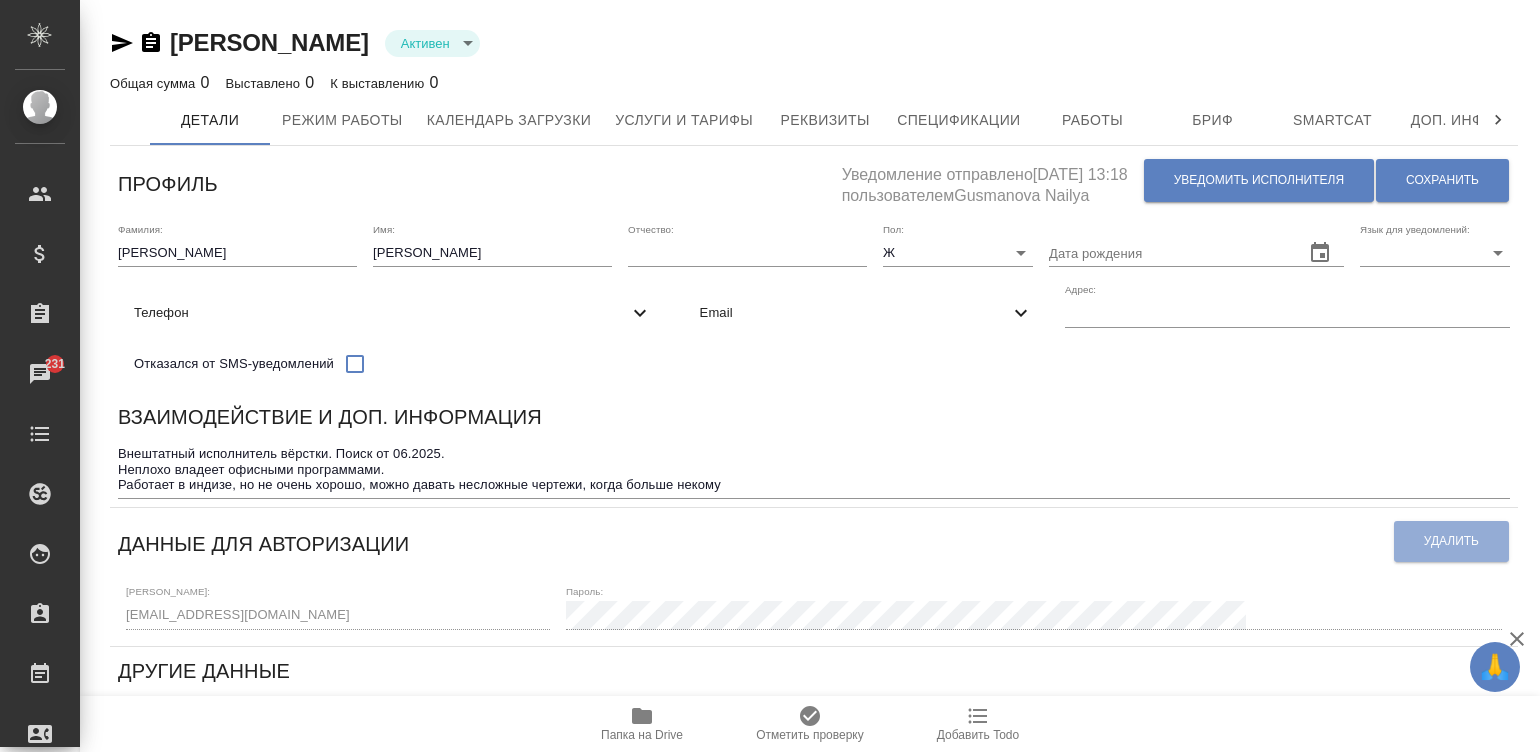 click on "Взаимодействие и доп. информация" at bounding box center [814, 420] 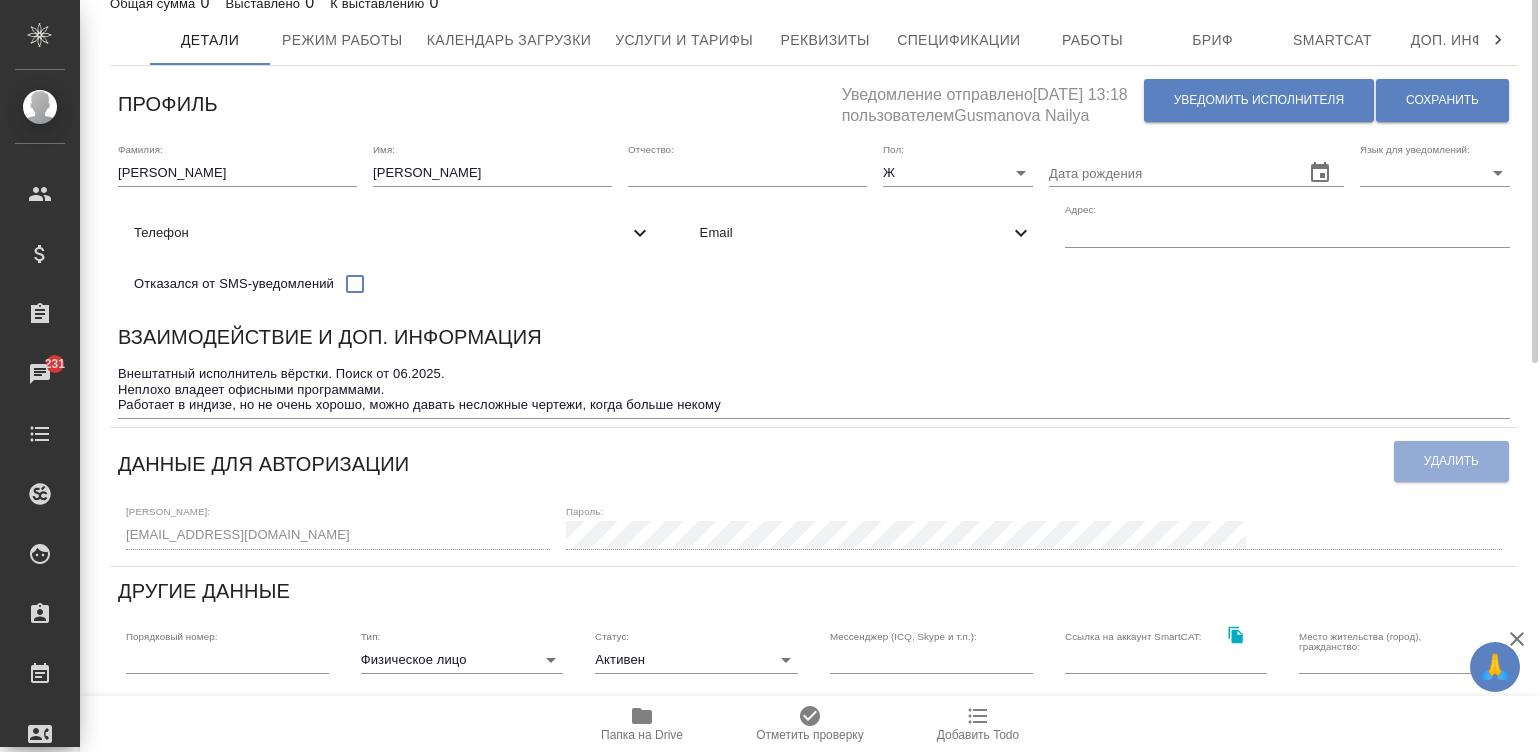scroll, scrollTop: 0, scrollLeft: 0, axis: both 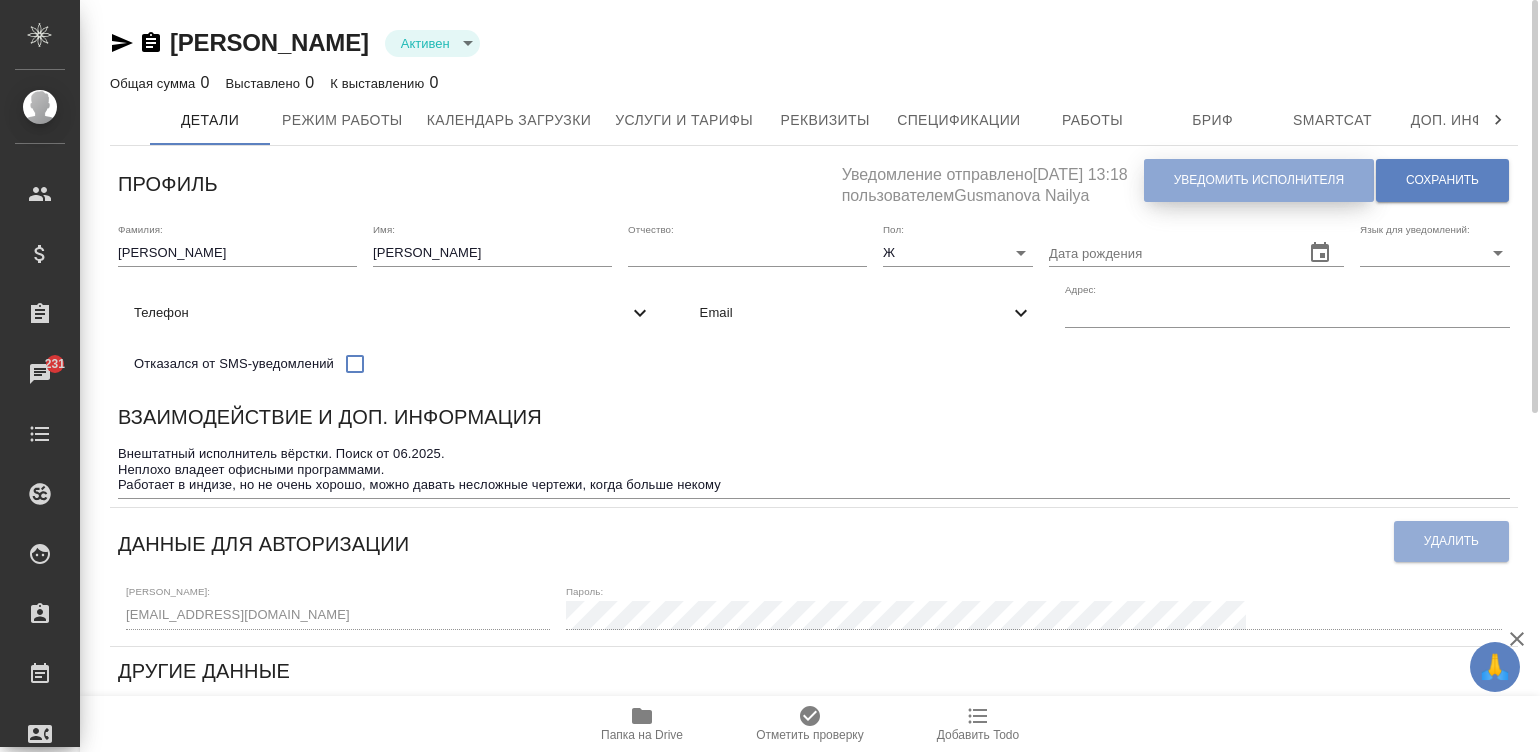 click on "Уведомить исполнителя" at bounding box center [1259, 180] 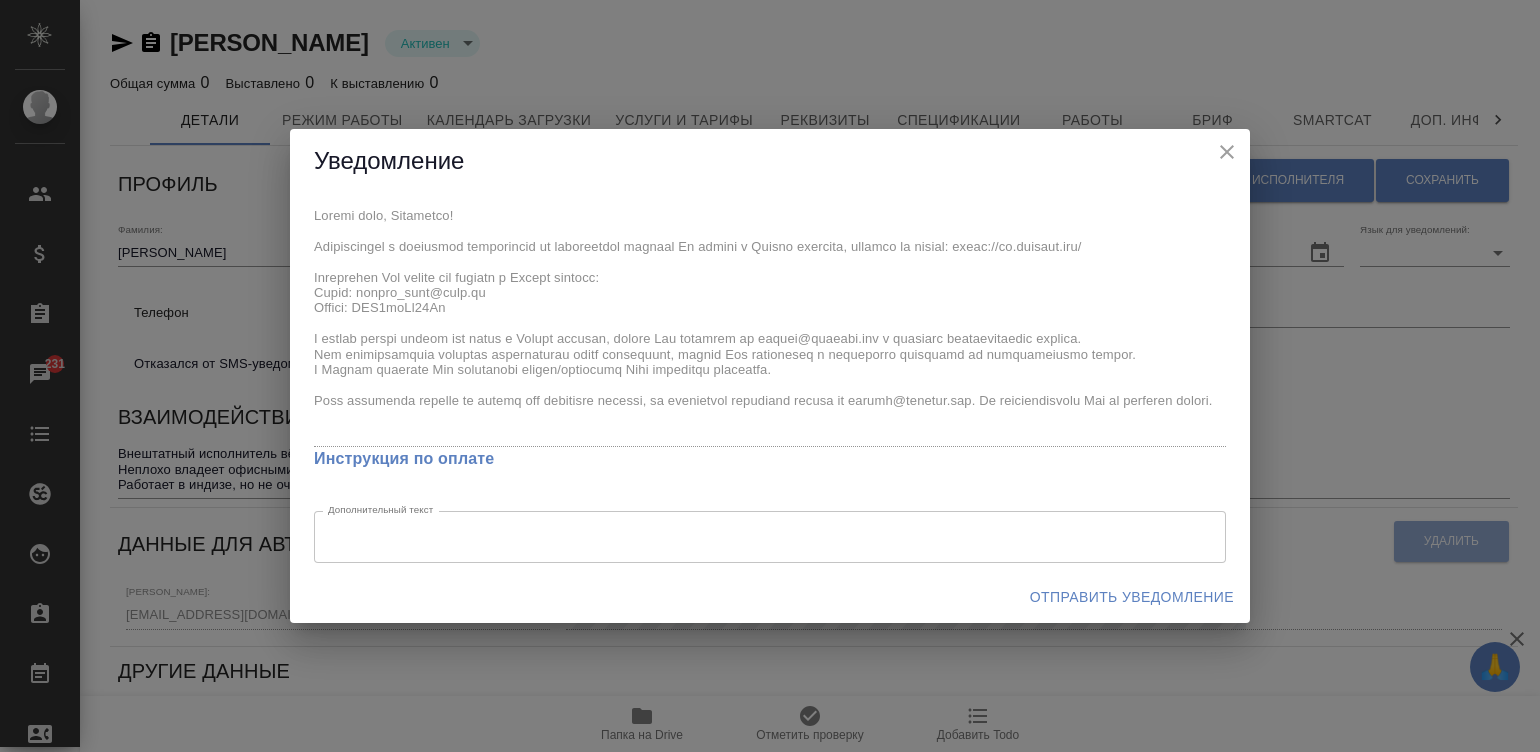 click on "x Инструкция по оплате Дополнительный текст x Дополнительный текст" at bounding box center (770, 382) 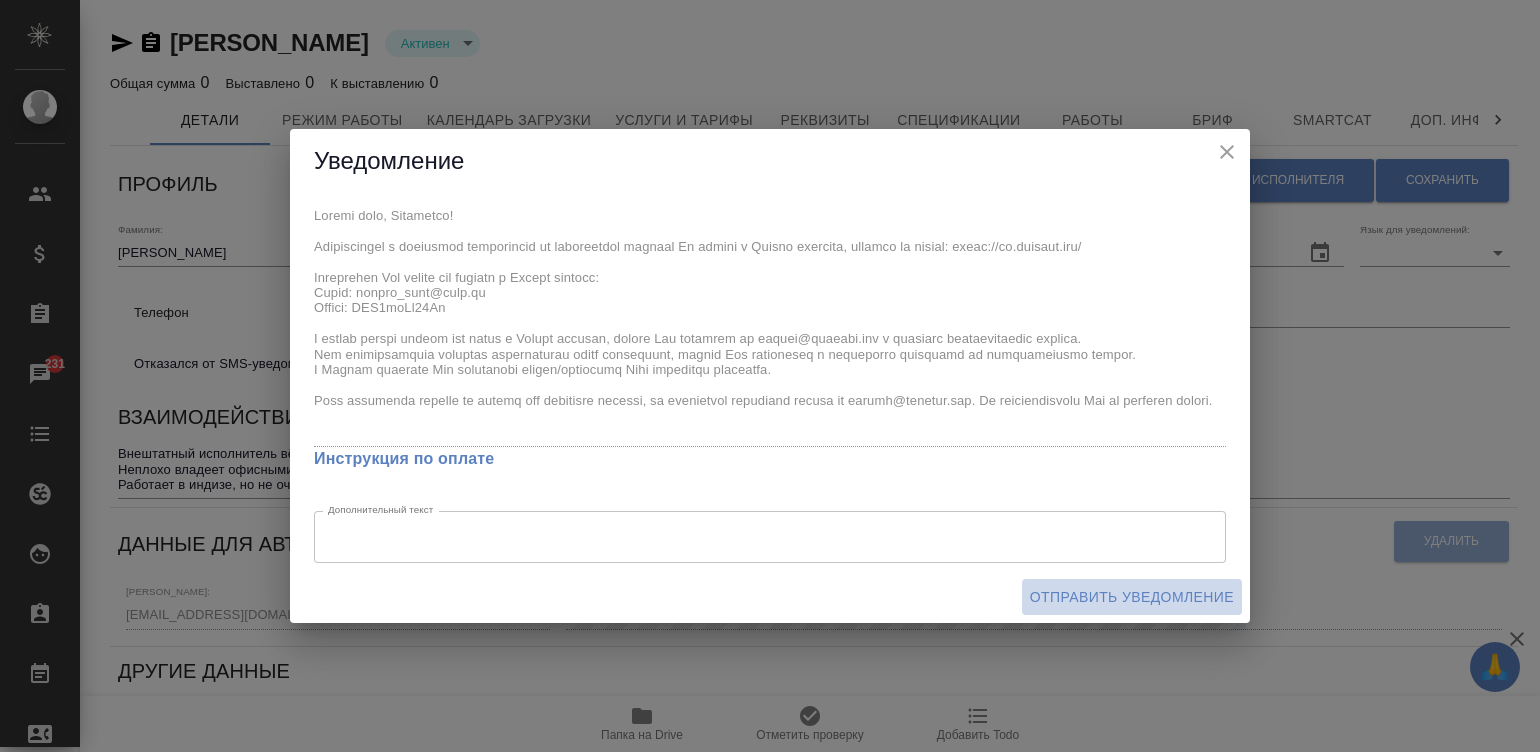 click on "Отправить уведомление" at bounding box center (1132, 597) 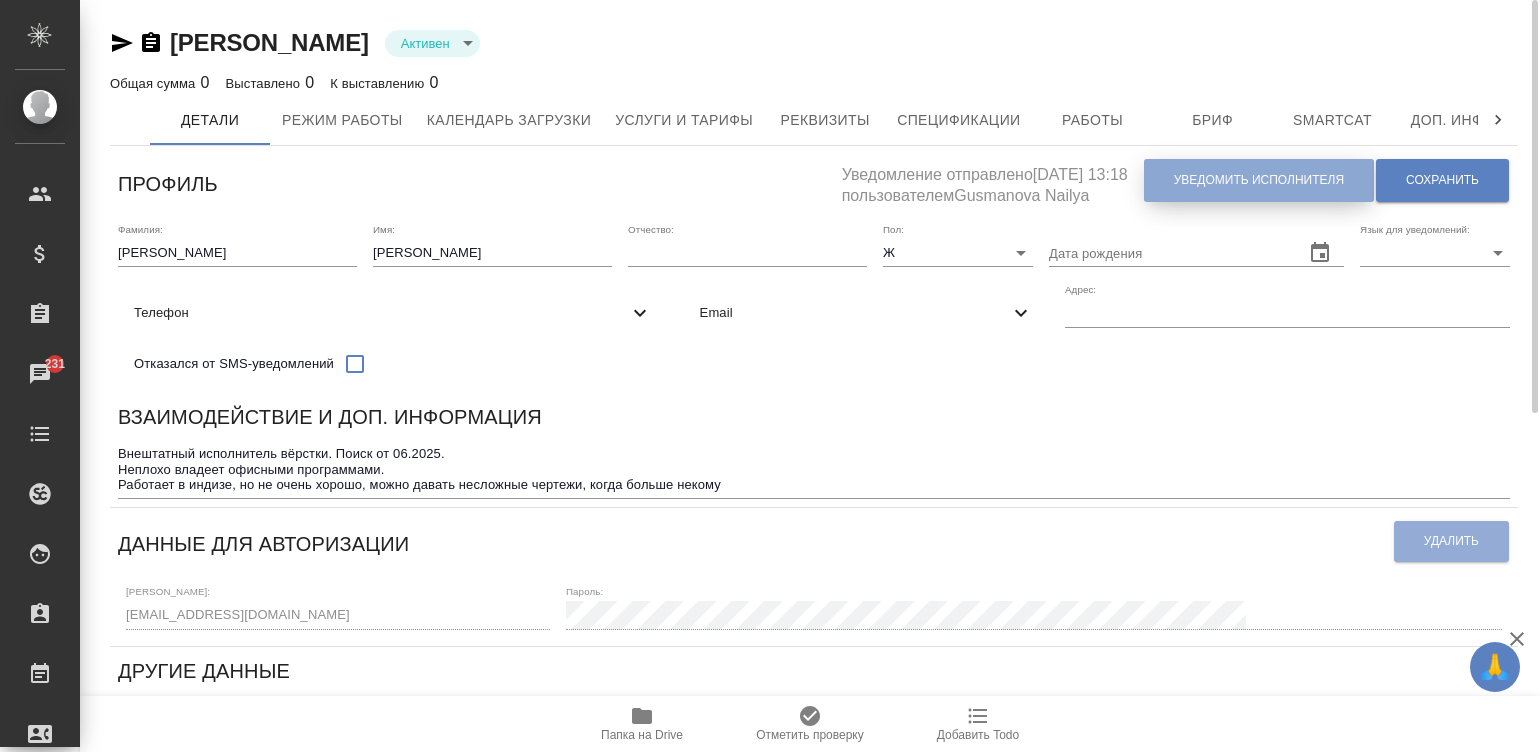 click on "Уведомить исполнителя" at bounding box center [1259, 180] 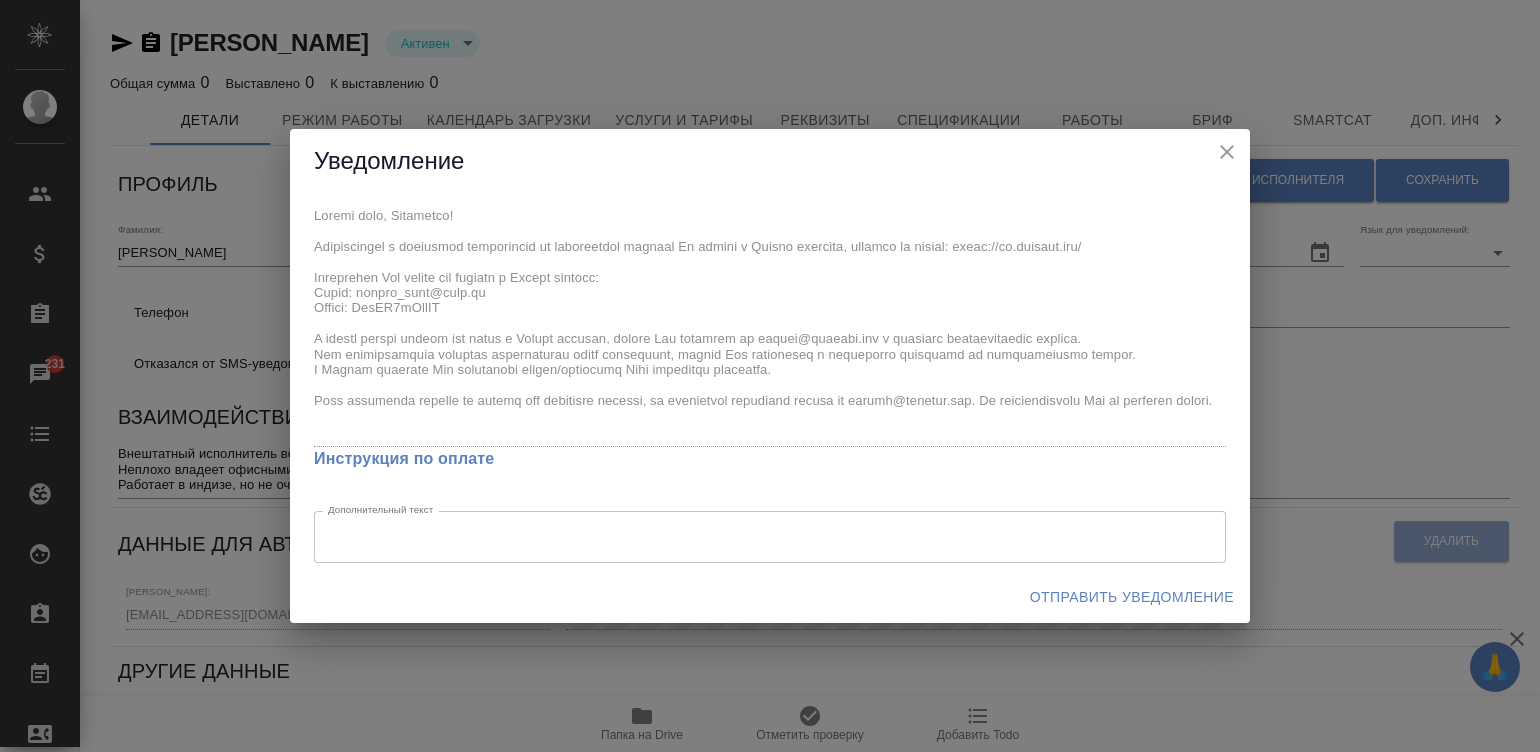 click on "Уведомление x Инструкция по оплате Дополнительный текст x Дополнительный текст Отправить уведомление" at bounding box center (770, 376) 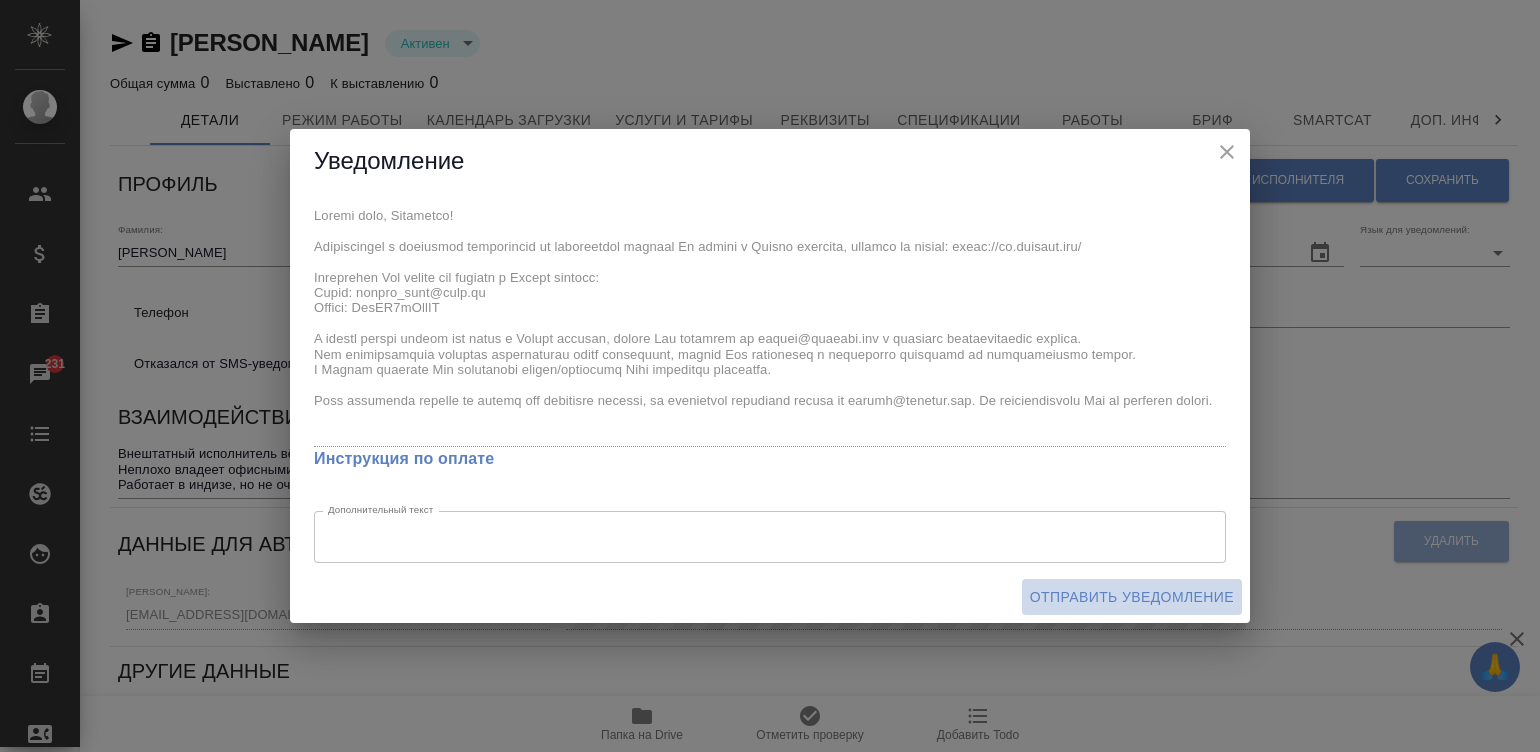 click on "Отправить уведомление" at bounding box center [1132, 597] 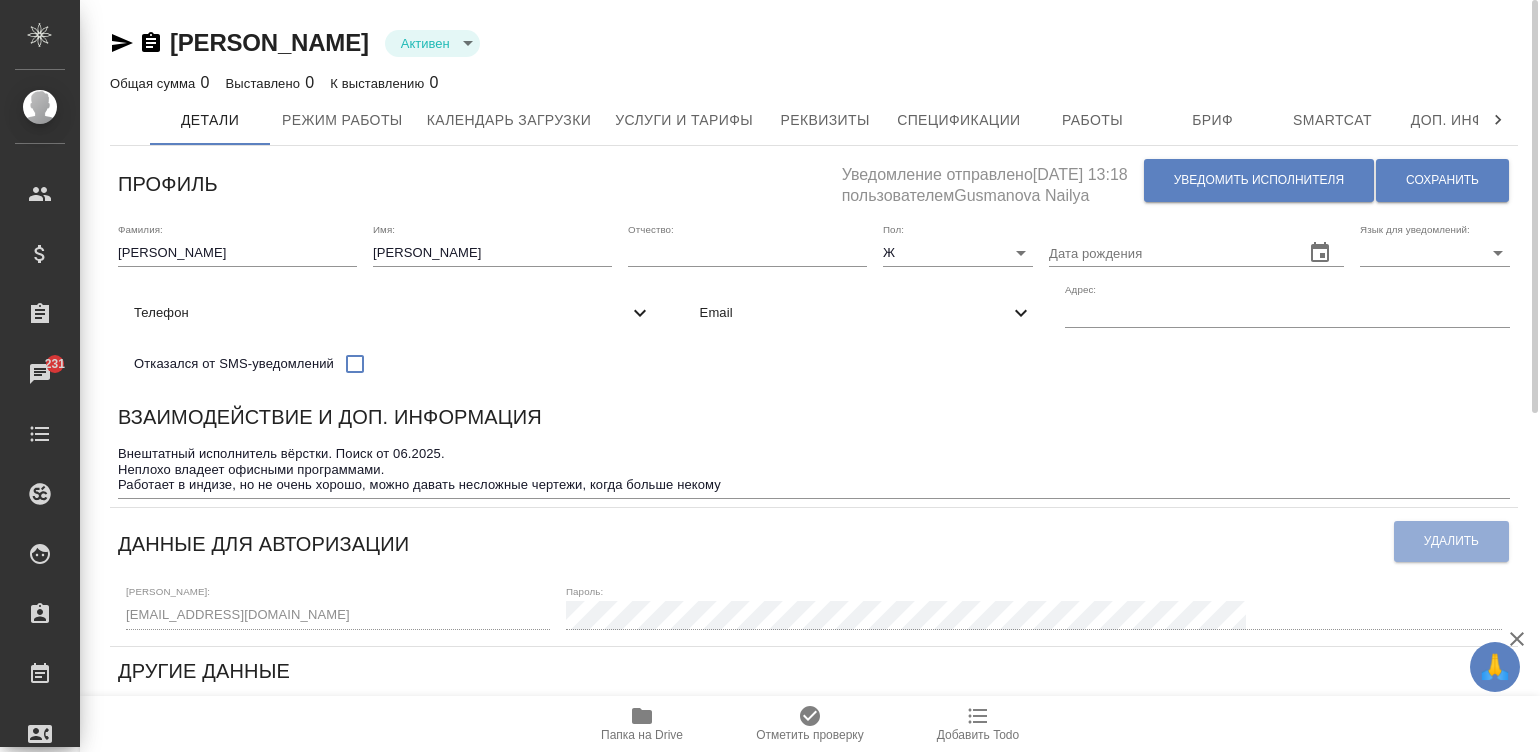 click on "Папка на Drive" at bounding box center (642, 723) 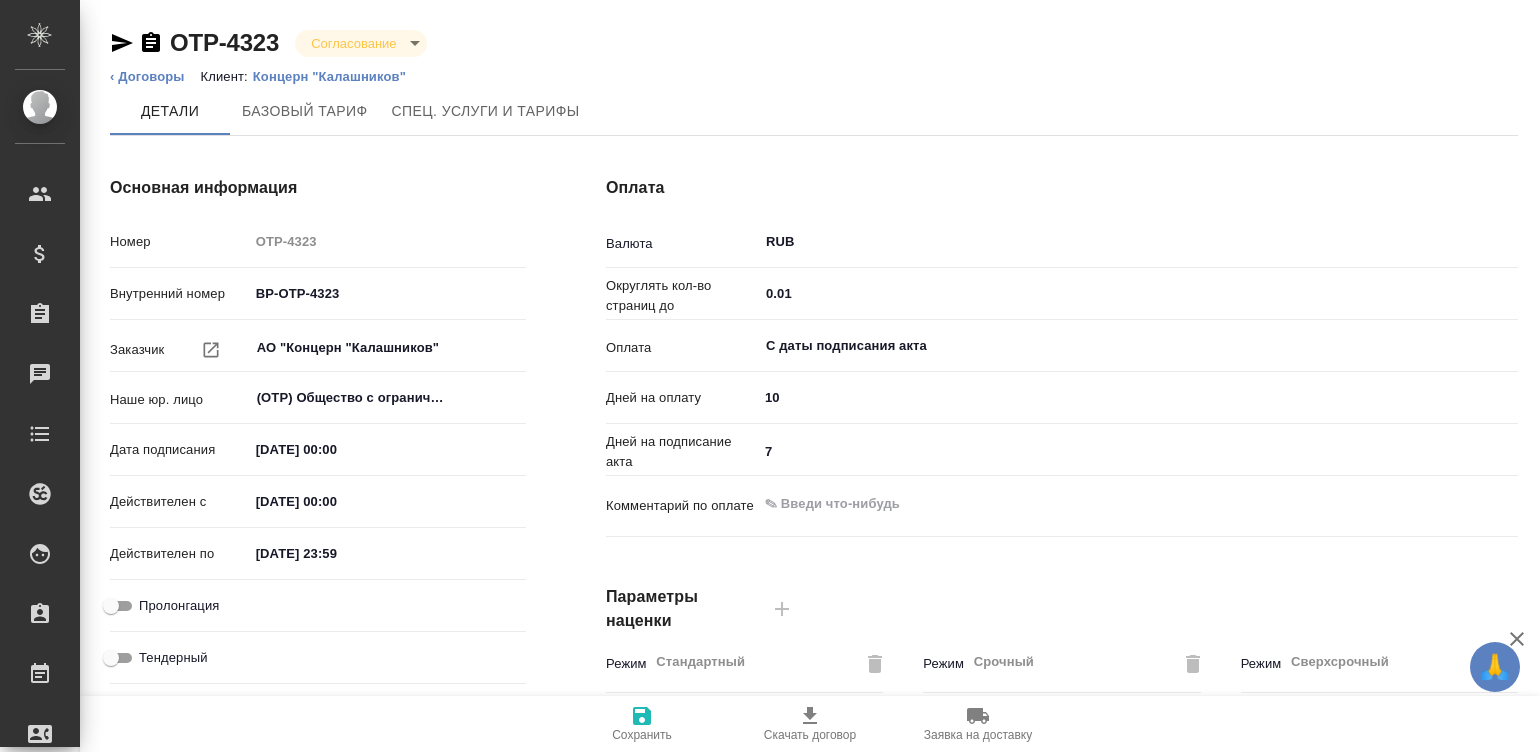 scroll, scrollTop: 0, scrollLeft: 0, axis: both 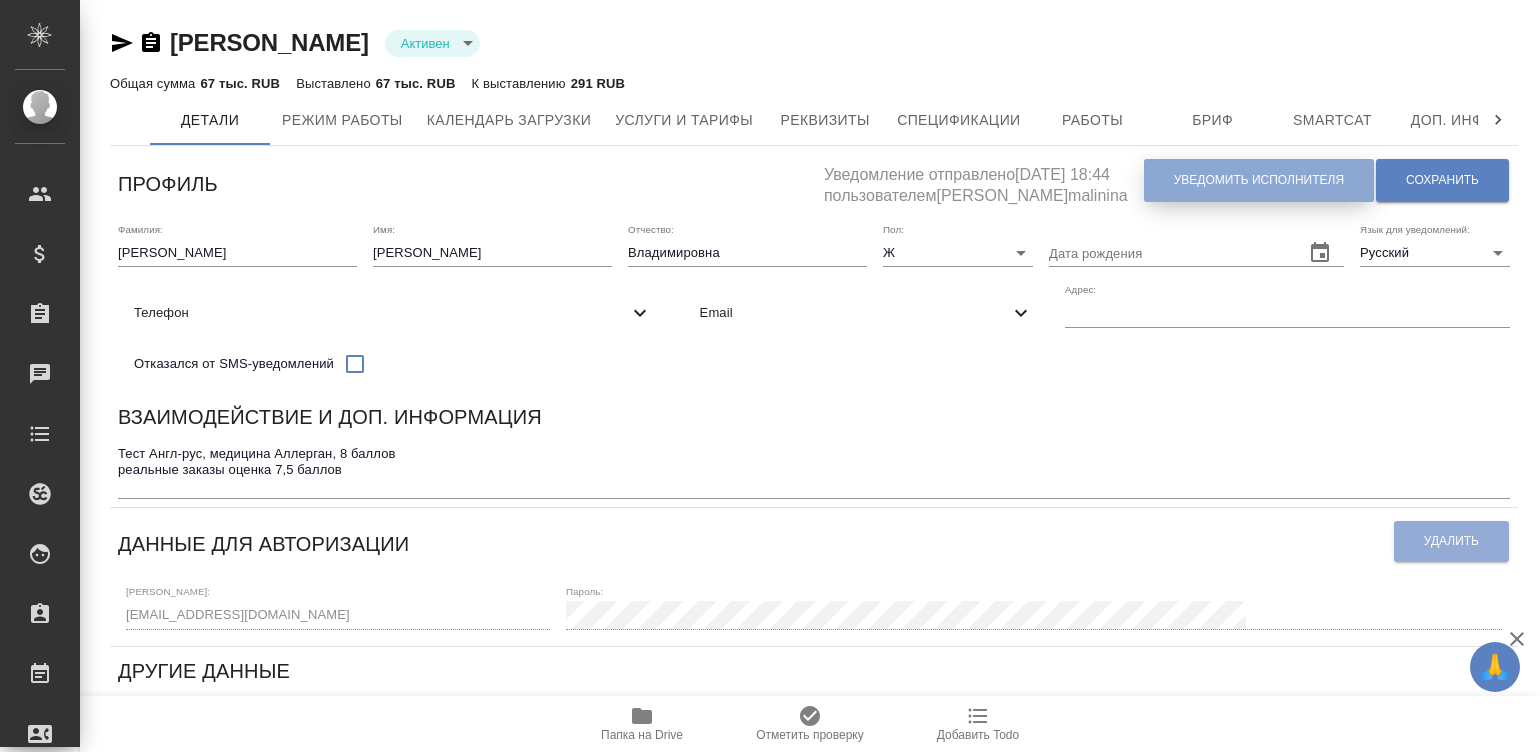 click on "Уведомить исполнителя" at bounding box center [1259, 180] 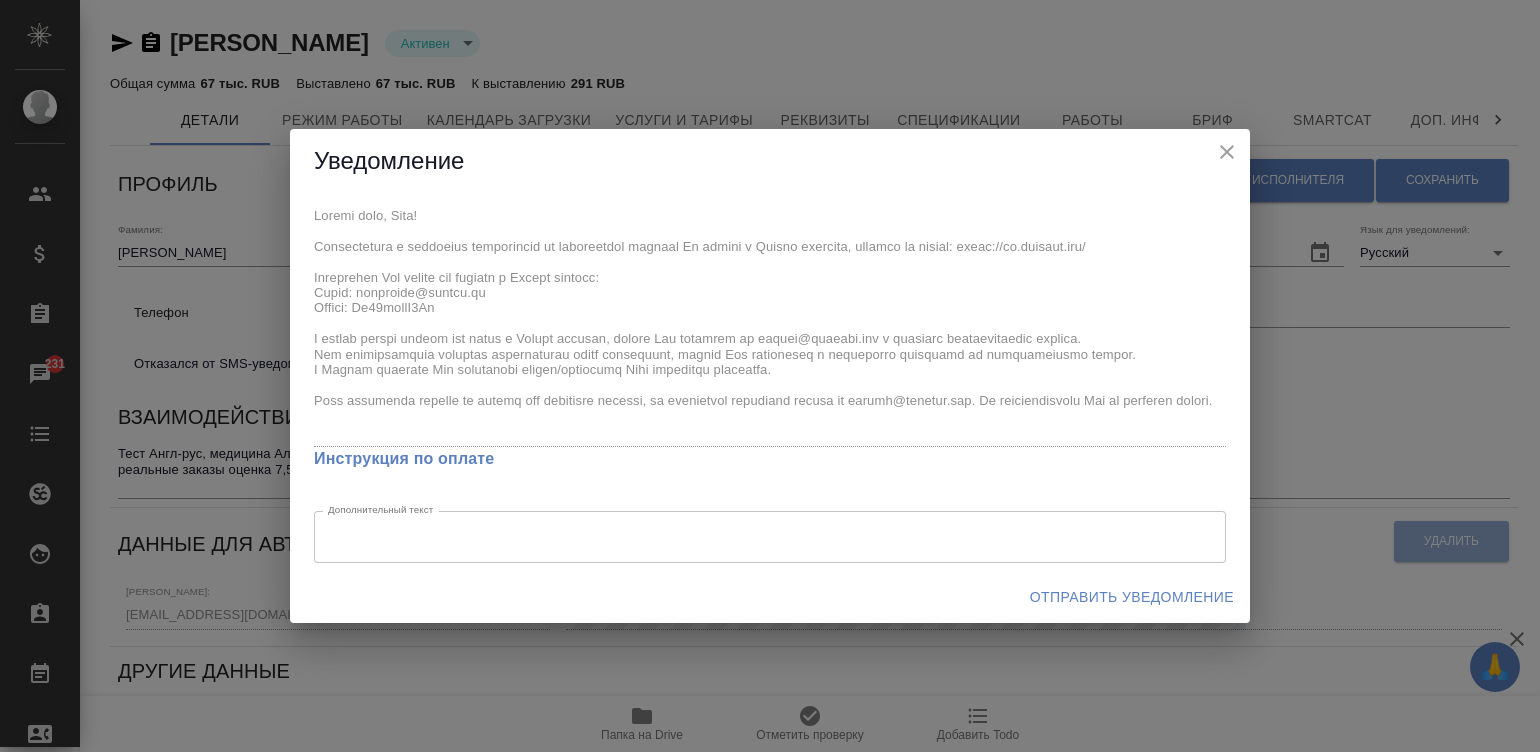 click on "x Инструкция по оплате Дополнительный текст x Дополнительный текст" at bounding box center (770, 382) 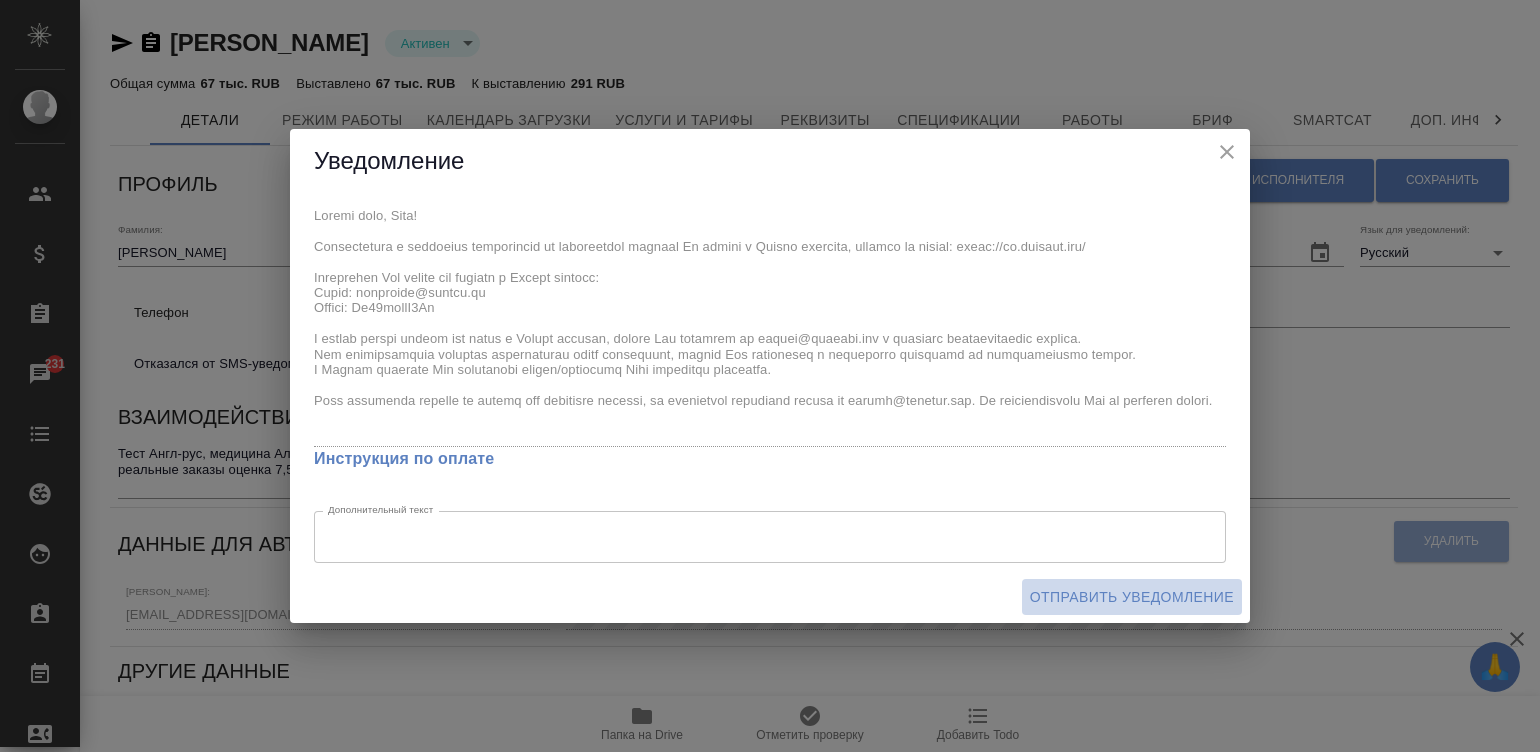 click on "Отправить уведомление" at bounding box center (1132, 597) 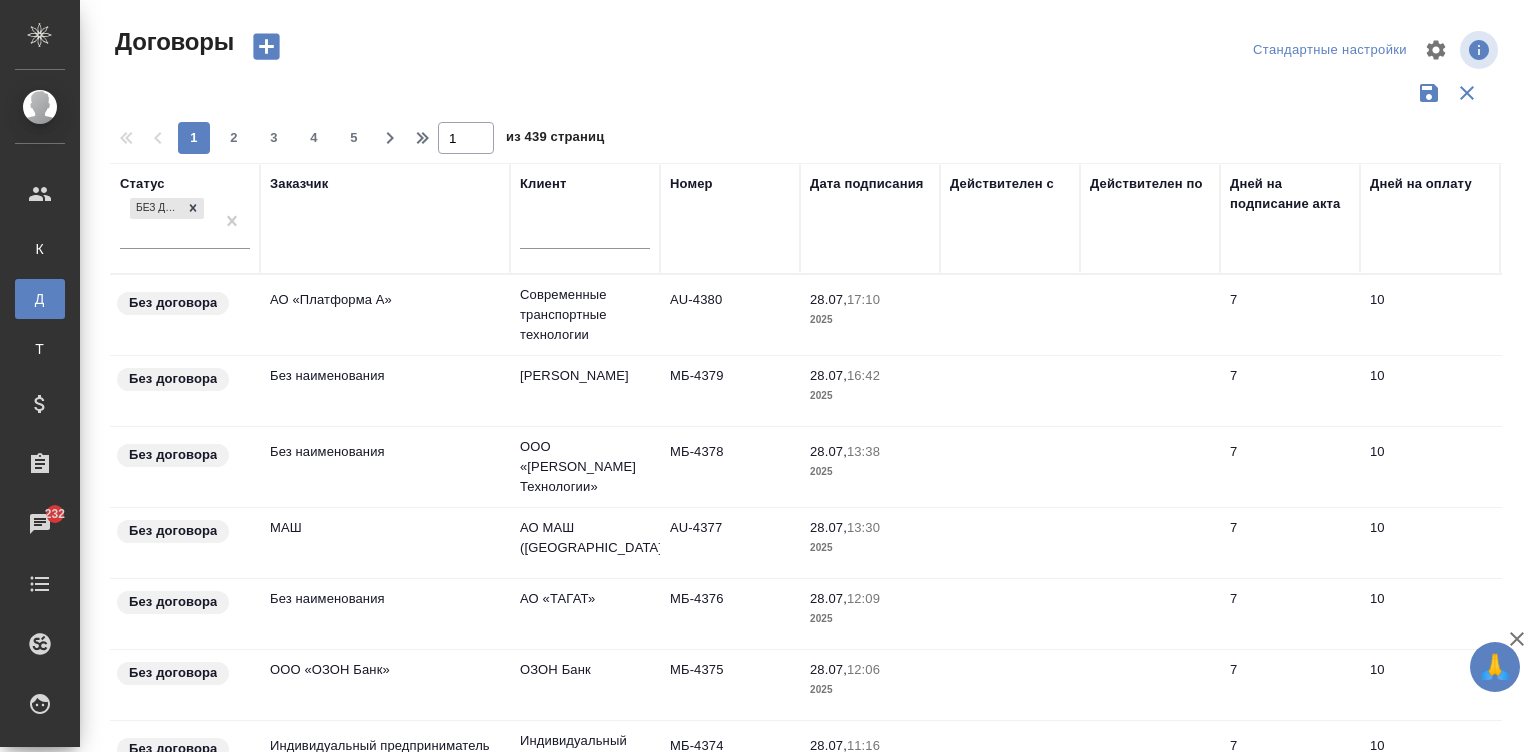 scroll, scrollTop: 0, scrollLeft: 0, axis: both 